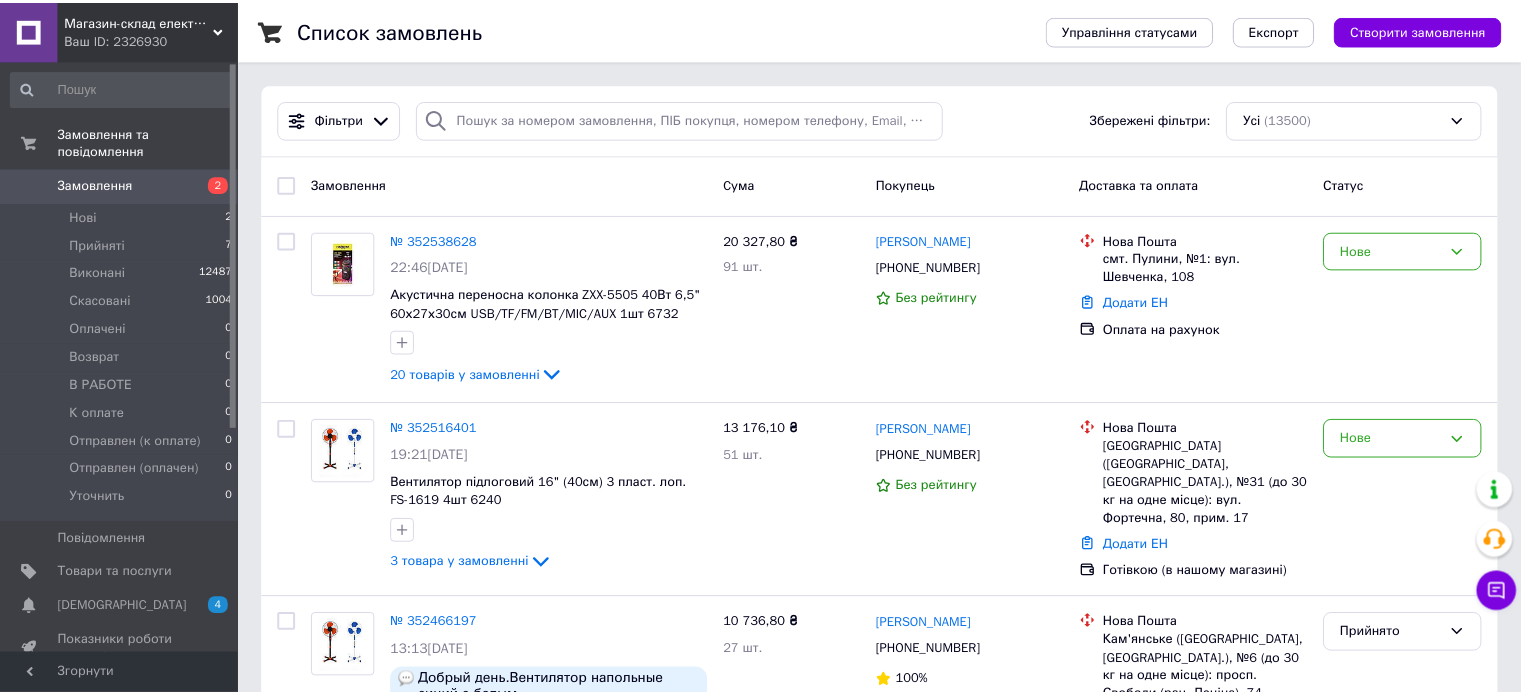 scroll, scrollTop: 0, scrollLeft: 0, axis: both 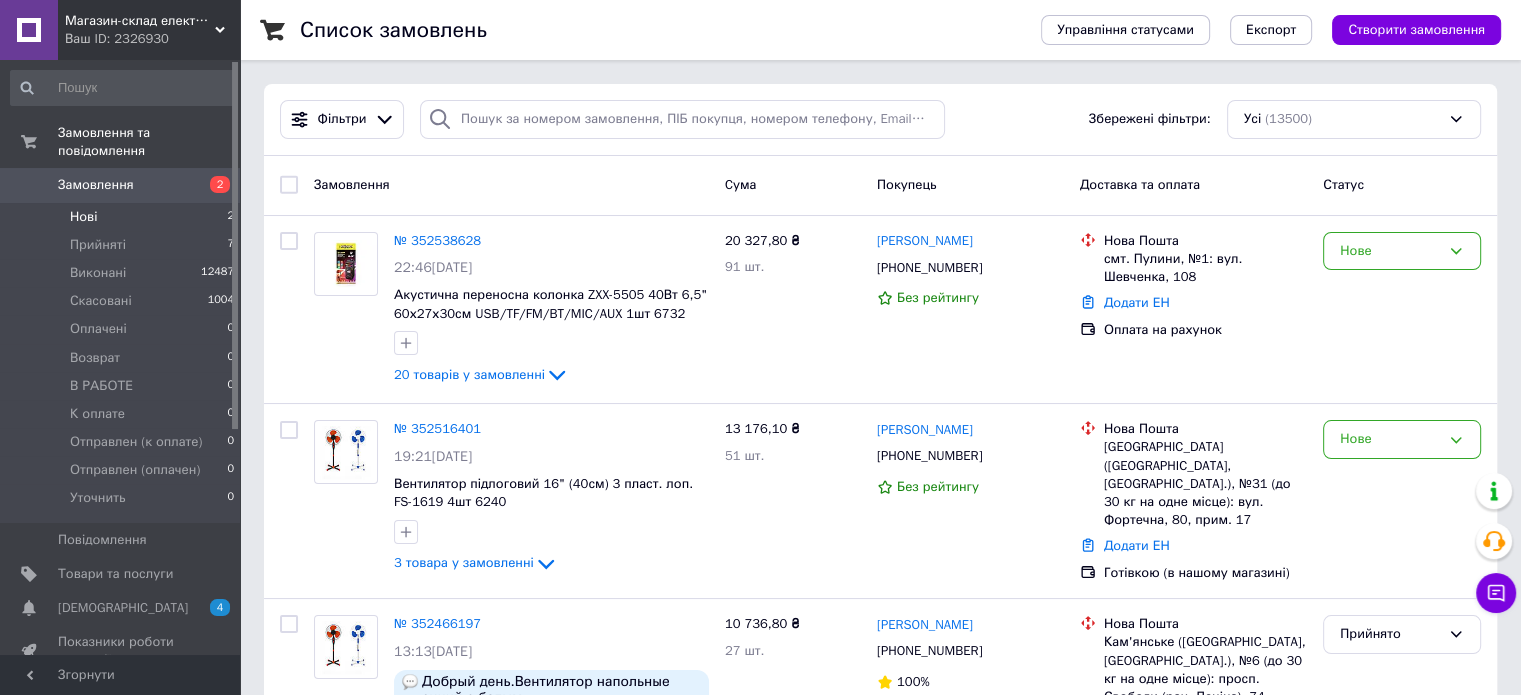 click on "Нові 2" at bounding box center [123, 217] 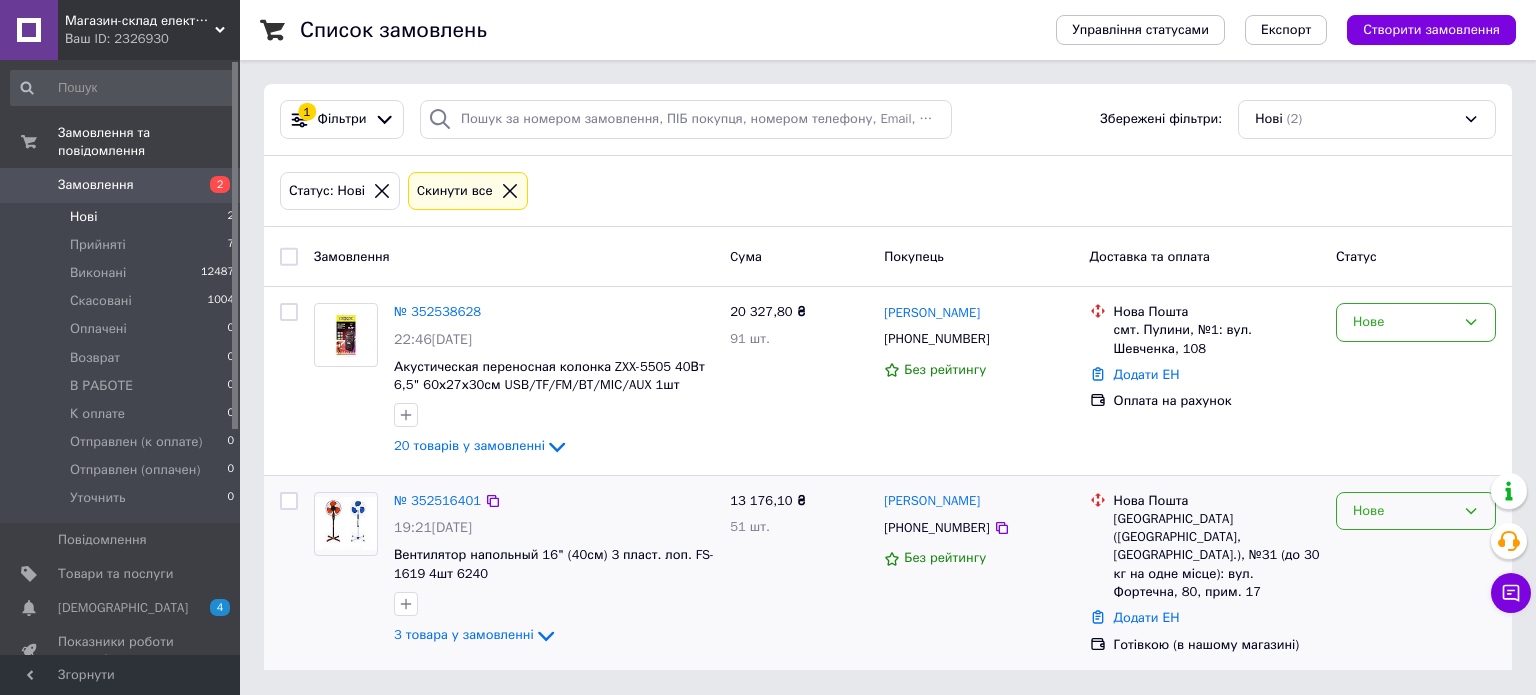 click on "Нове" at bounding box center (1404, 511) 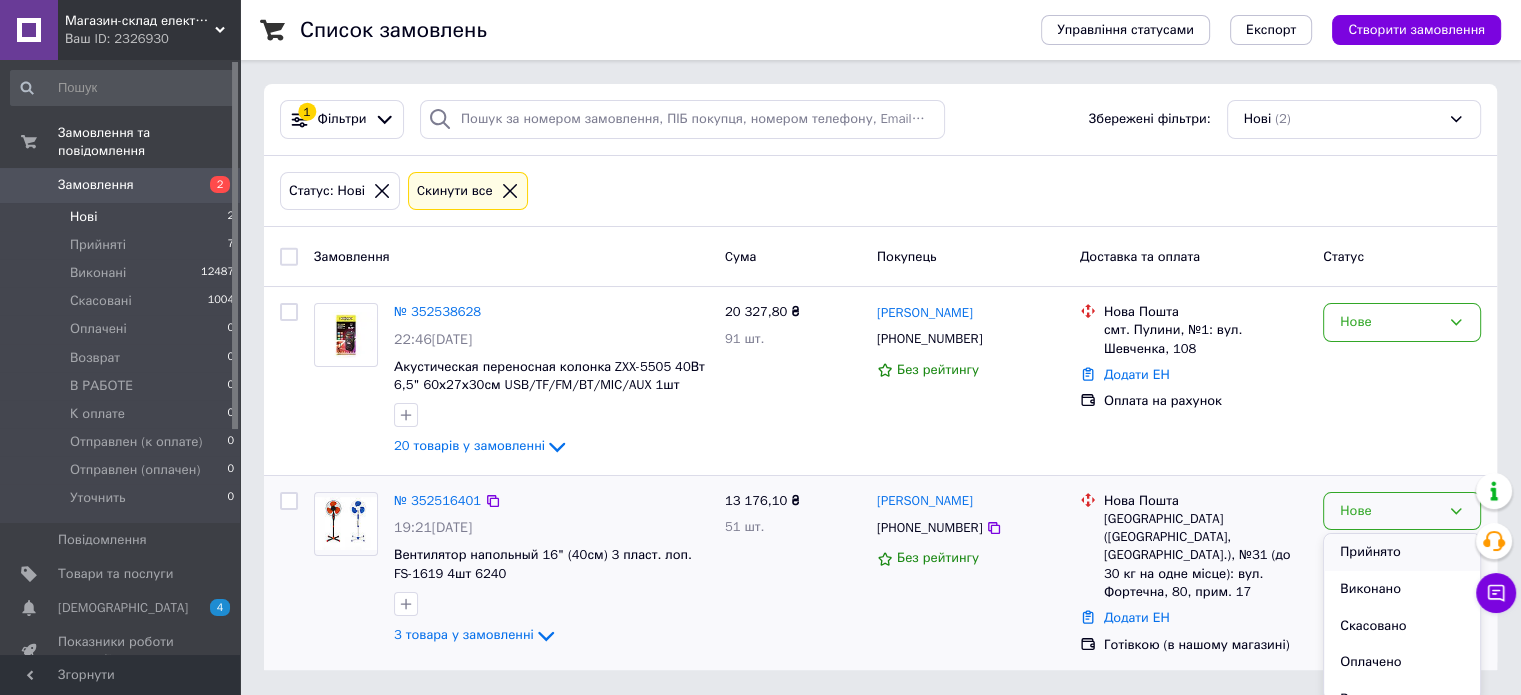 click on "Прийнято" at bounding box center [1402, 552] 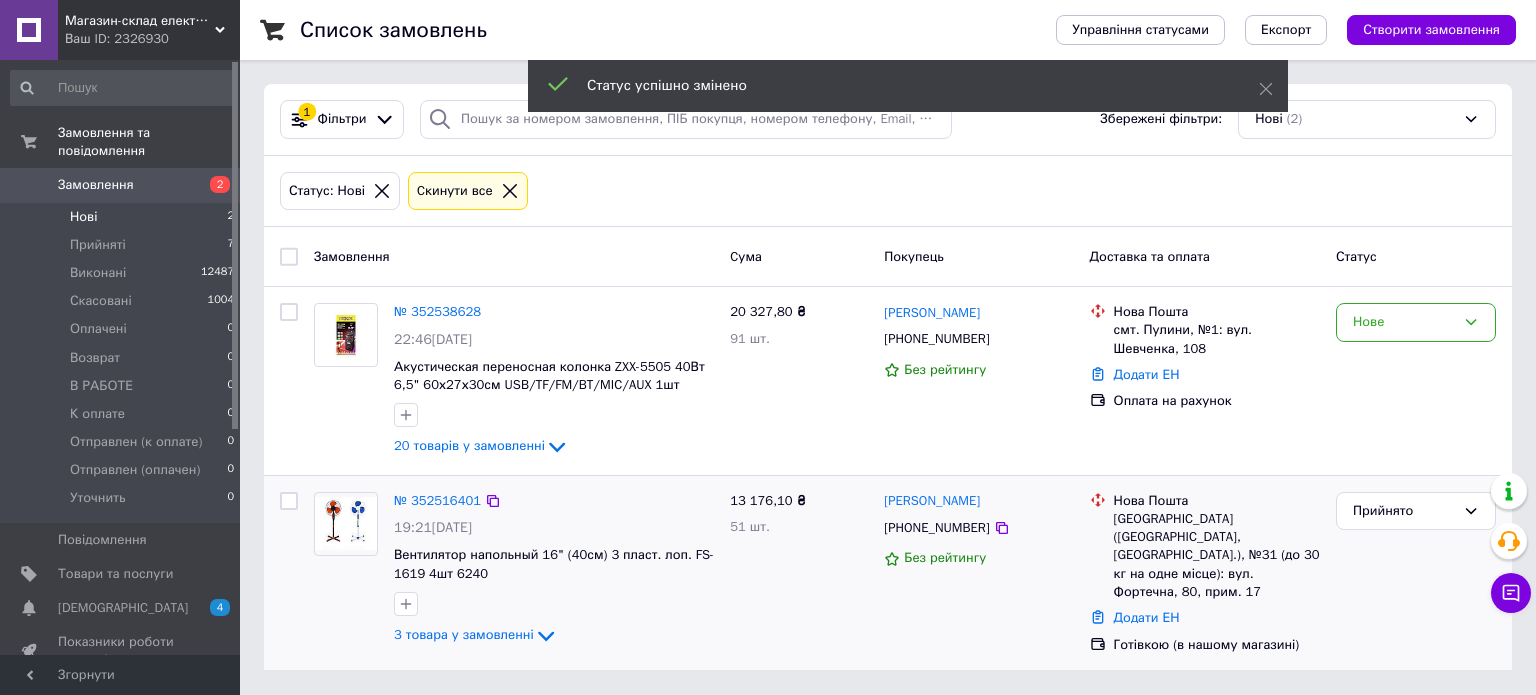 click on "Нове" at bounding box center [1404, 322] 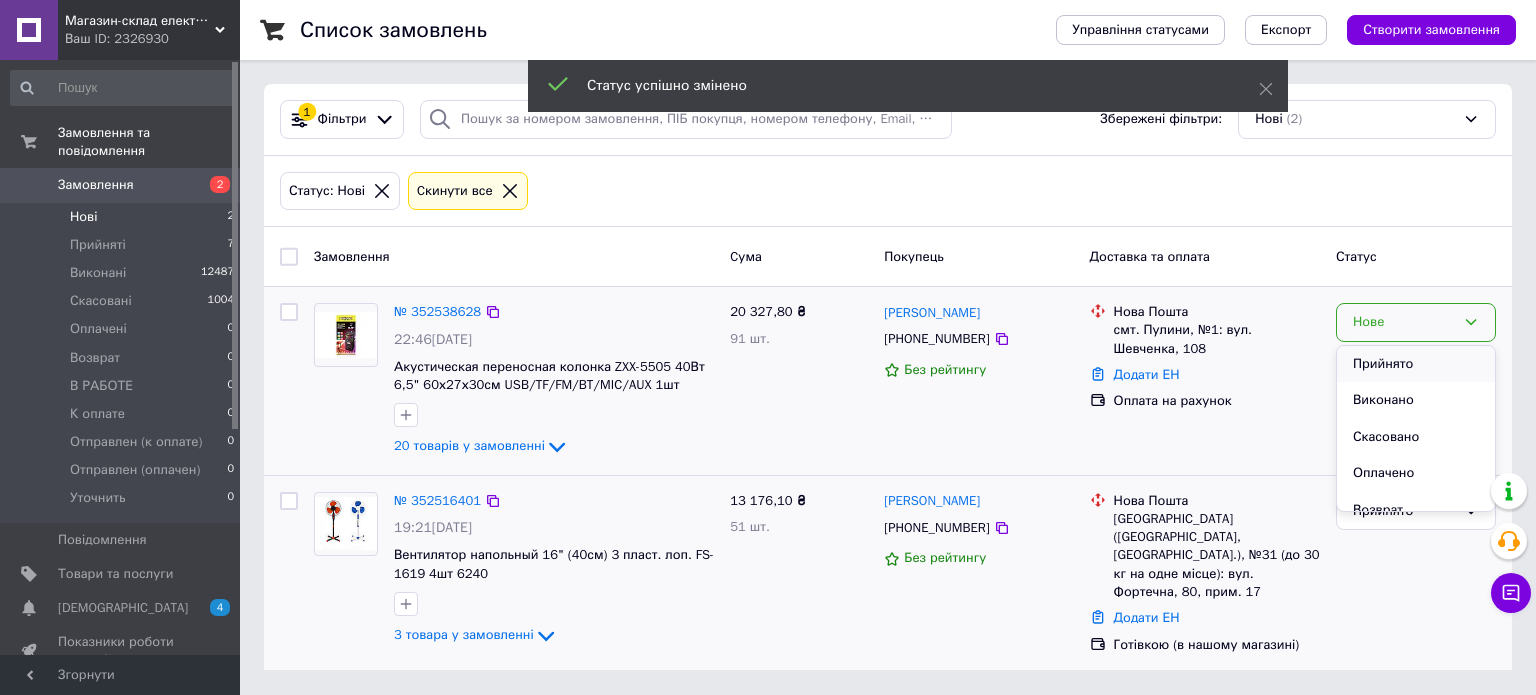 click on "Прийнято" at bounding box center [1416, 364] 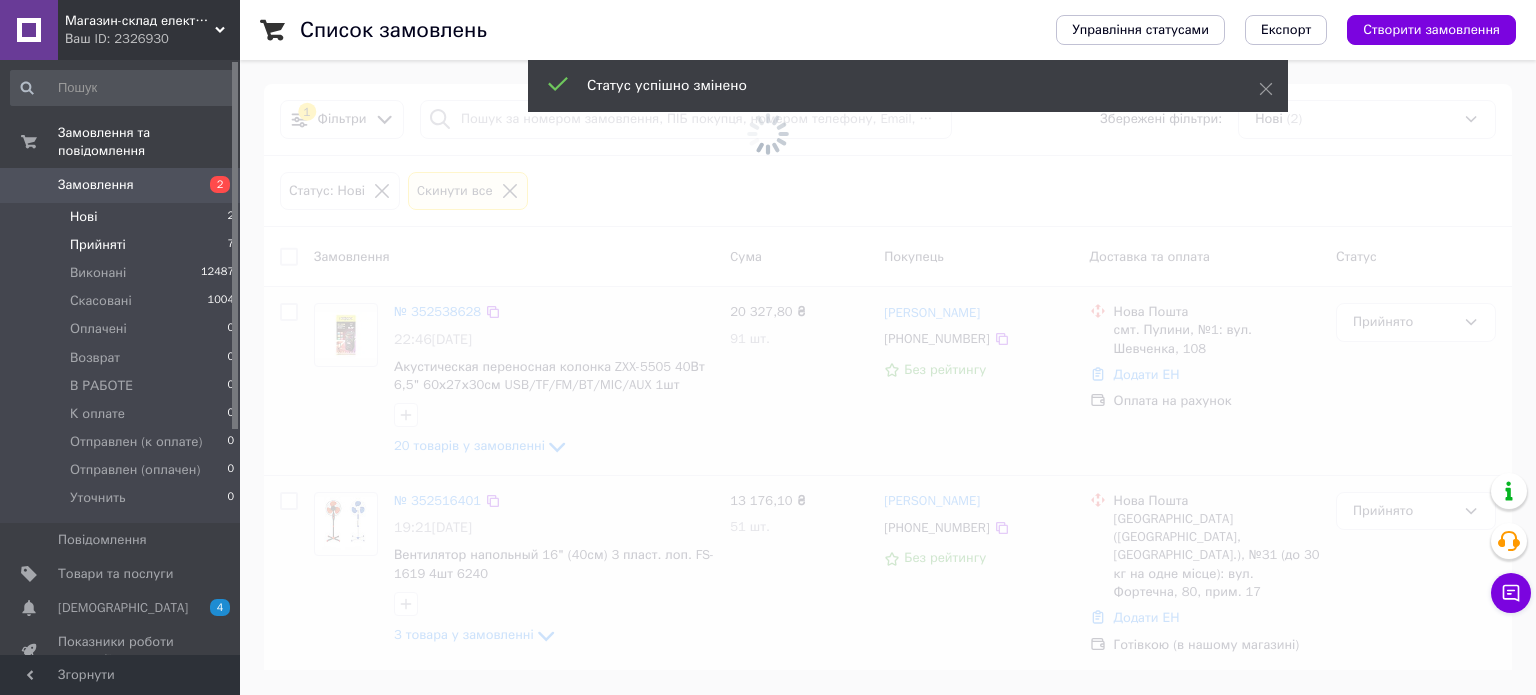 click on "Прийняті 7" at bounding box center [123, 245] 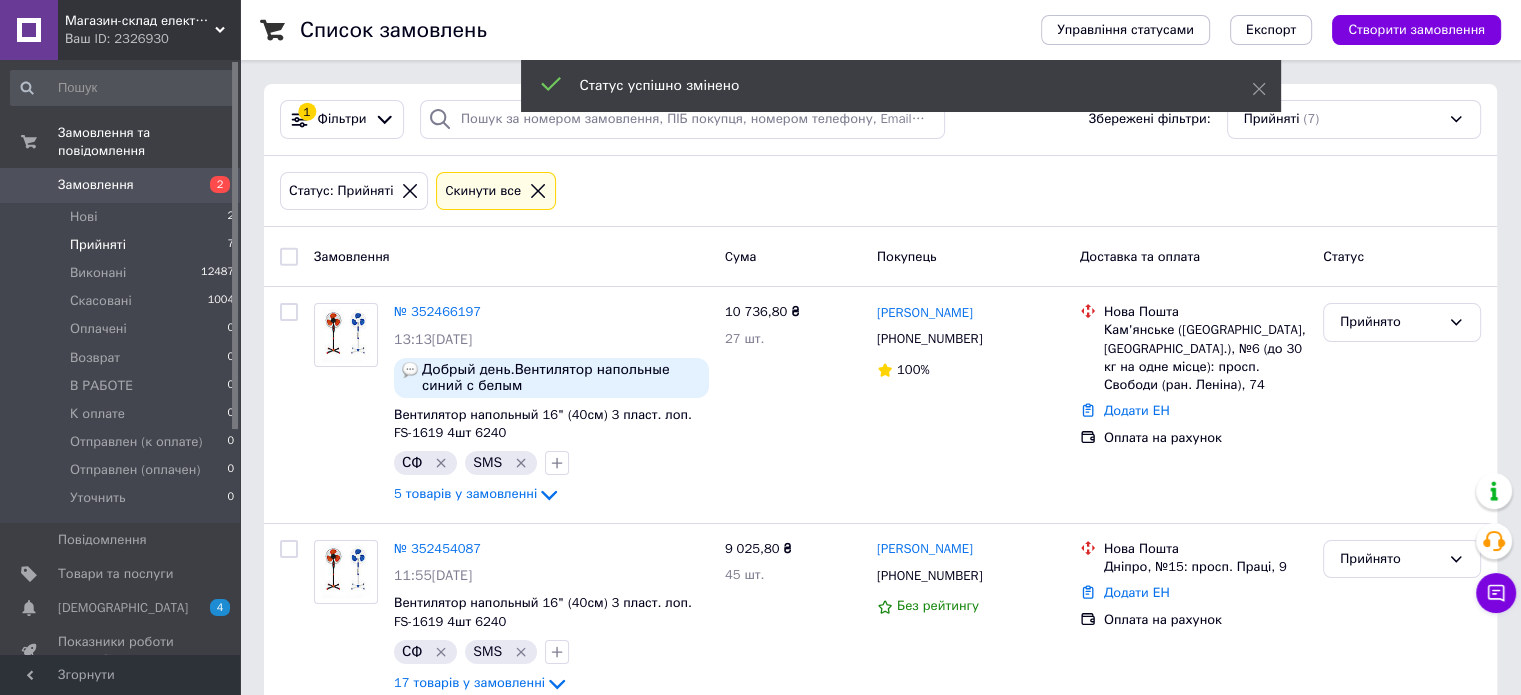 click on "Прийняті 7" at bounding box center (123, 245) 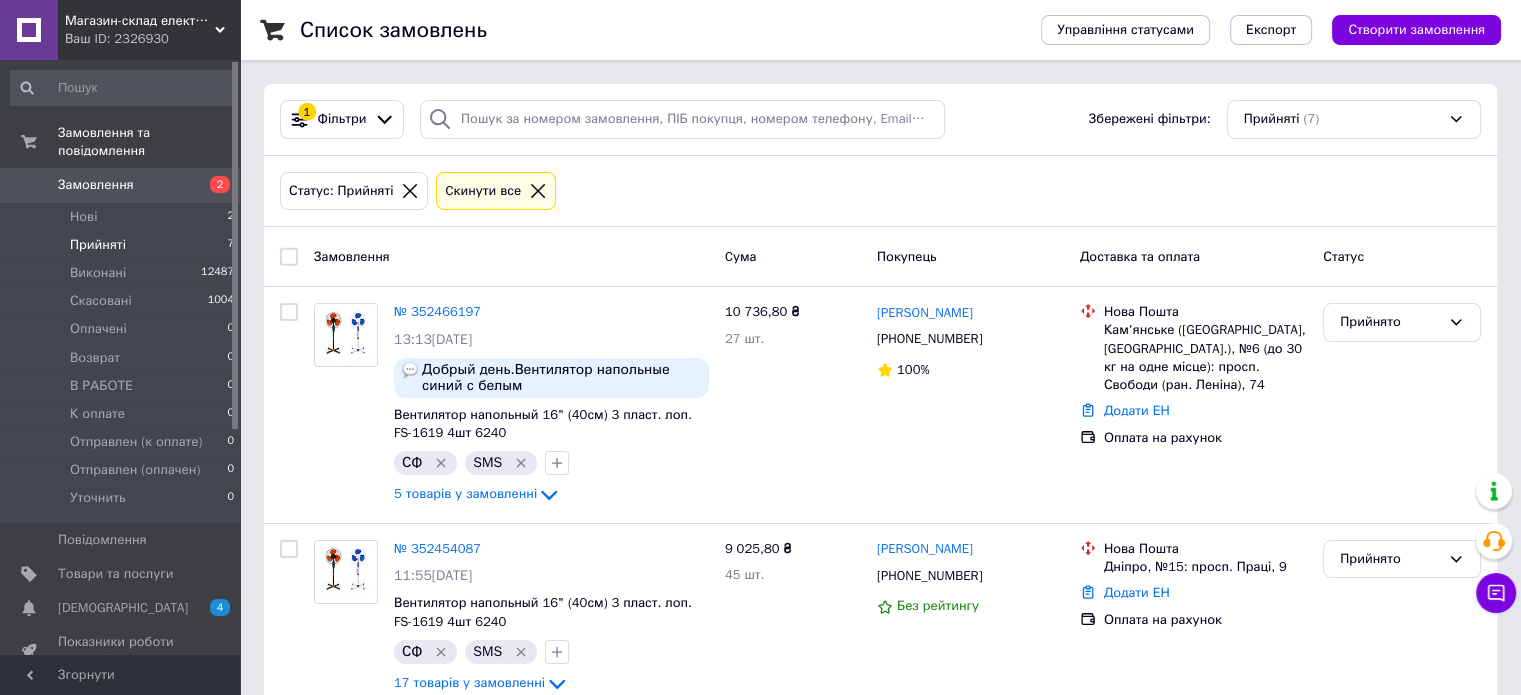 click on "Прийняті 7" at bounding box center (123, 245) 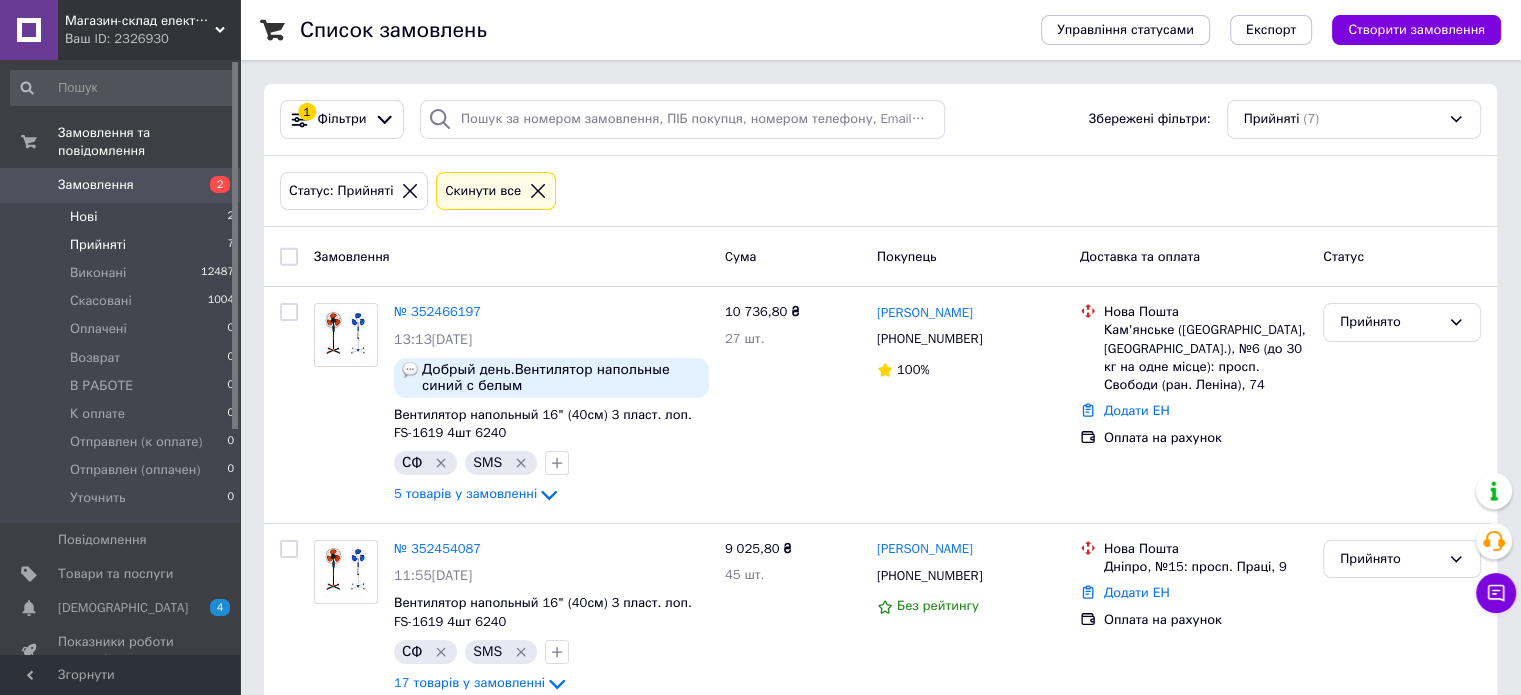 click on "Нові 2" at bounding box center (123, 217) 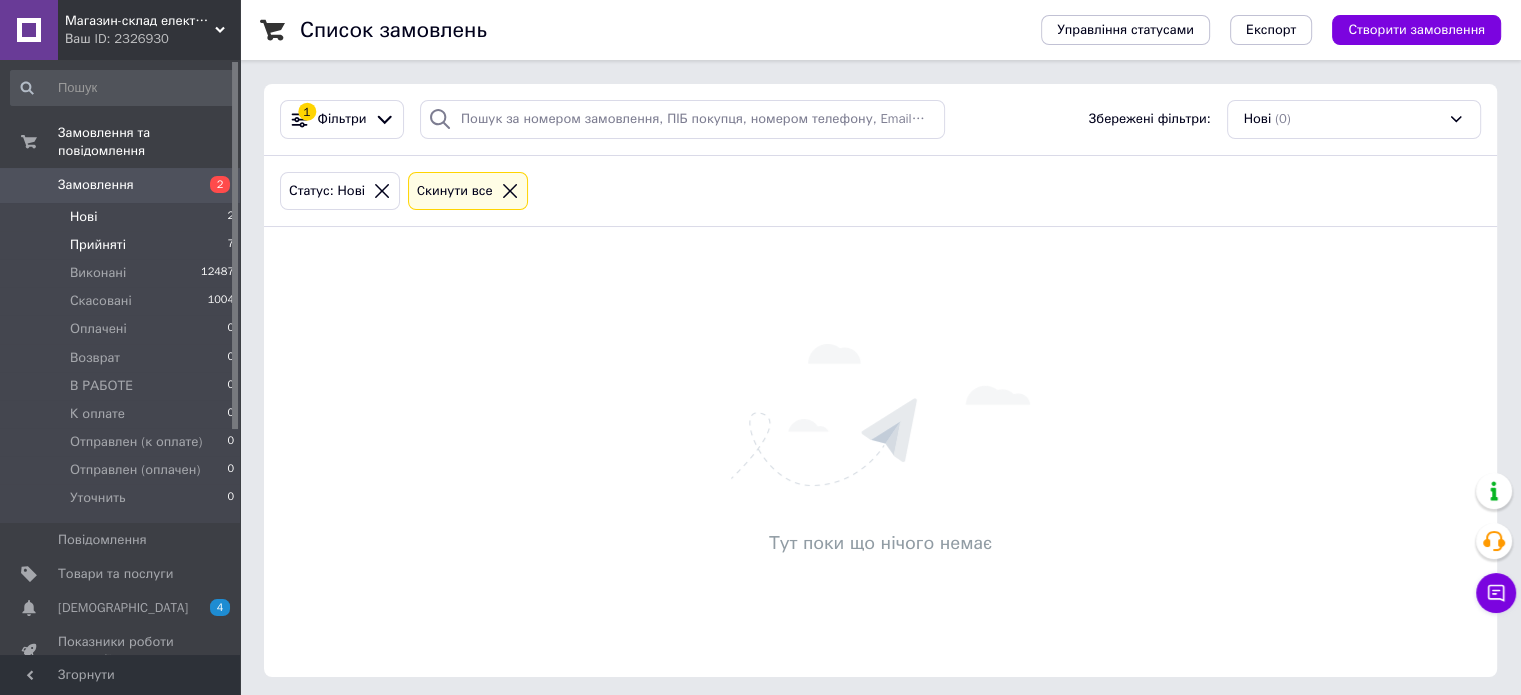 click on "Прийняті 7" at bounding box center [123, 245] 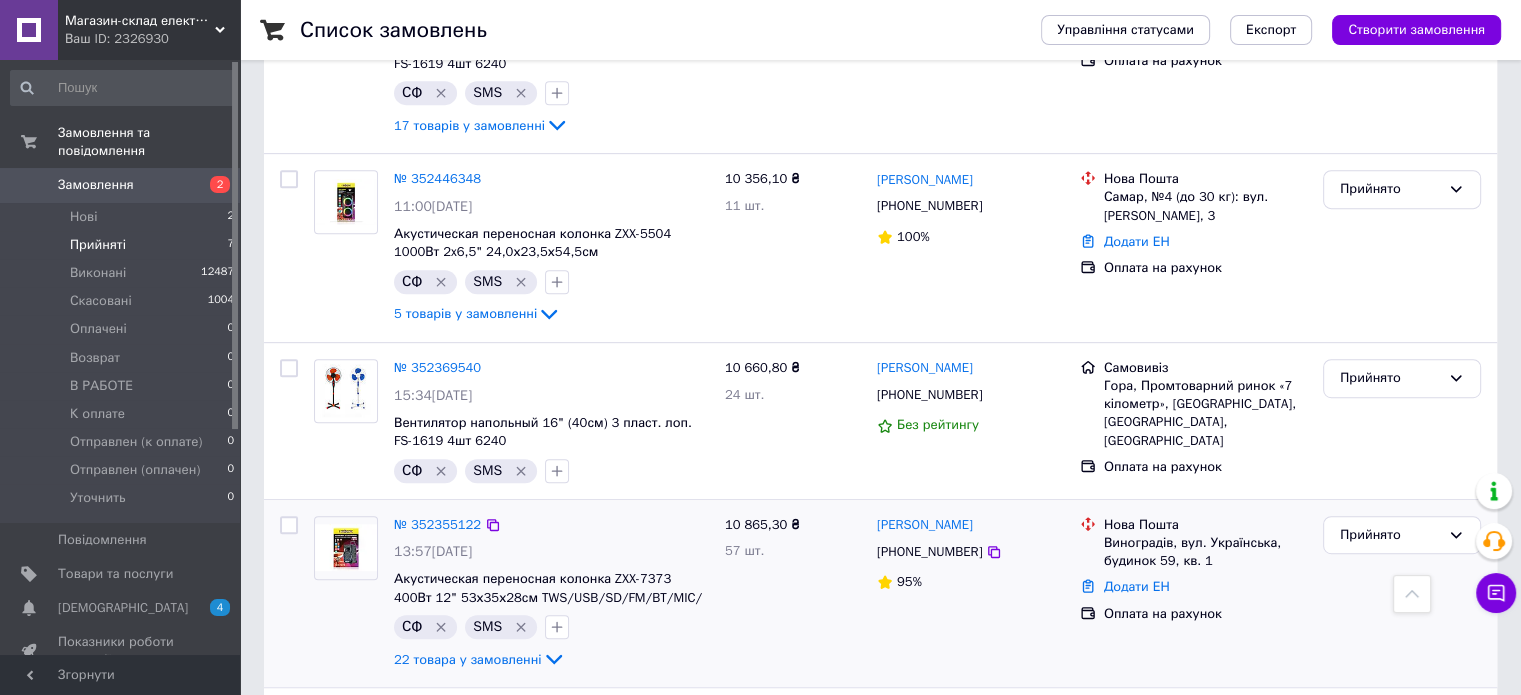 scroll, scrollTop: 894, scrollLeft: 0, axis: vertical 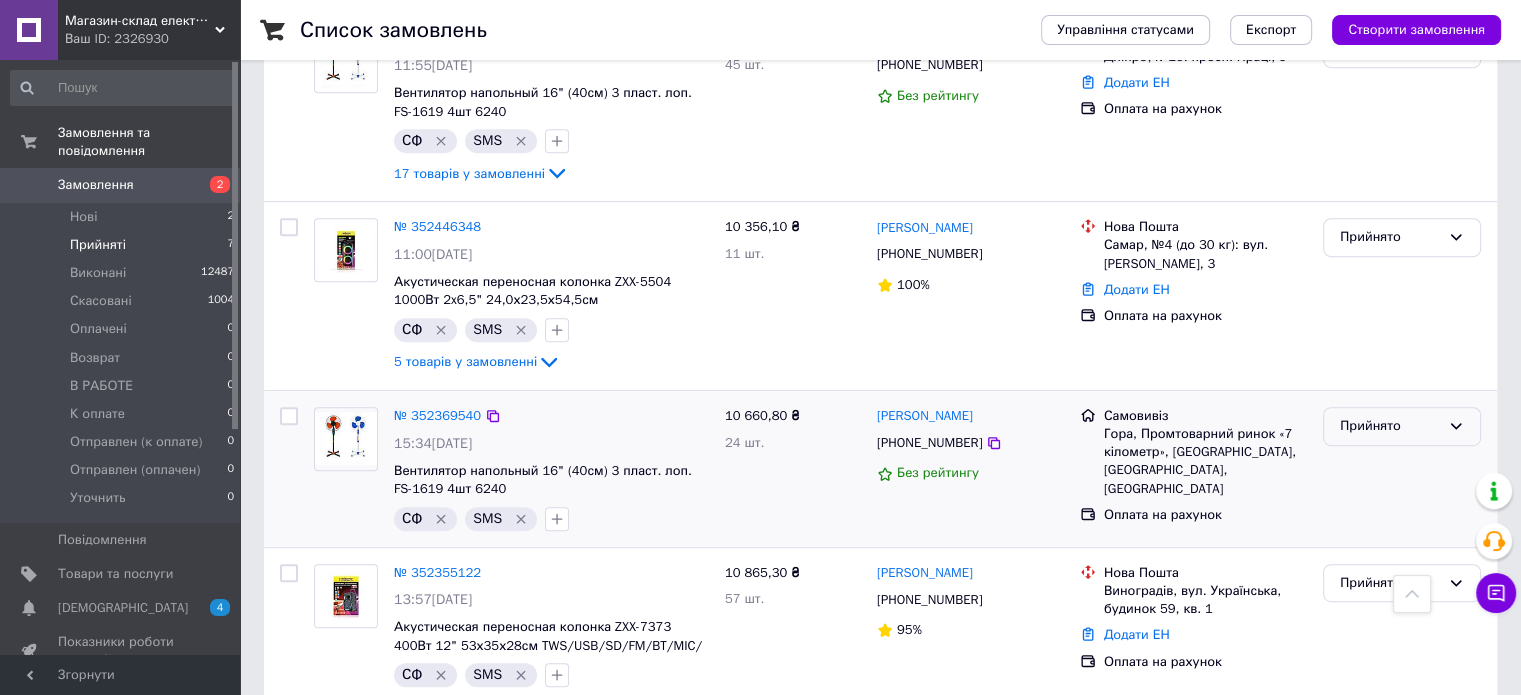 click on "Прийнято" at bounding box center [1390, 426] 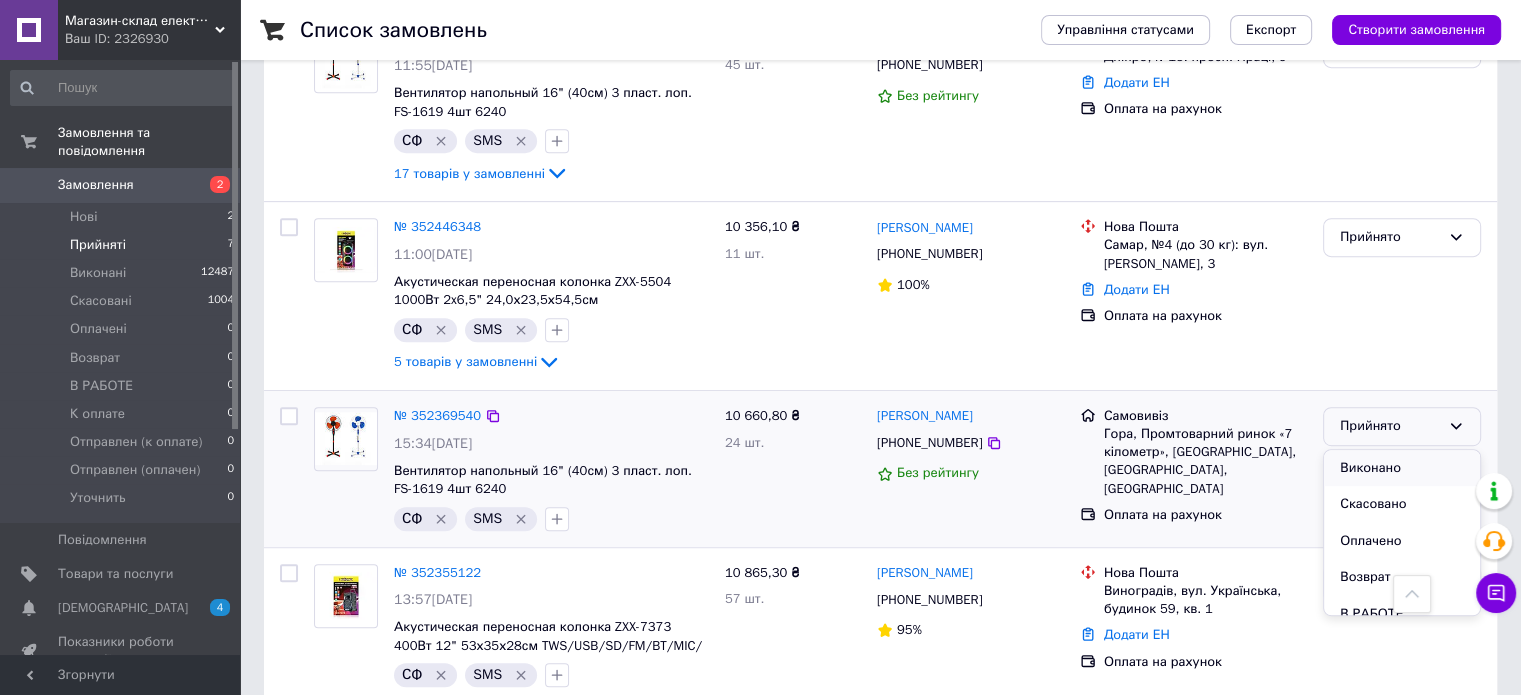 click on "Виконано" at bounding box center (1402, 468) 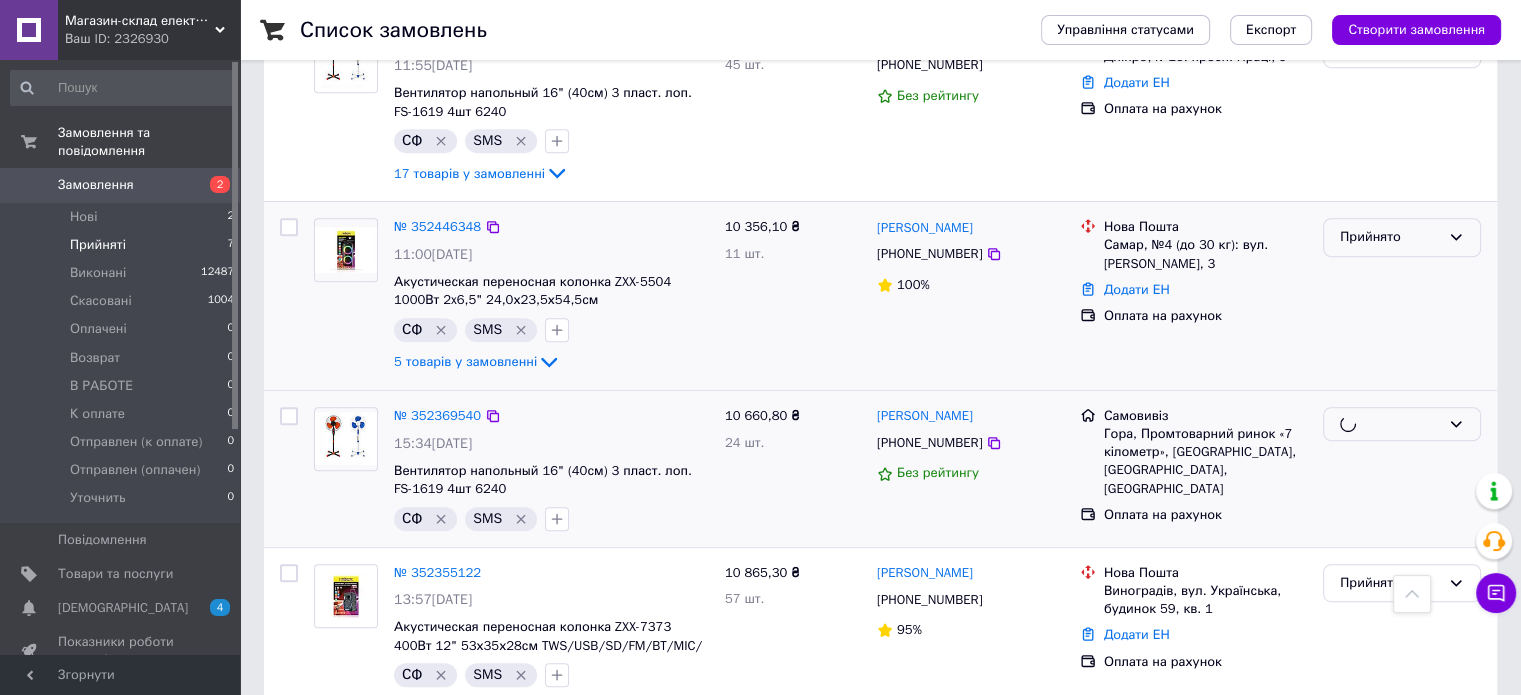 click on "Прийнято" at bounding box center (1390, 237) 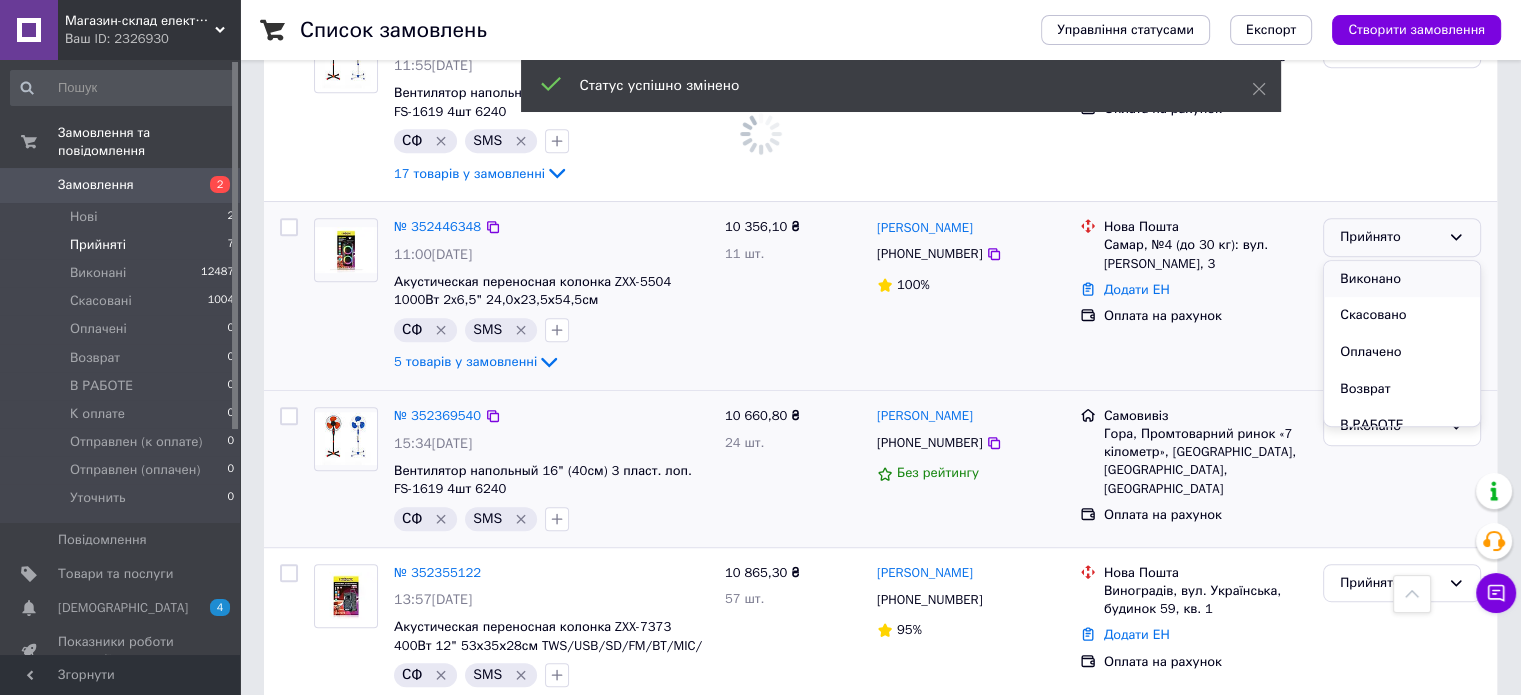 click on "Виконано" at bounding box center [1402, 279] 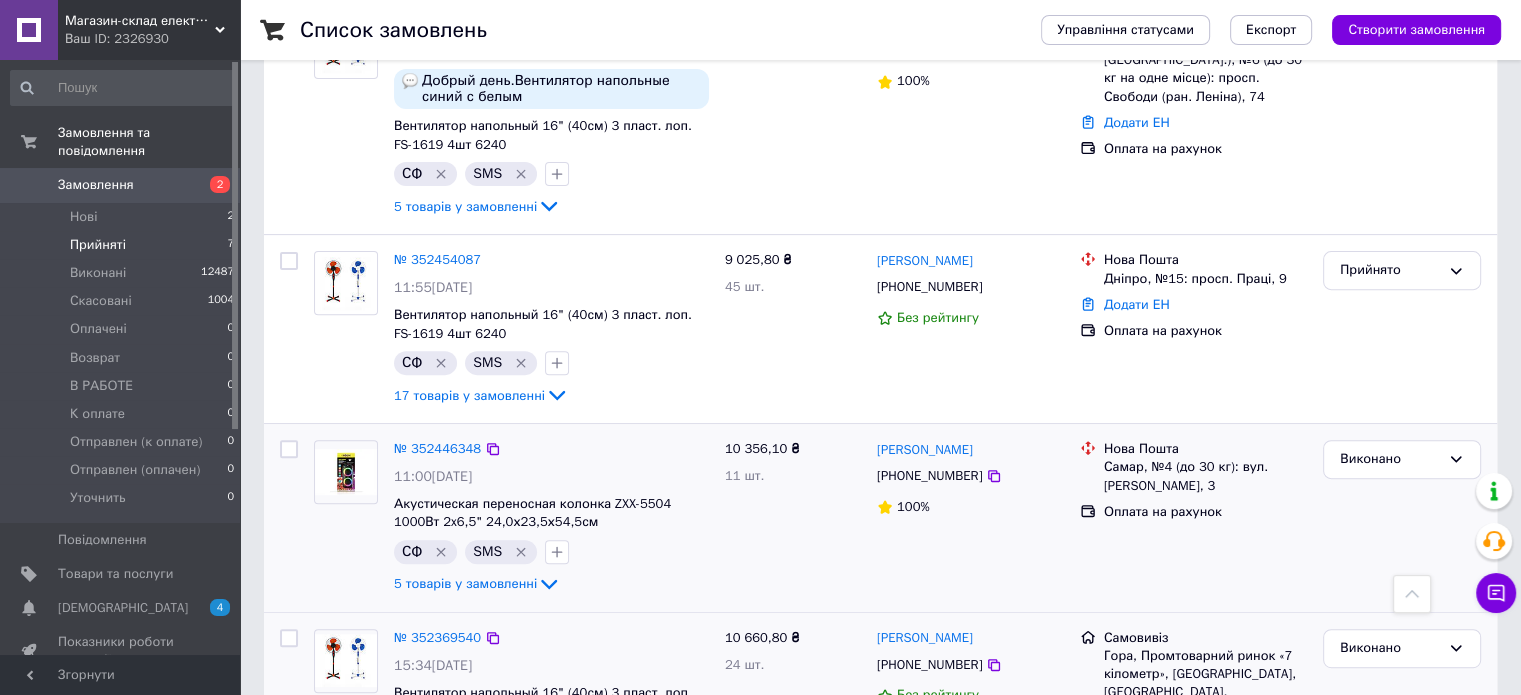 scroll, scrollTop: 694, scrollLeft: 0, axis: vertical 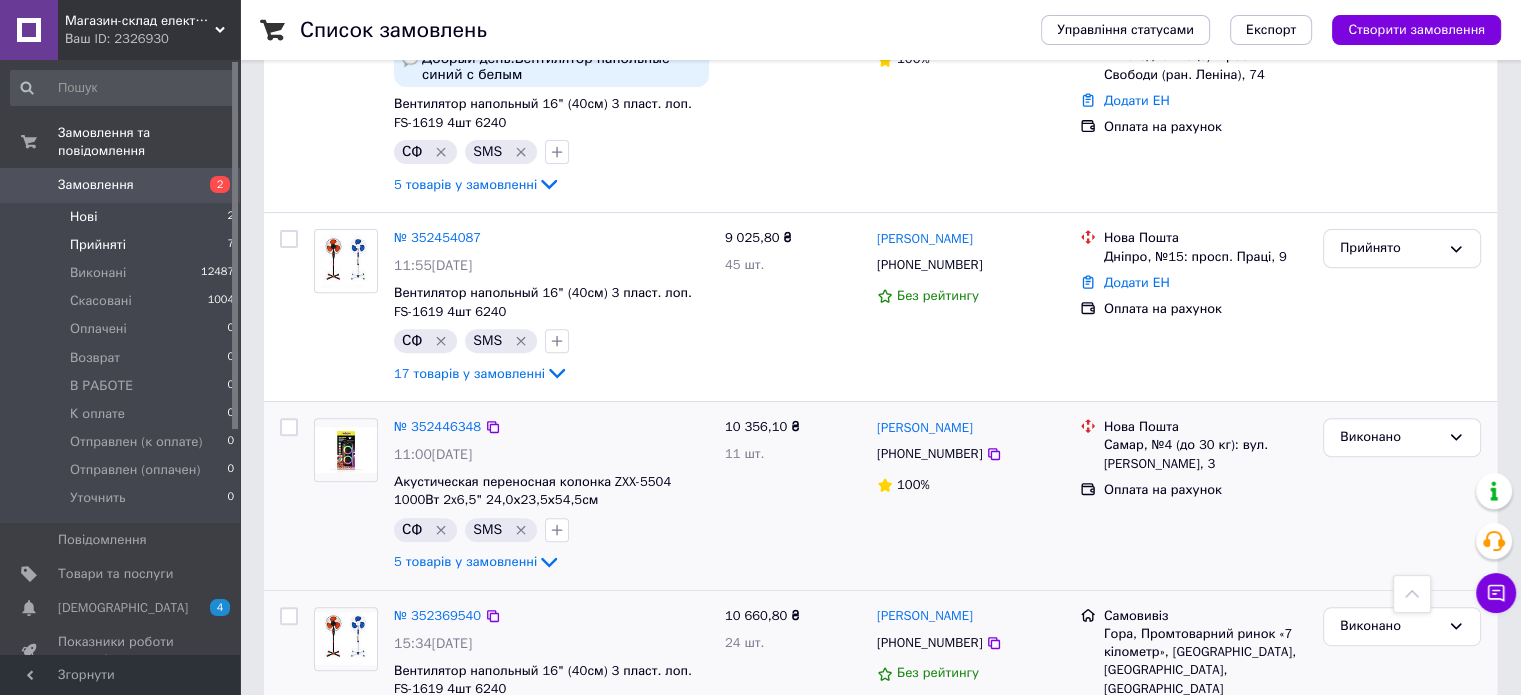 click on "Нові 2" at bounding box center [123, 217] 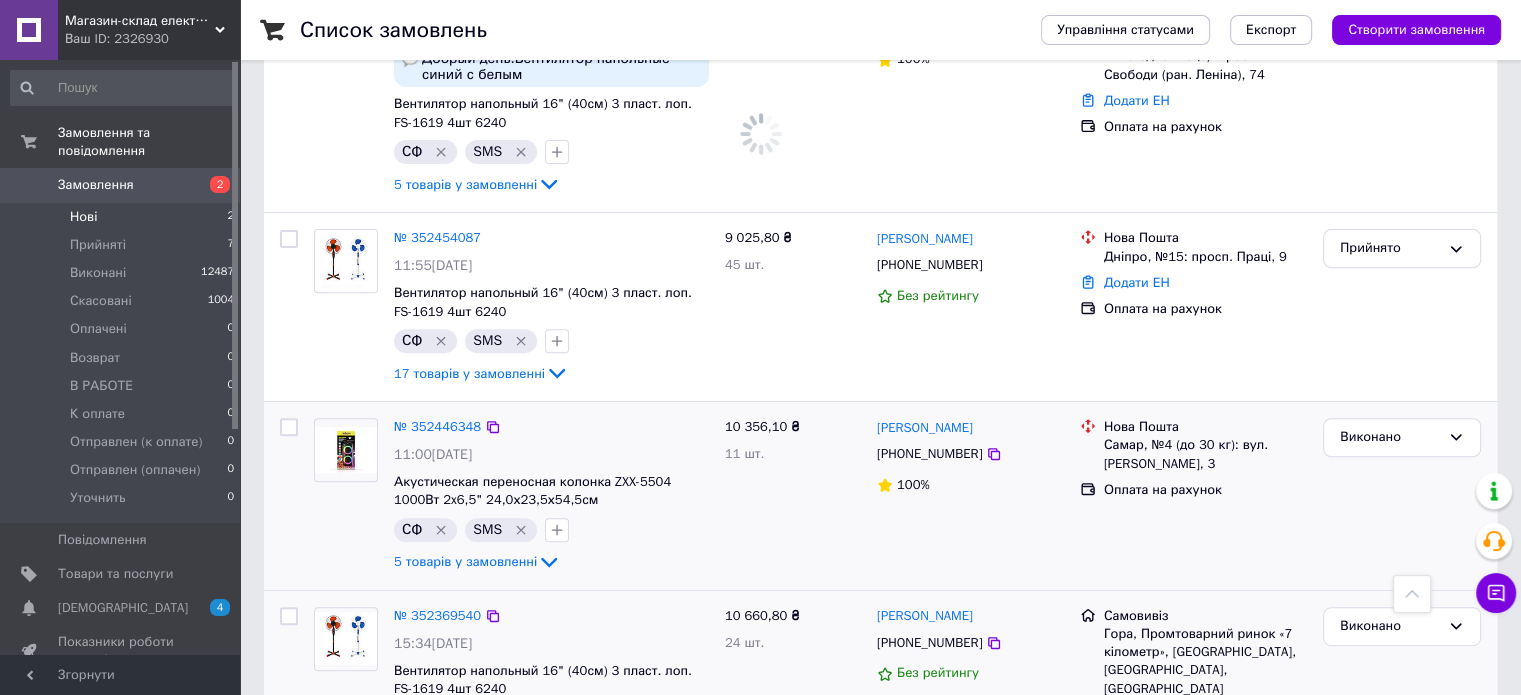 scroll, scrollTop: 0, scrollLeft: 0, axis: both 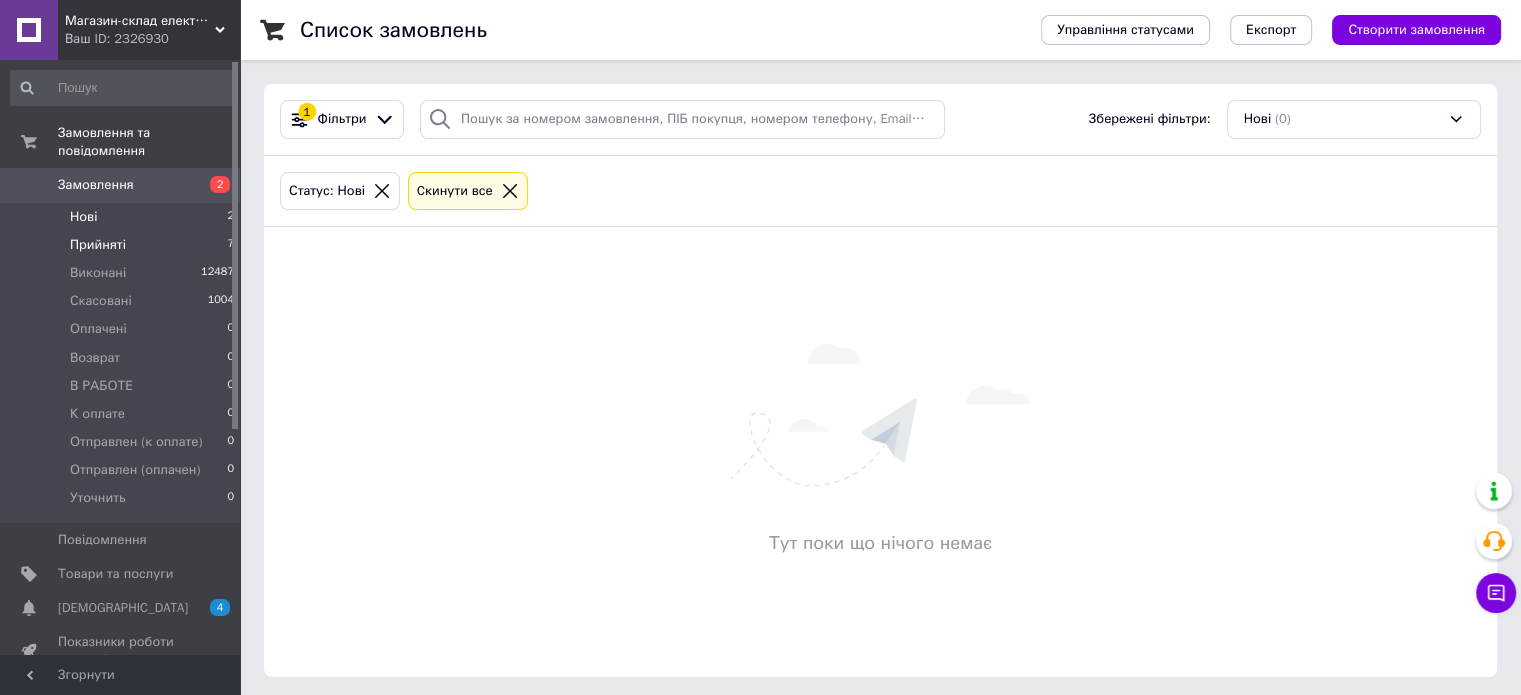 click on "Прийняті 7" at bounding box center (123, 245) 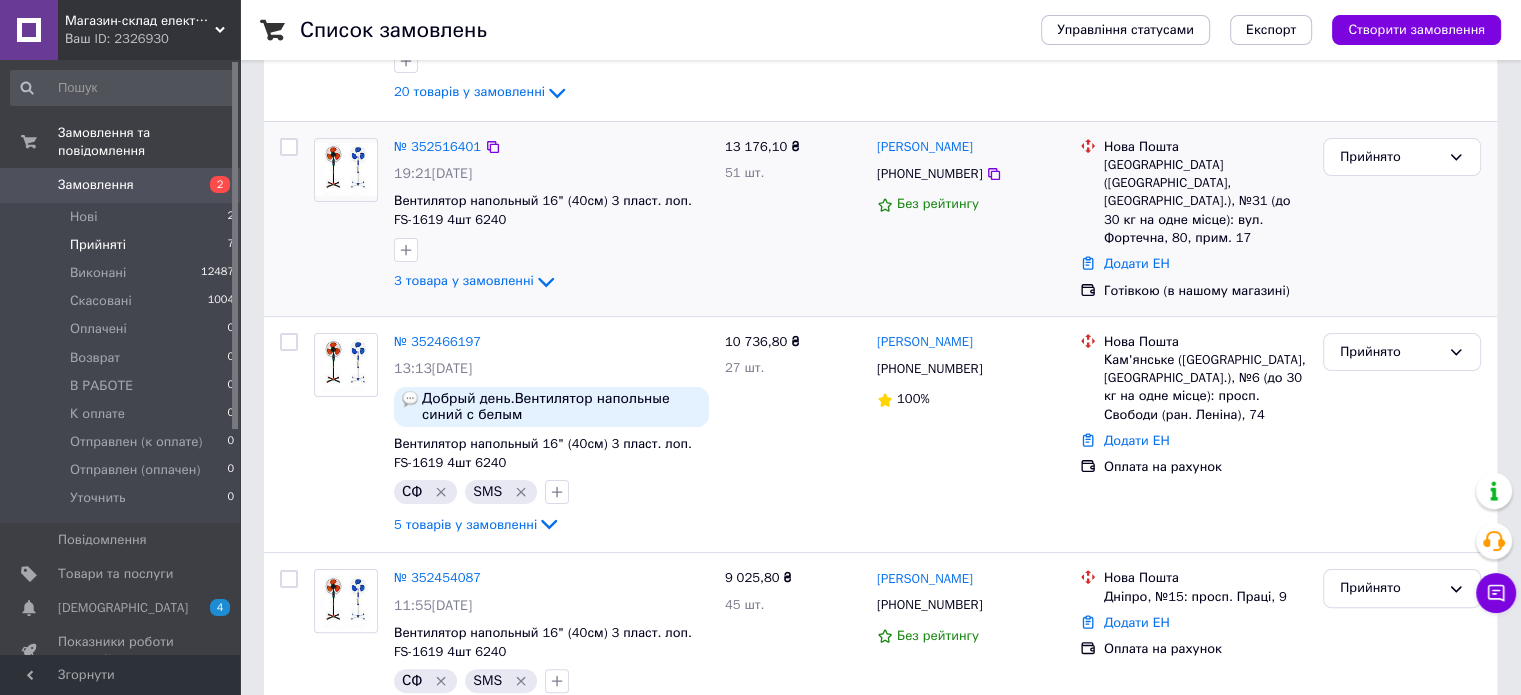 scroll, scrollTop: 400, scrollLeft: 0, axis: vertical 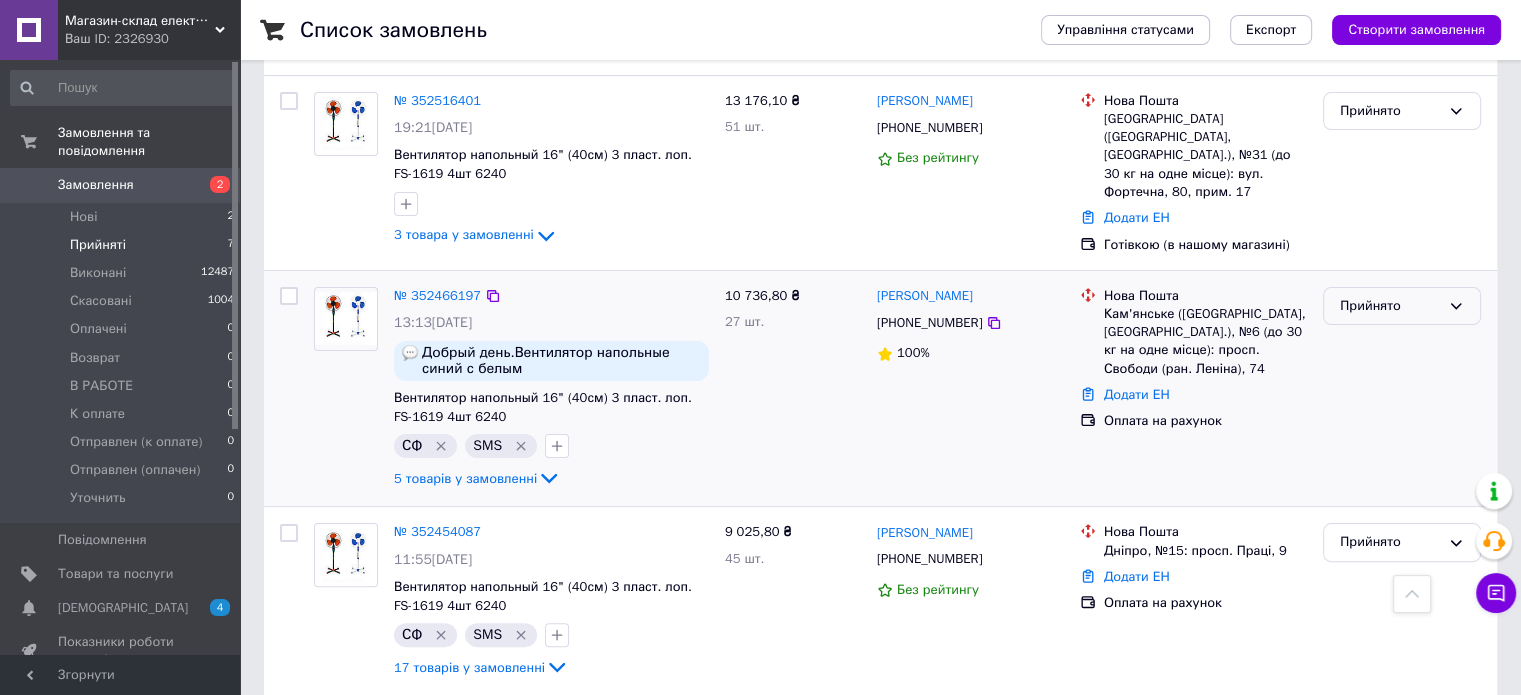 click on "Прийнято" at bounding box center [1390, 306] 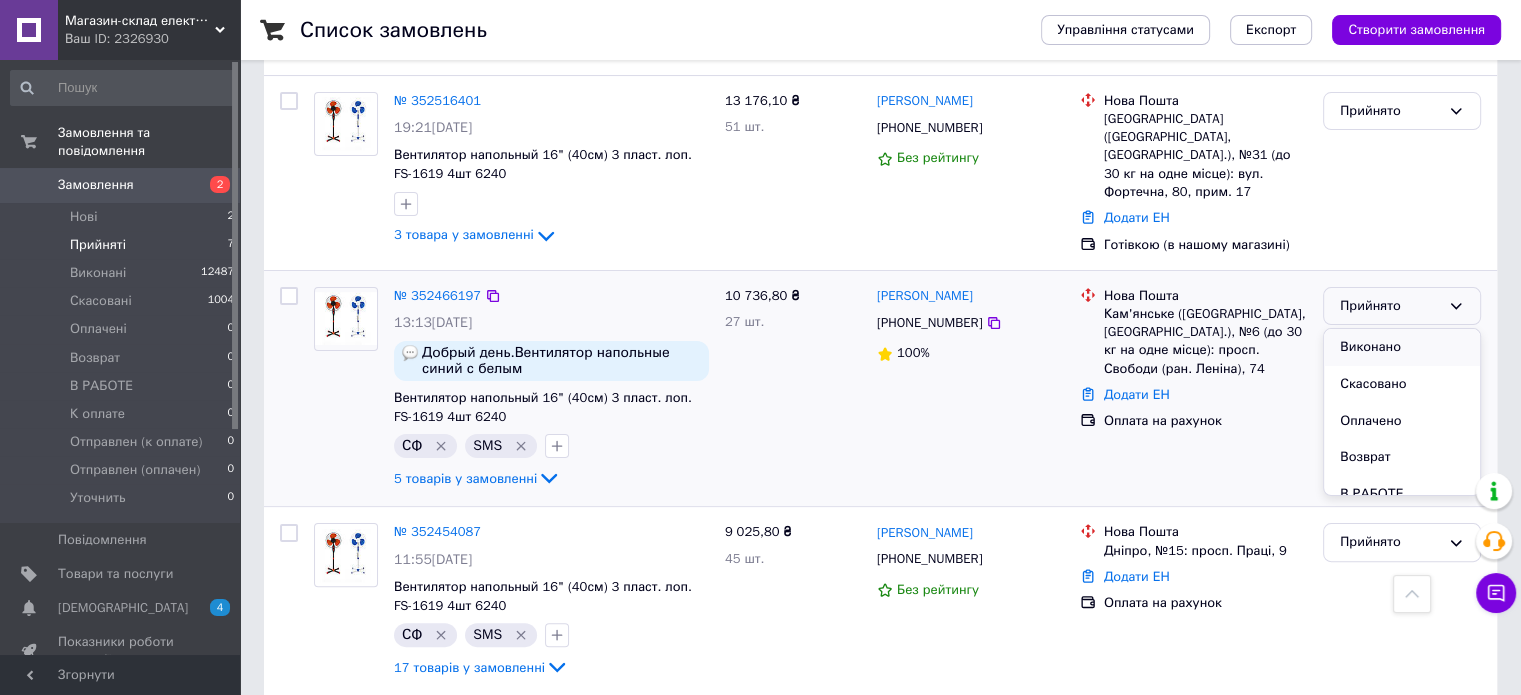 click on "Виконано" at bounding box center (1402, 347) 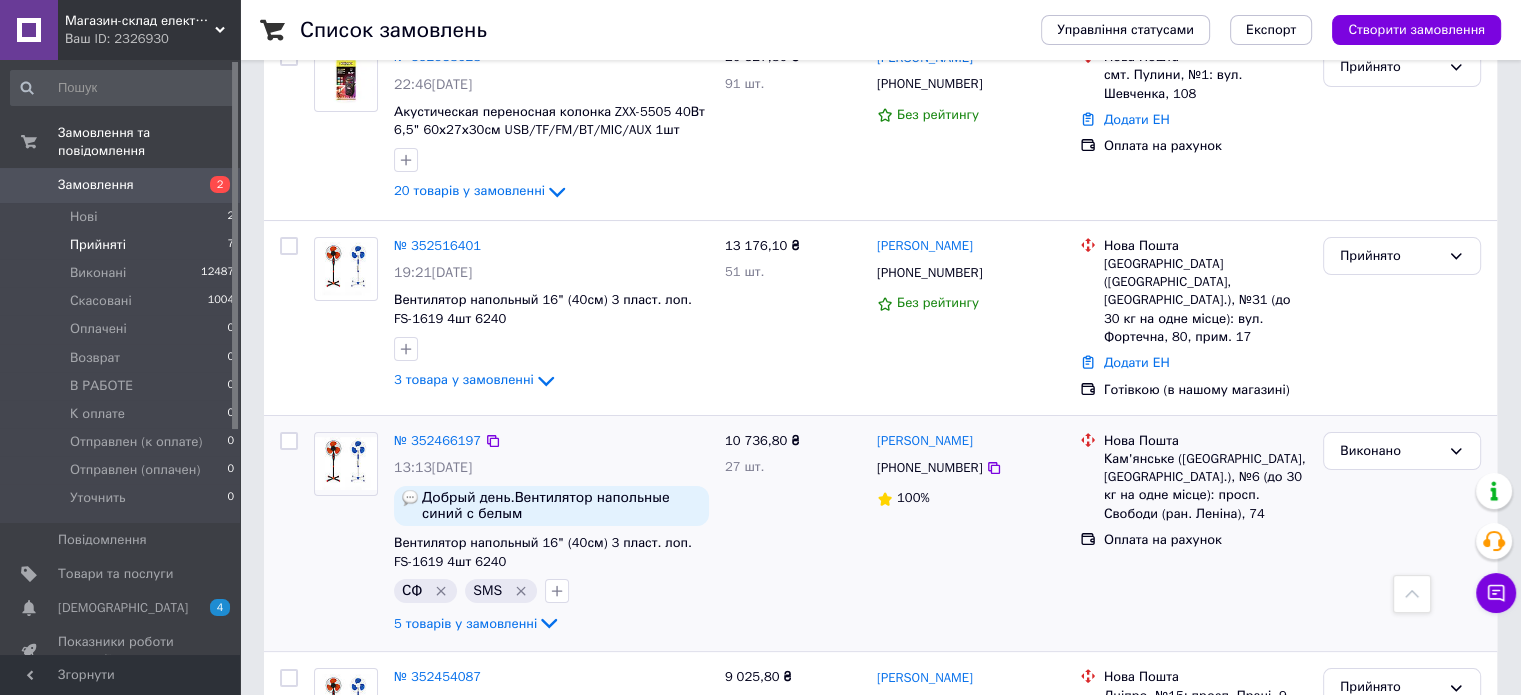 scroll, scrollTop: 49, scrollLeft: 0, axis: vertical 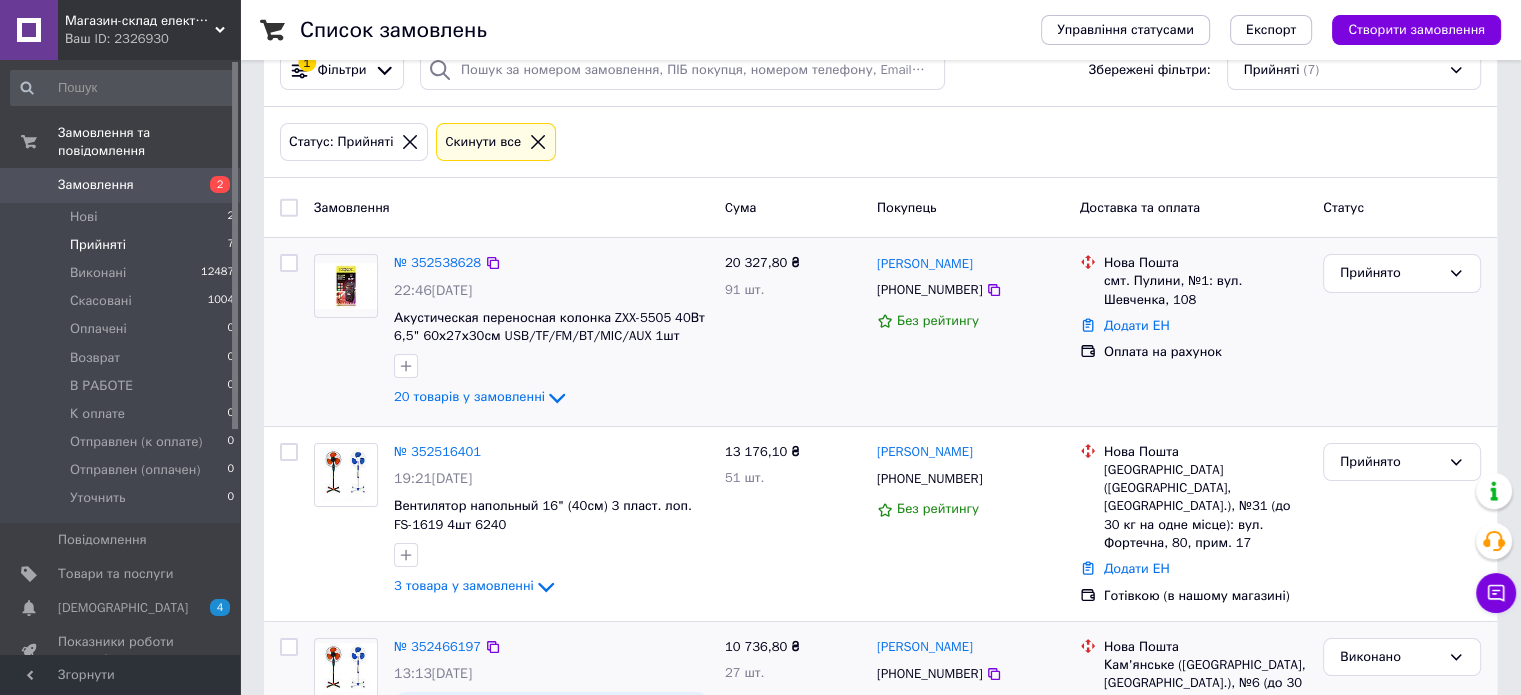 click at bounding box center (289, 263) 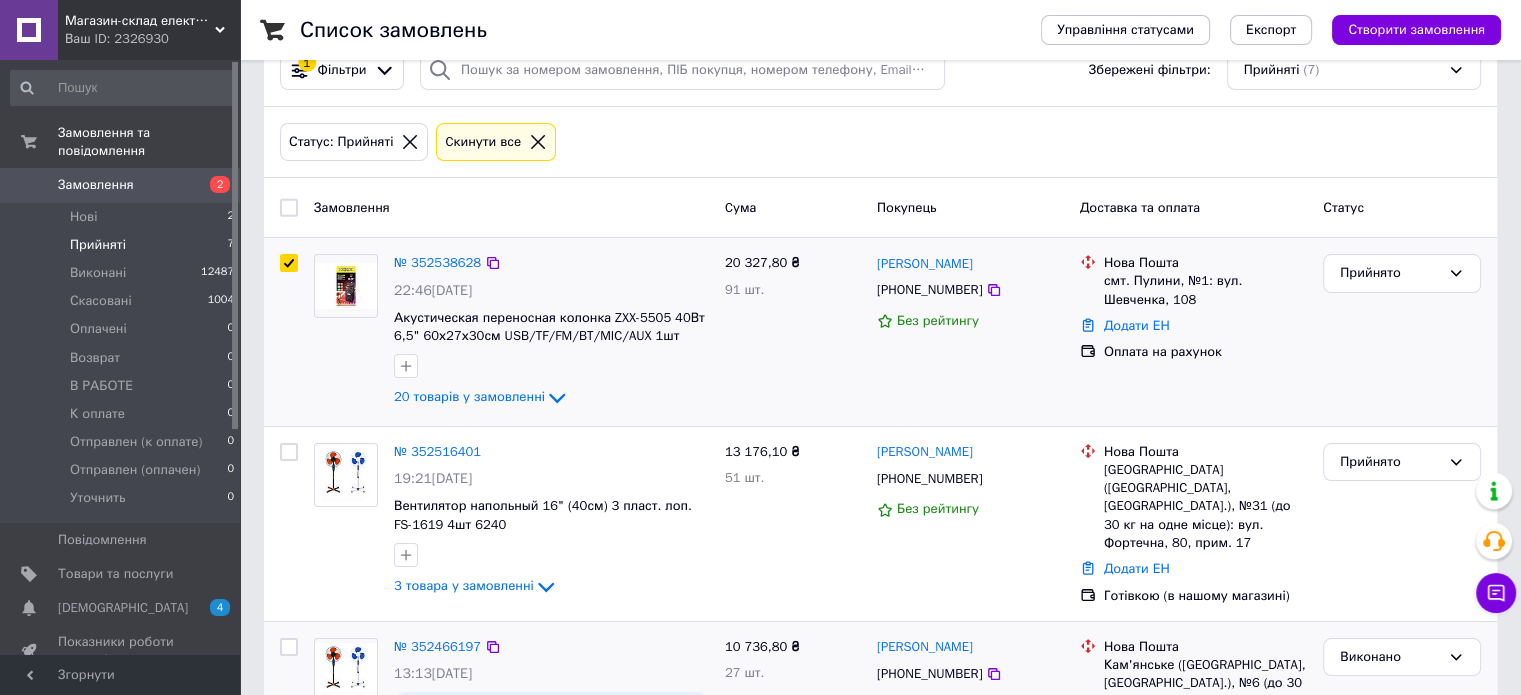 checkbox on "true" 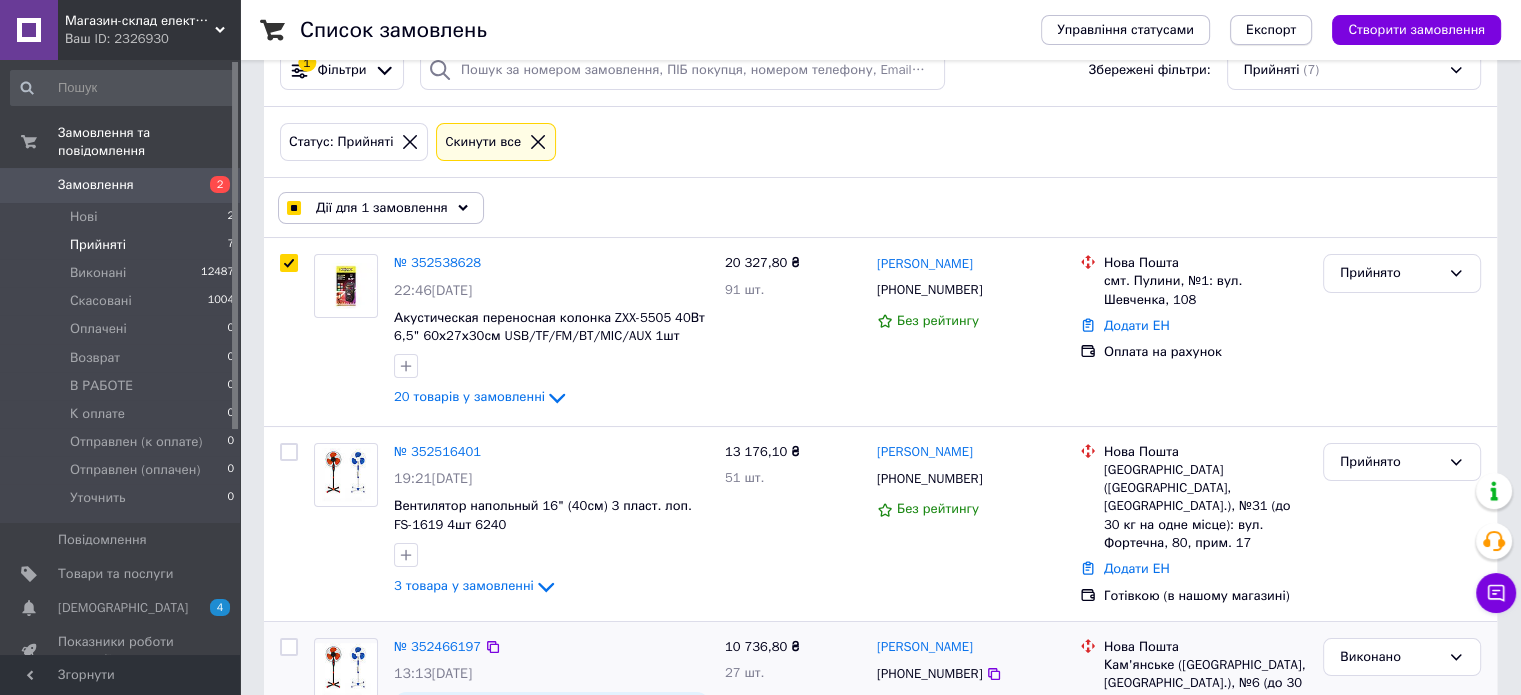 click on "Експорт" at bounding box center (1271, 30) 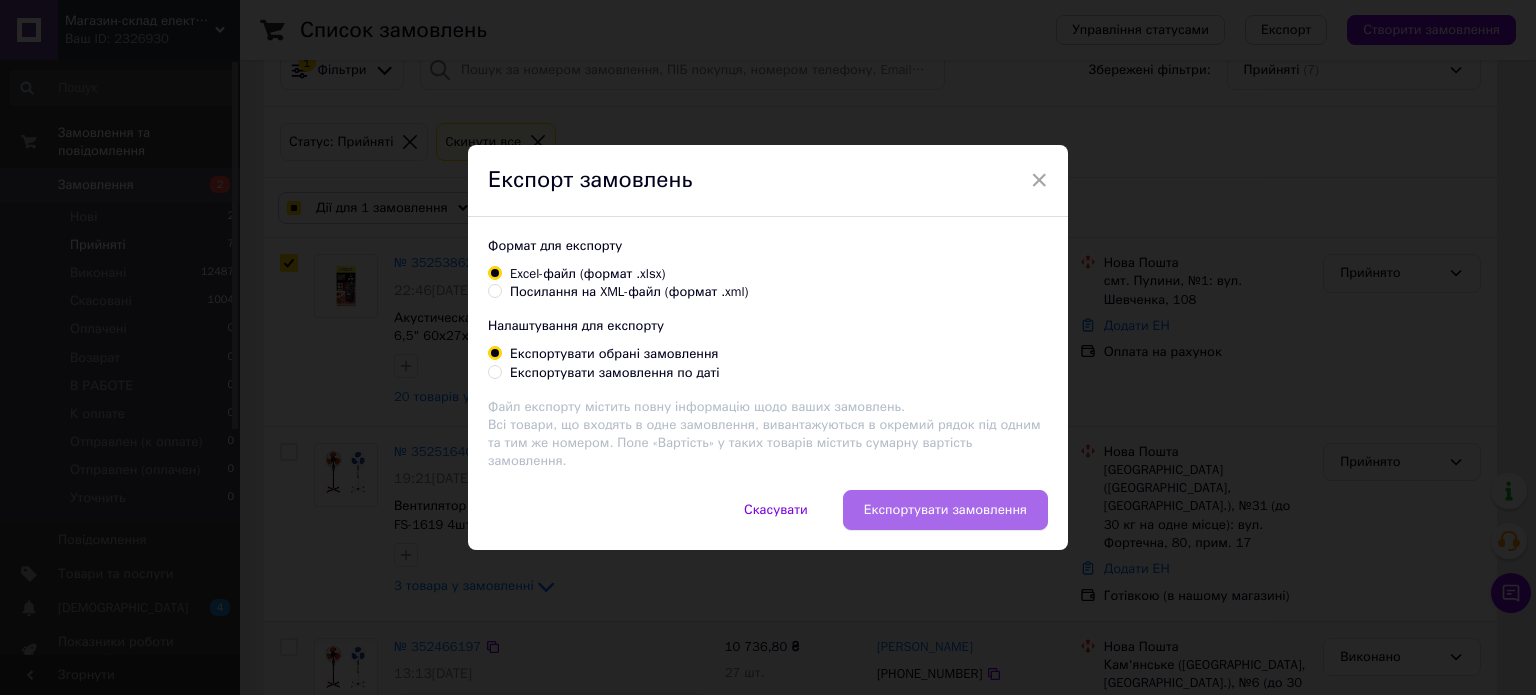 click on "Експортувати замовлення" at bounding box center [945, 510] 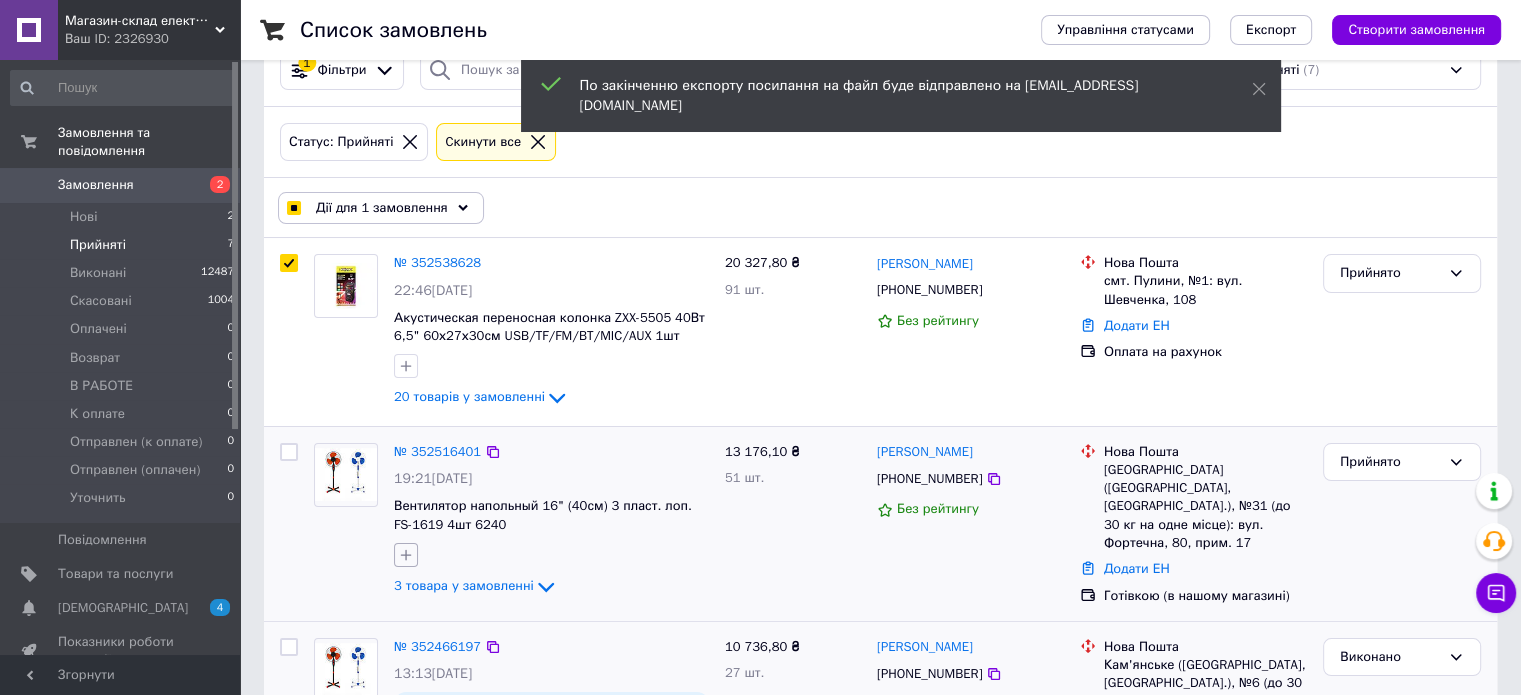 click 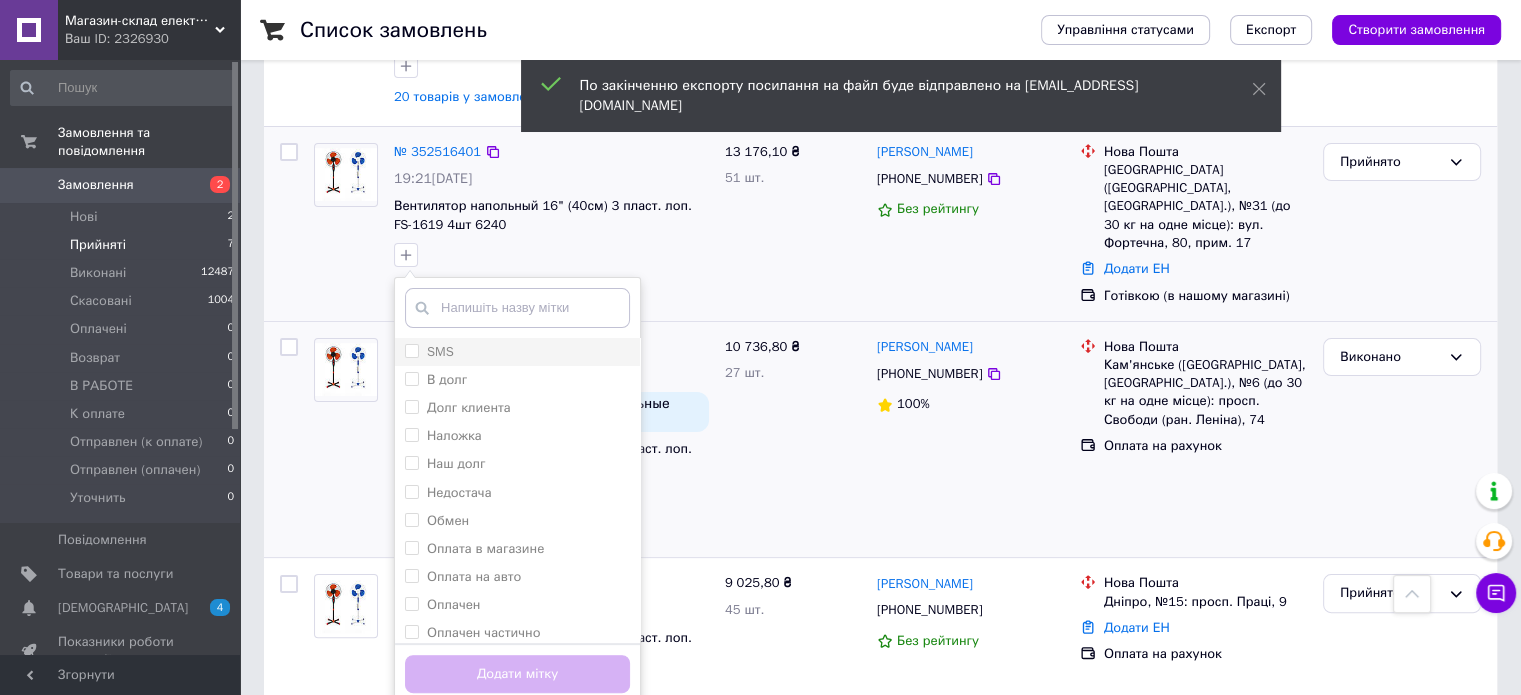 click on "SMS" at bounding box center (517, 352) 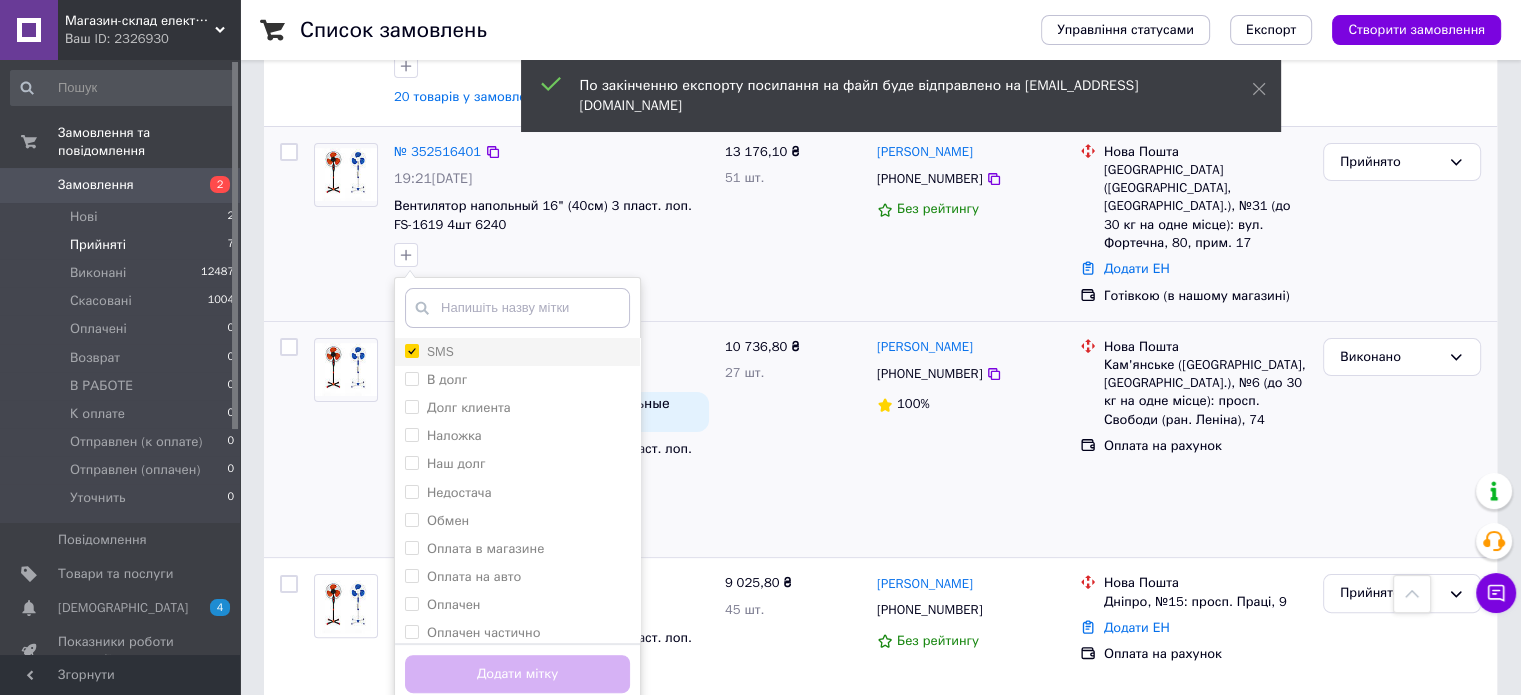 checkbox on "true" 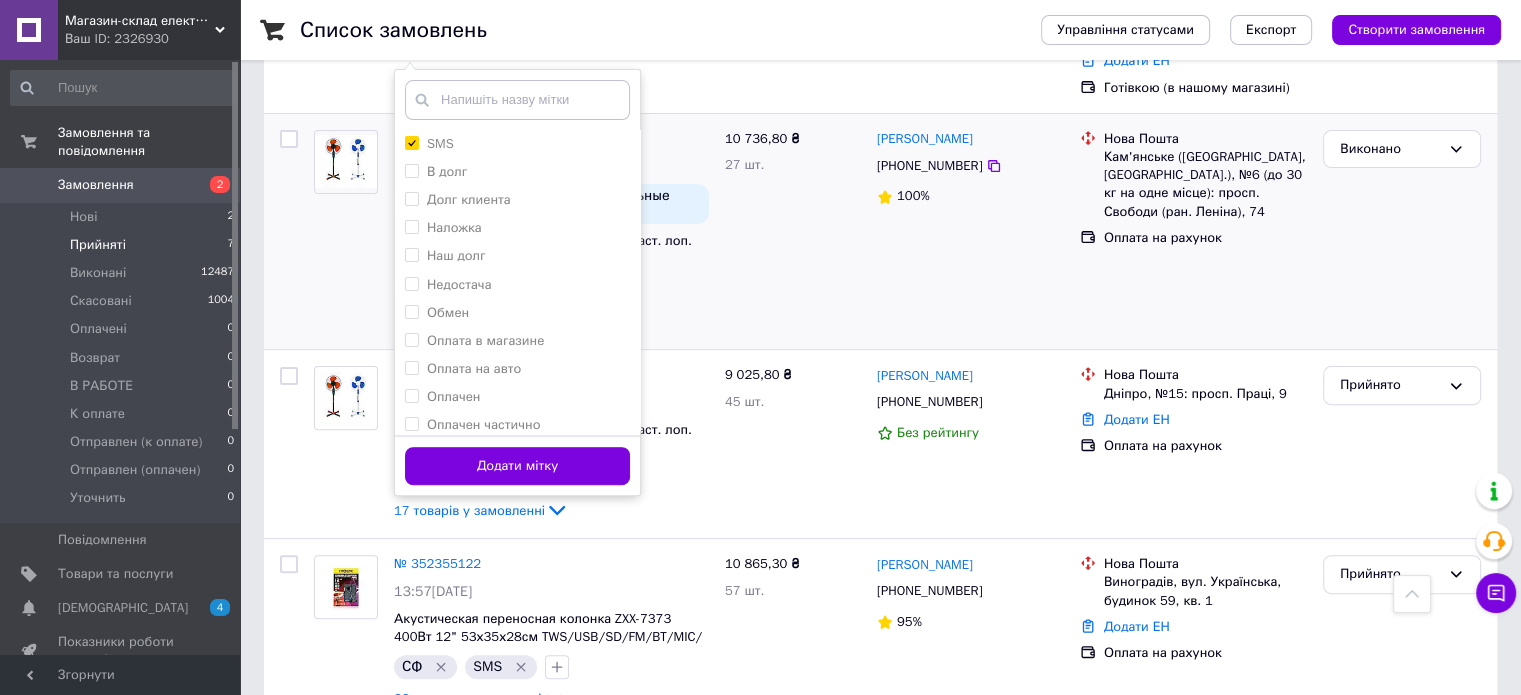 scroll, scrollTop: 449, scrollLeft: 0, axis: vertical 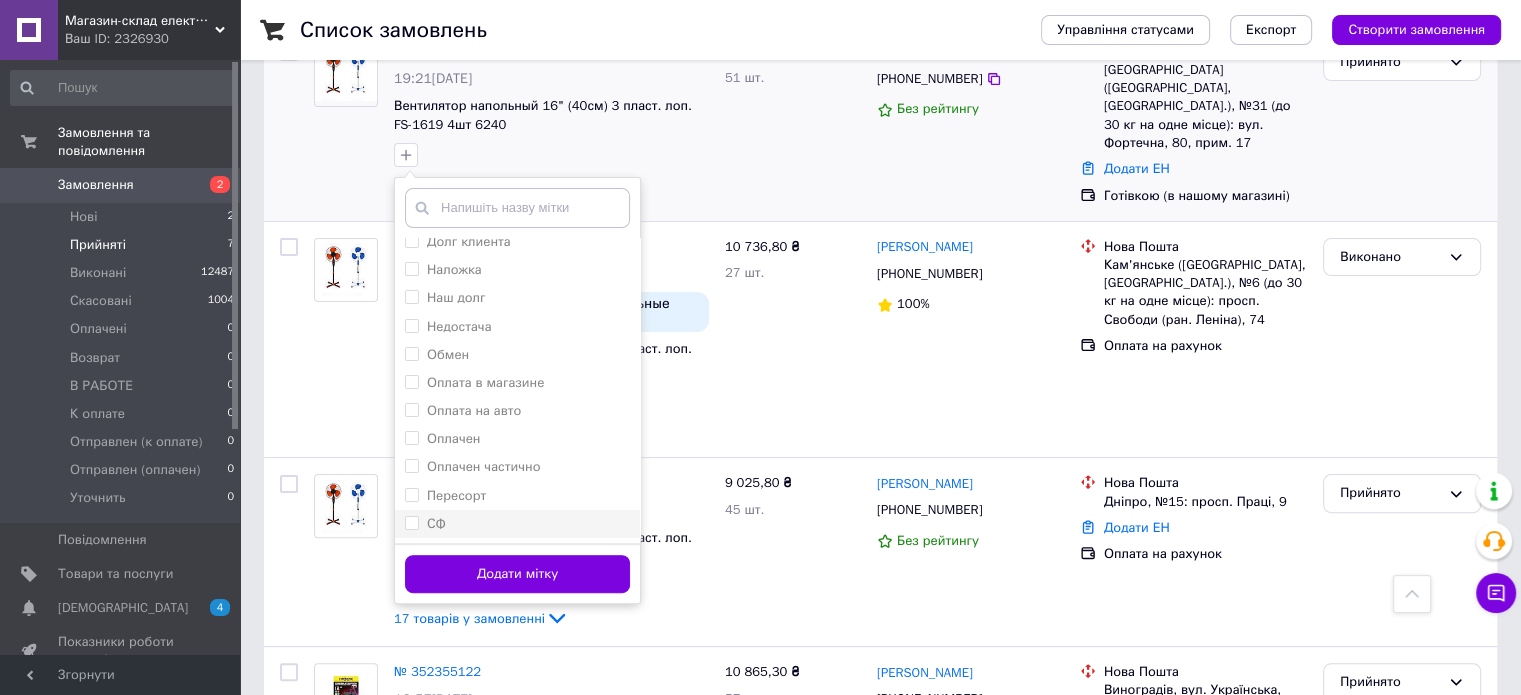 click on "СФ" at bounding box center [517, 524] 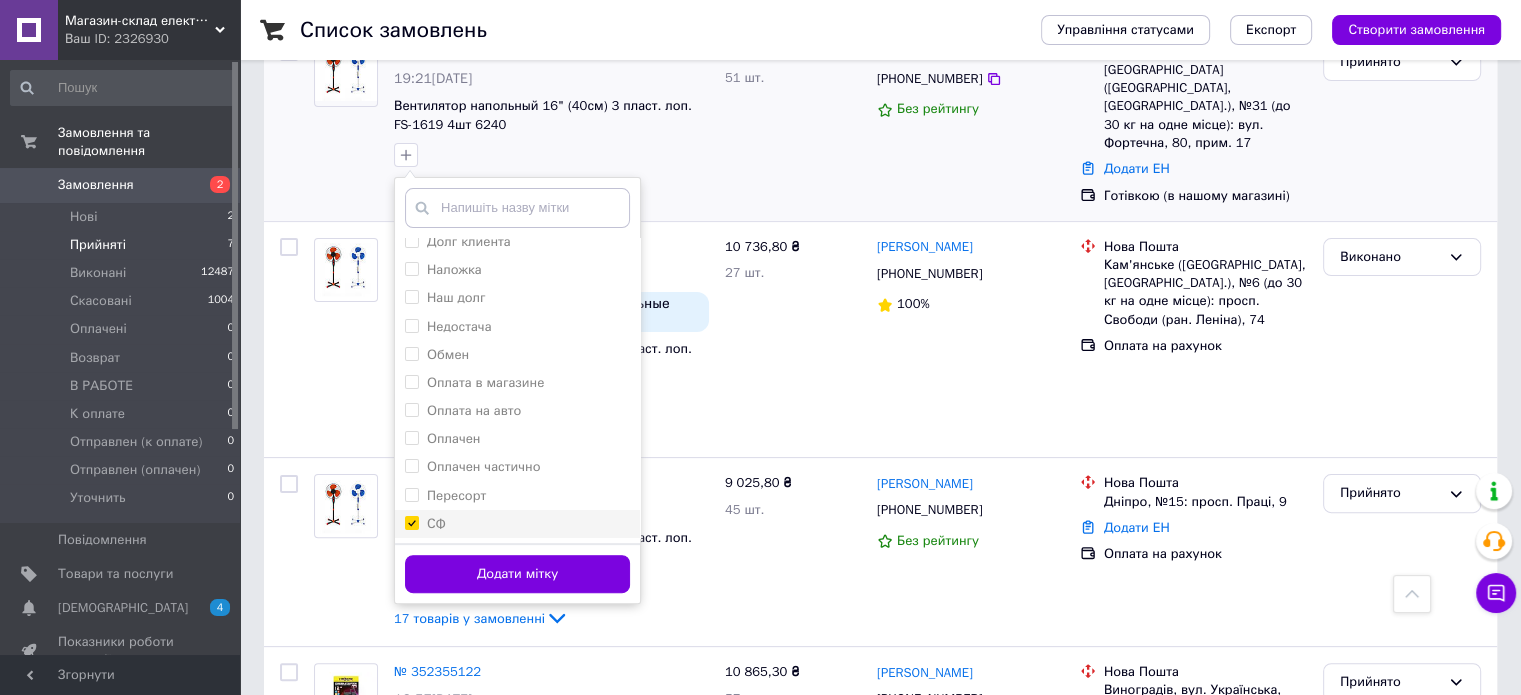checkbox on "true" 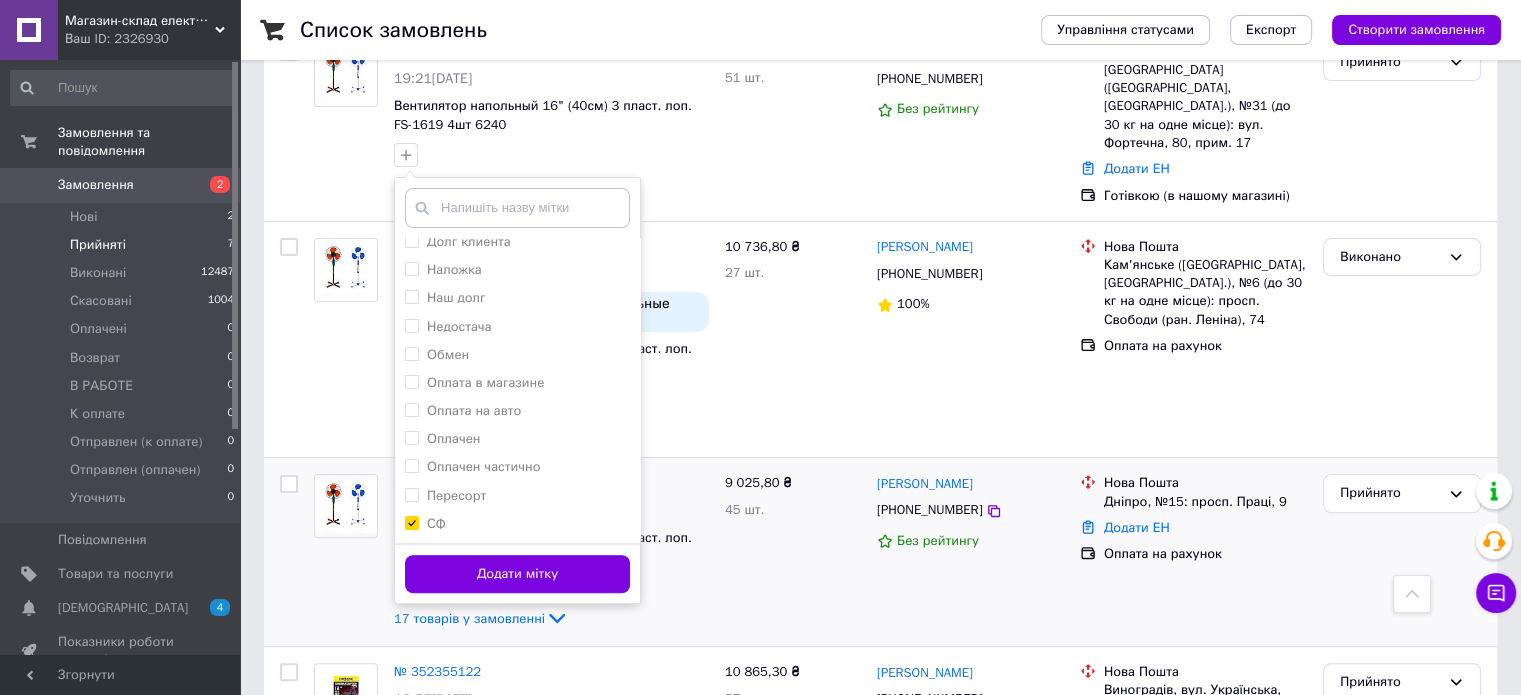click on "Додати мітку" at bounding box center (517, 574) 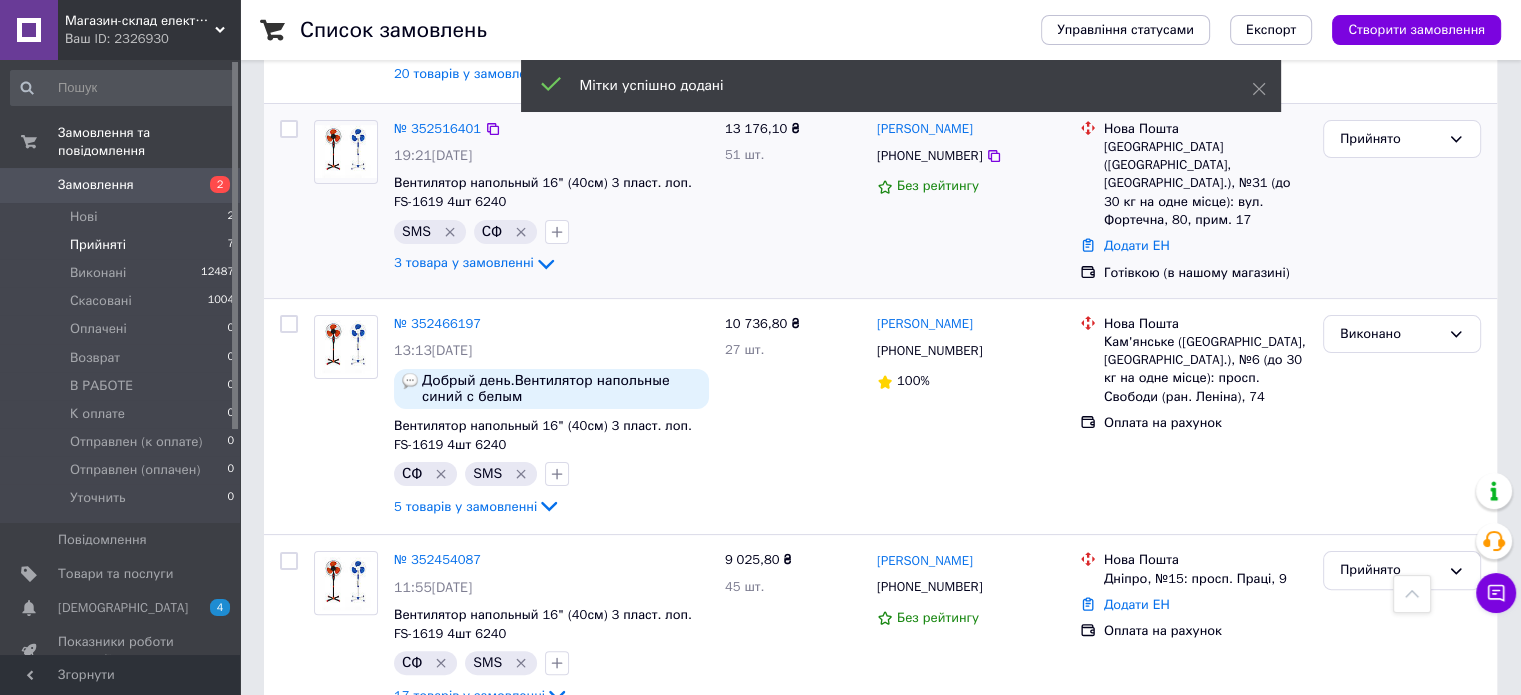 scroll, scrollTop: 249, scrollLeft: 0, axis: vertical 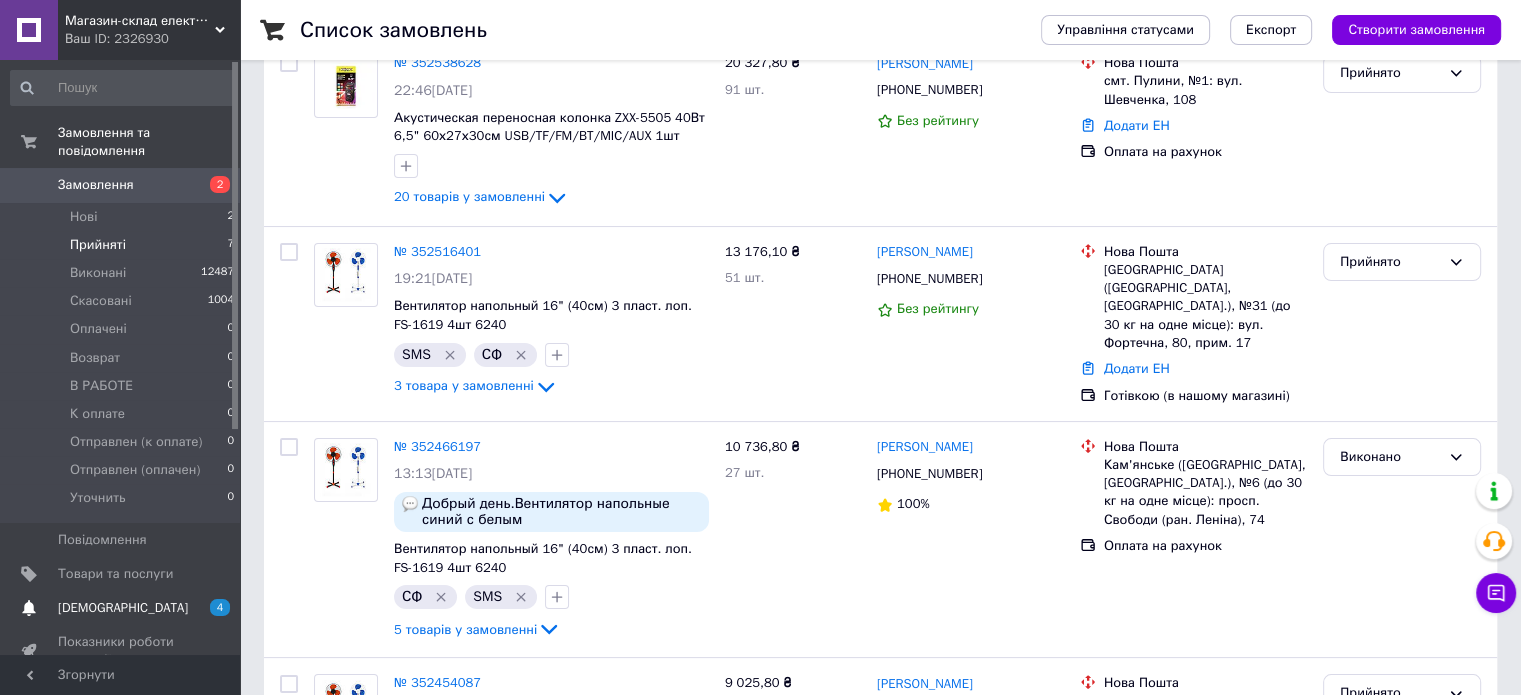 click on "[DEMOGRAPHIC_DATA]" at bounding box center (123, 608) 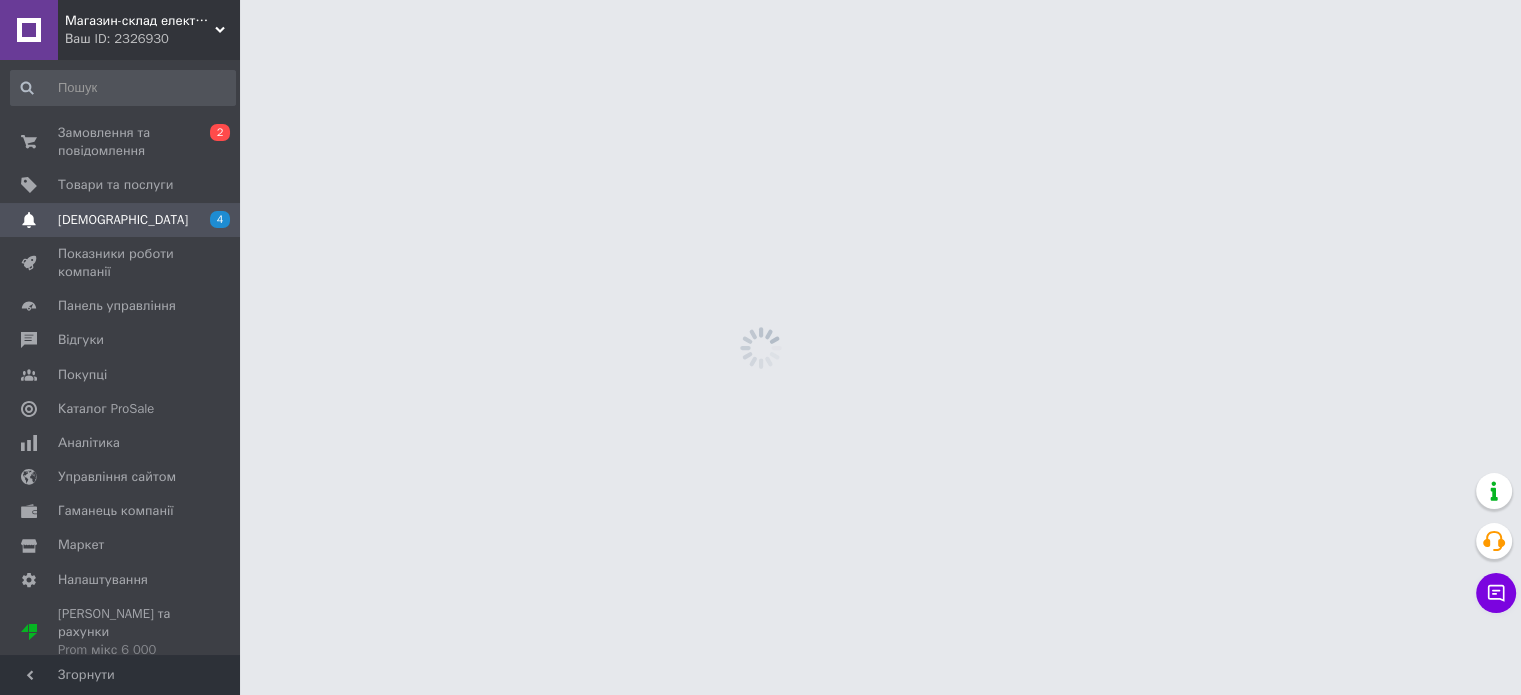 scroll, scrollTop: 0, scrollLeft: 0, axis: both 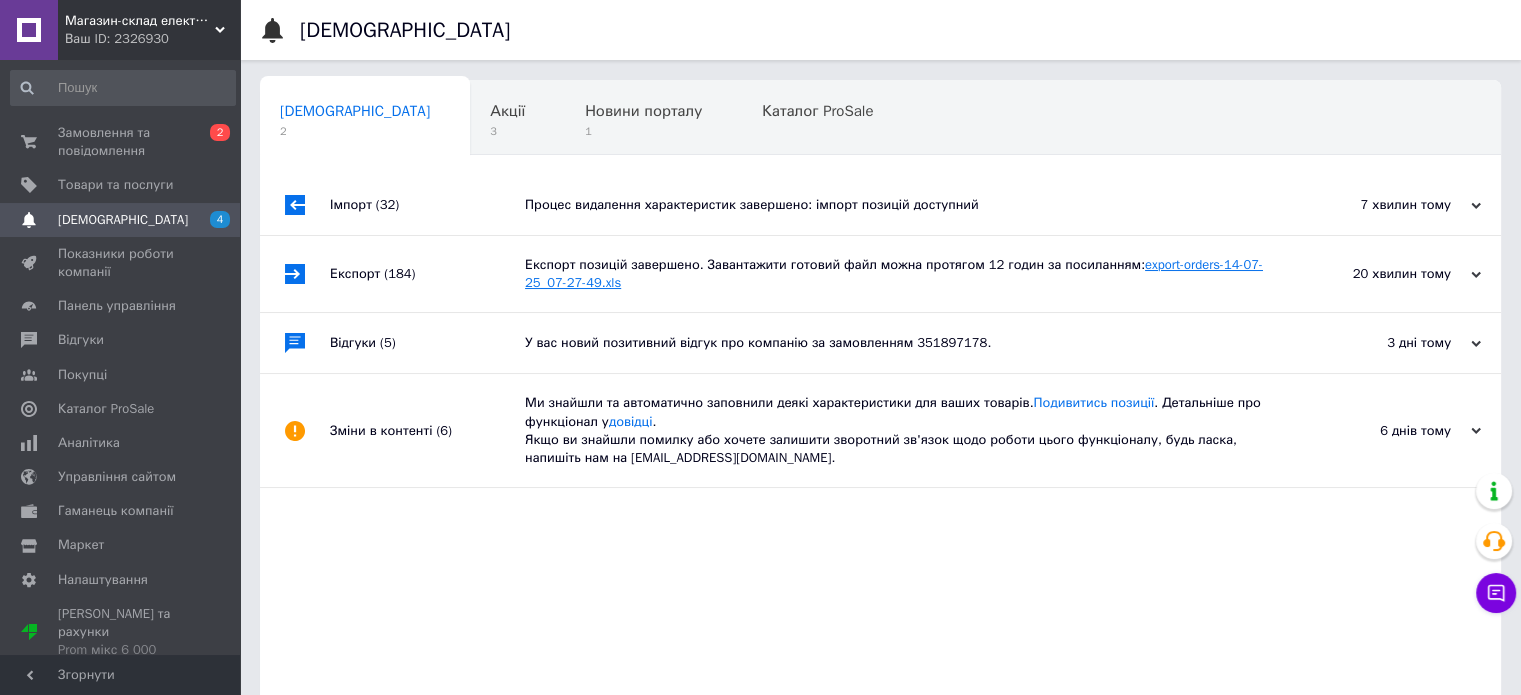 click on "export-orders-14-07-25_07-27-49.xls" at bounding box center (894, 273) 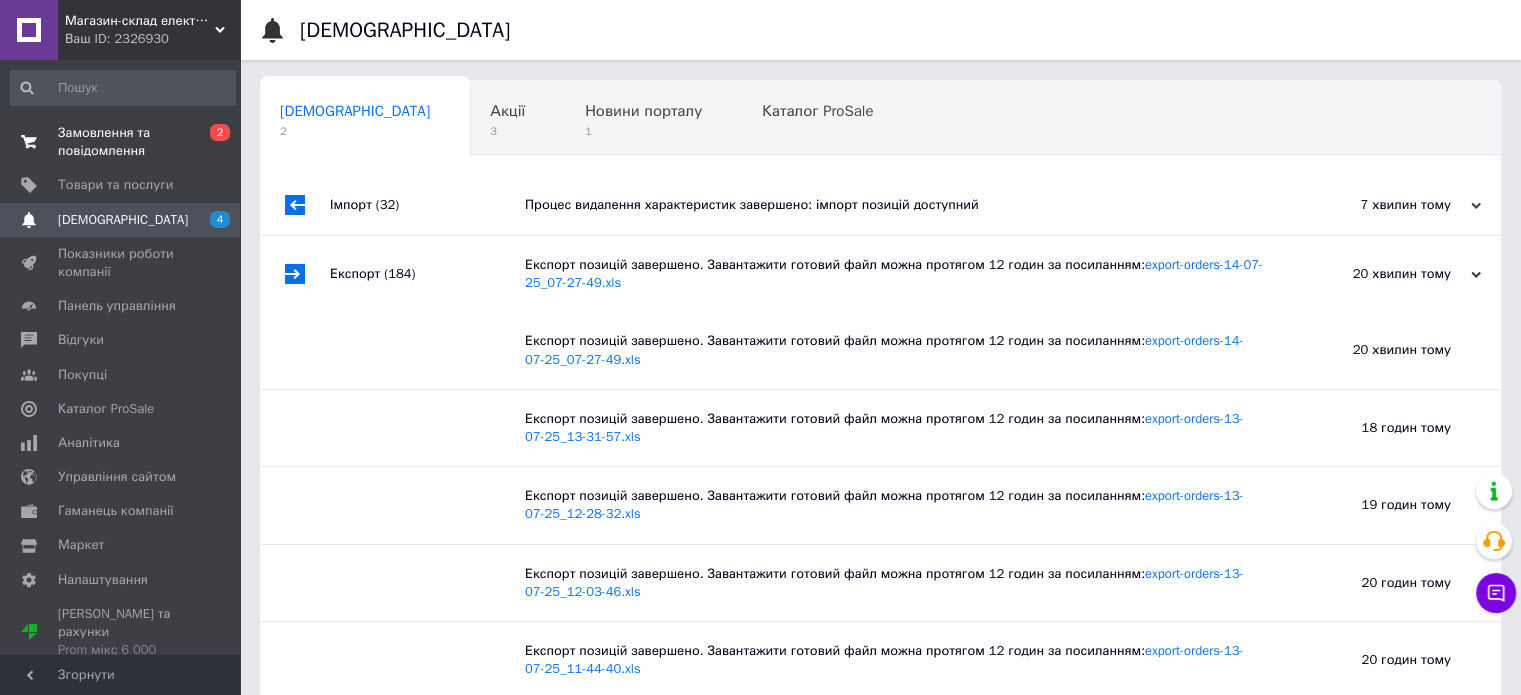 click on "Замовлення та повідомлення 0 2" at bounding box center (123, 142) 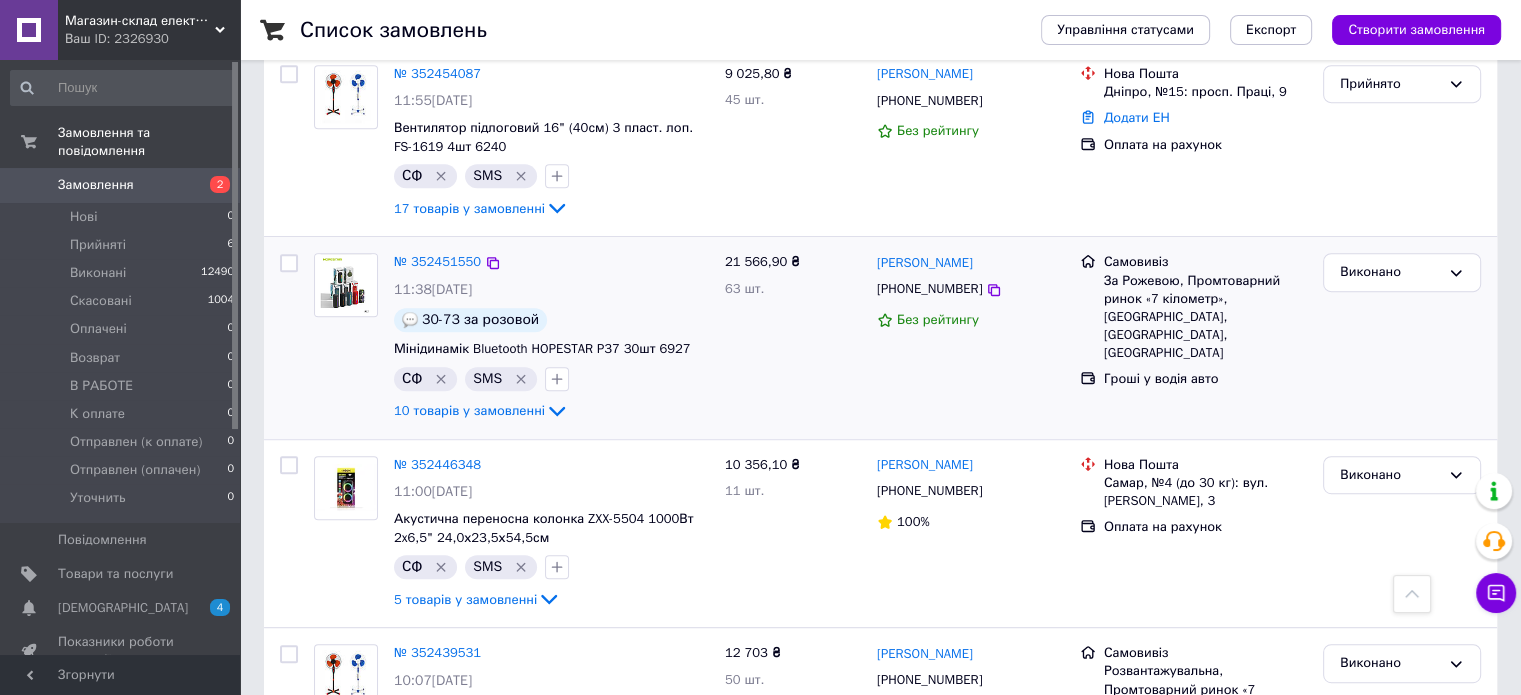 scroll, scrollTop: 1100, scrollLeft: 0, axis: vertical 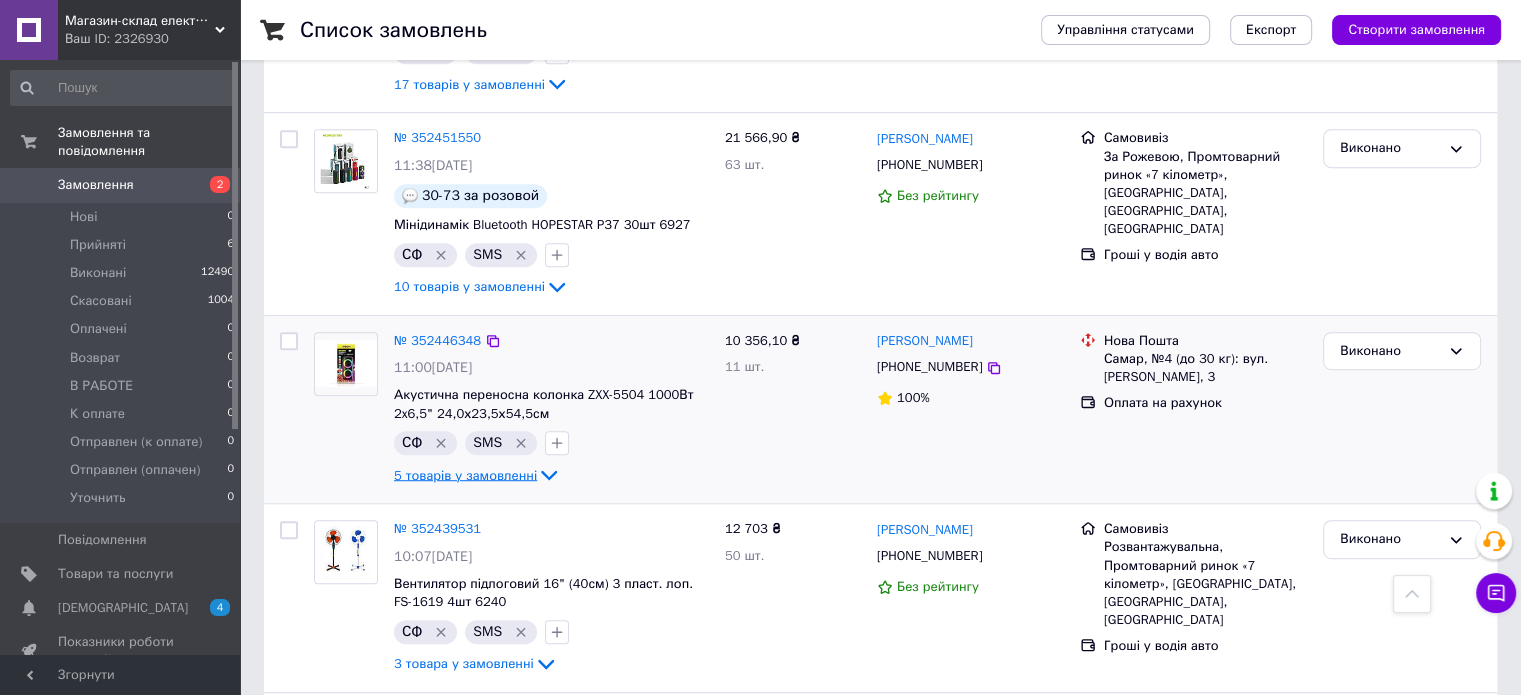 click on "5 товарів у замовленні" at bounding box center (465, 474) 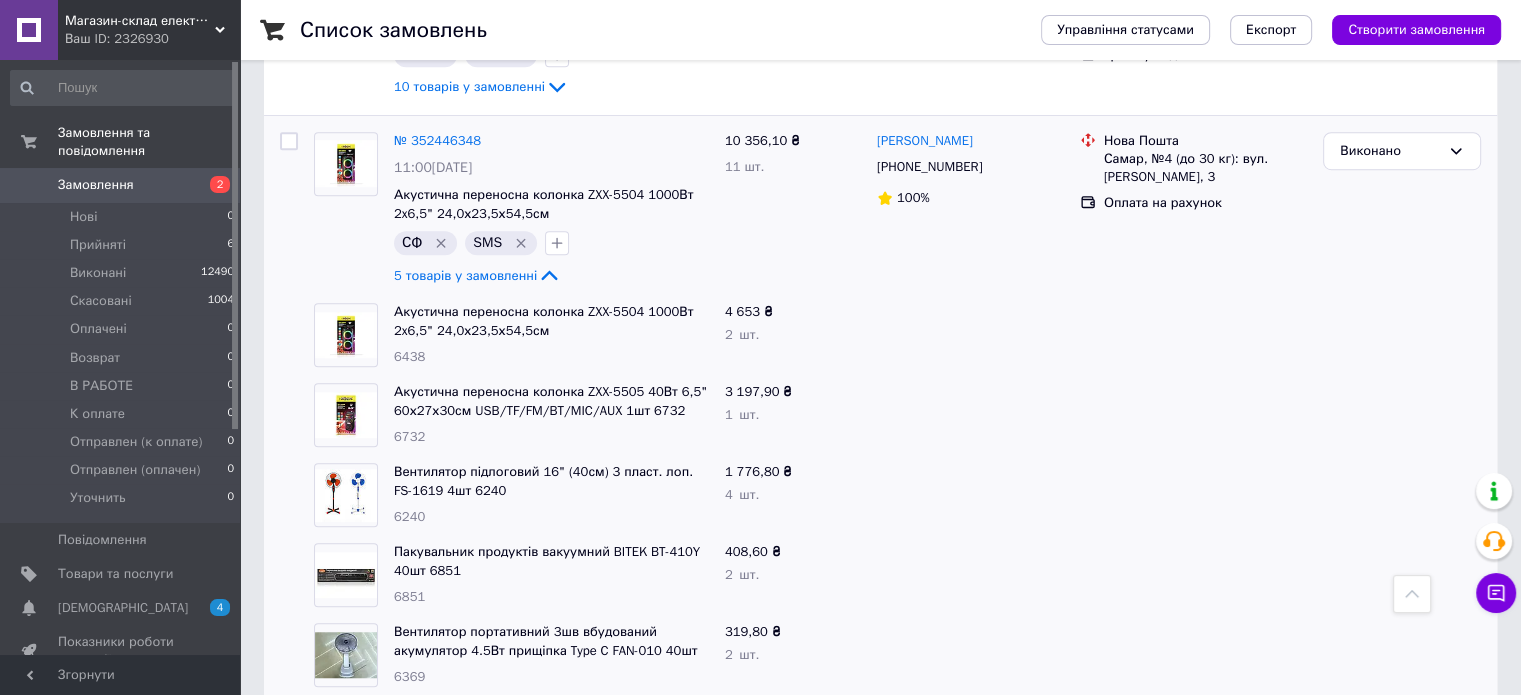 scroll, scrollTop: 1200, scrollLeft: 0, axis: vertical 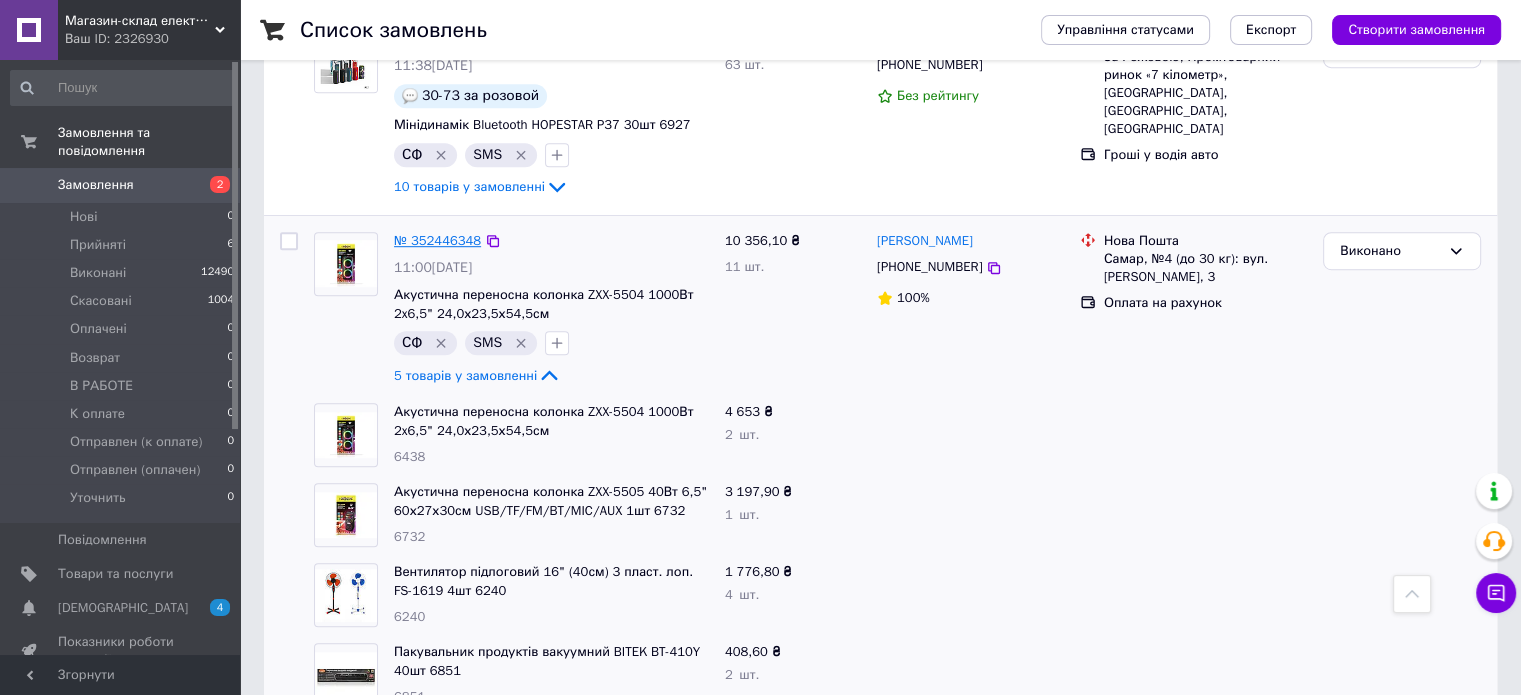 click on "№ 352446348" at bounding box center (437, 240) 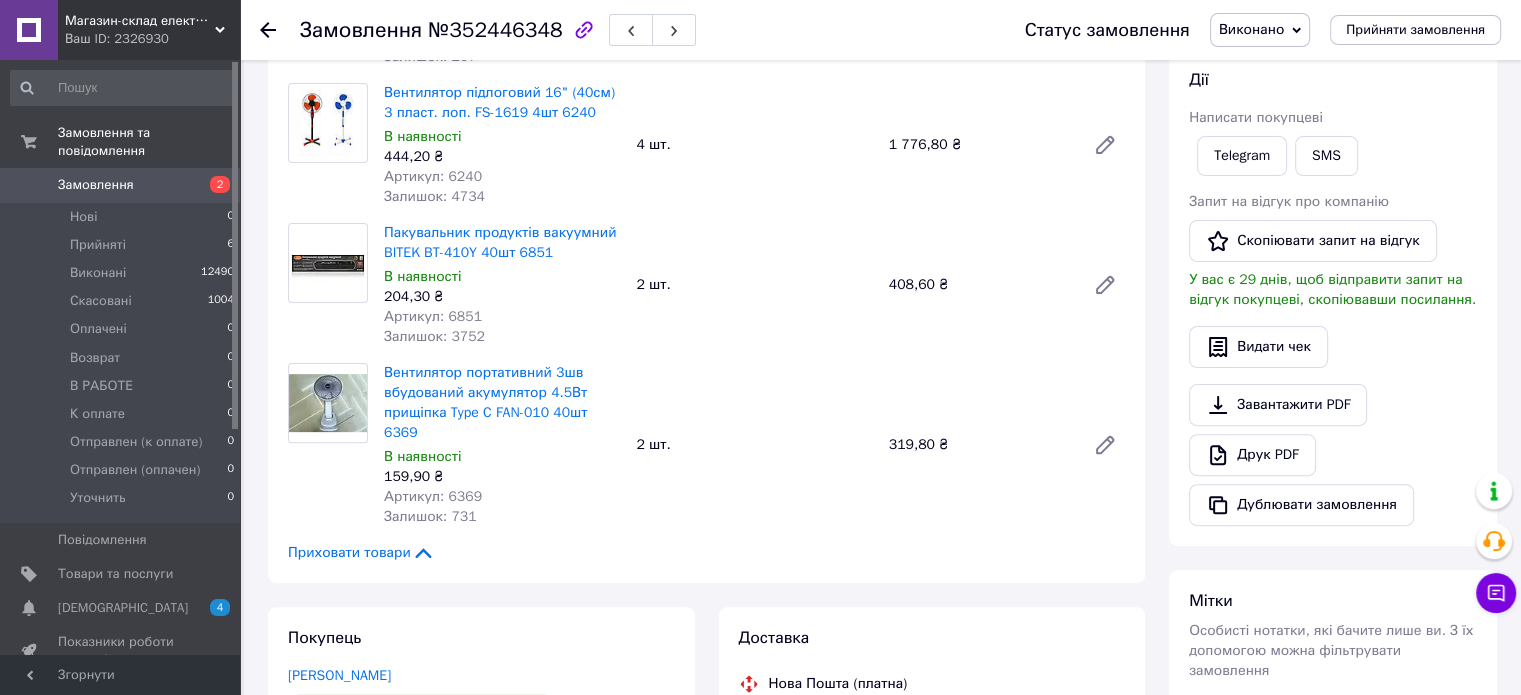 scroll, scrollTop: 600, scrollLeft: 0, axis: vertical 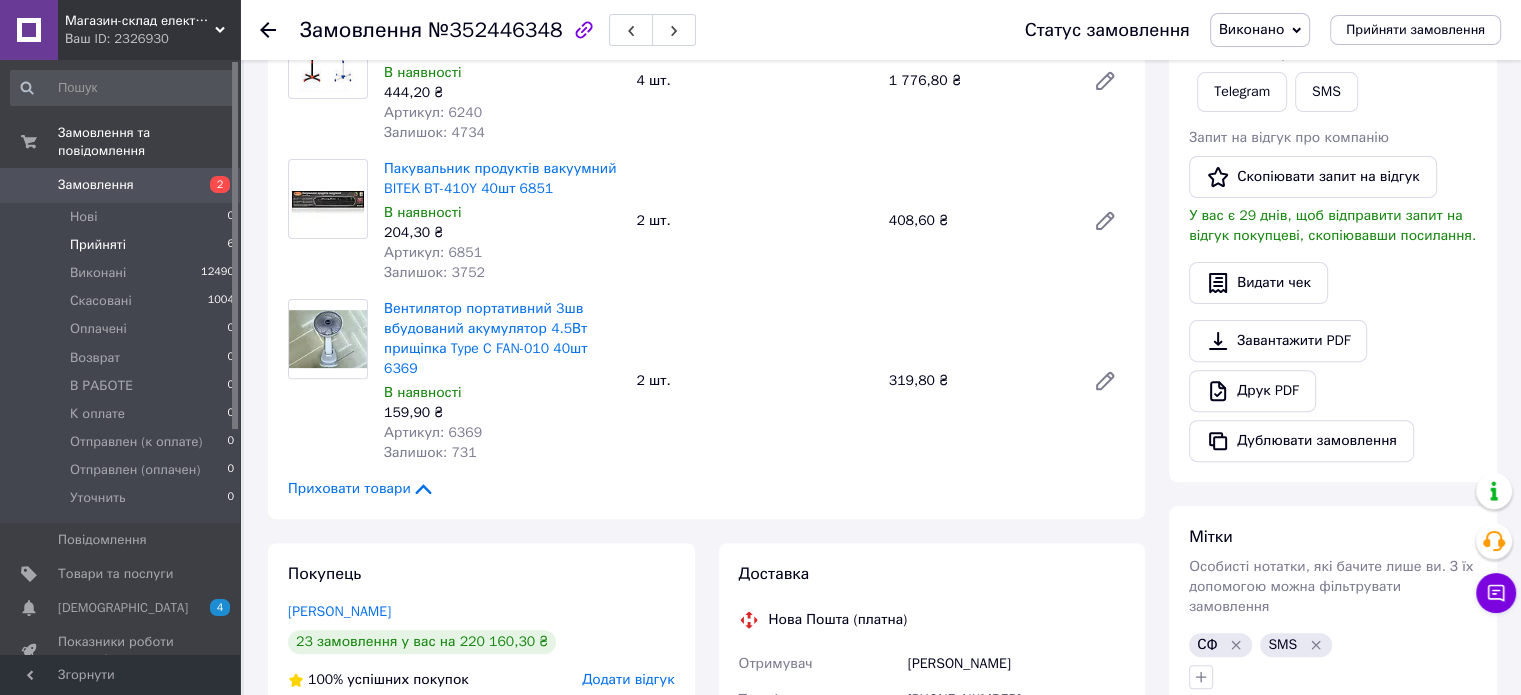 click on "Прийняті 6" at bounding box center [123, 245] 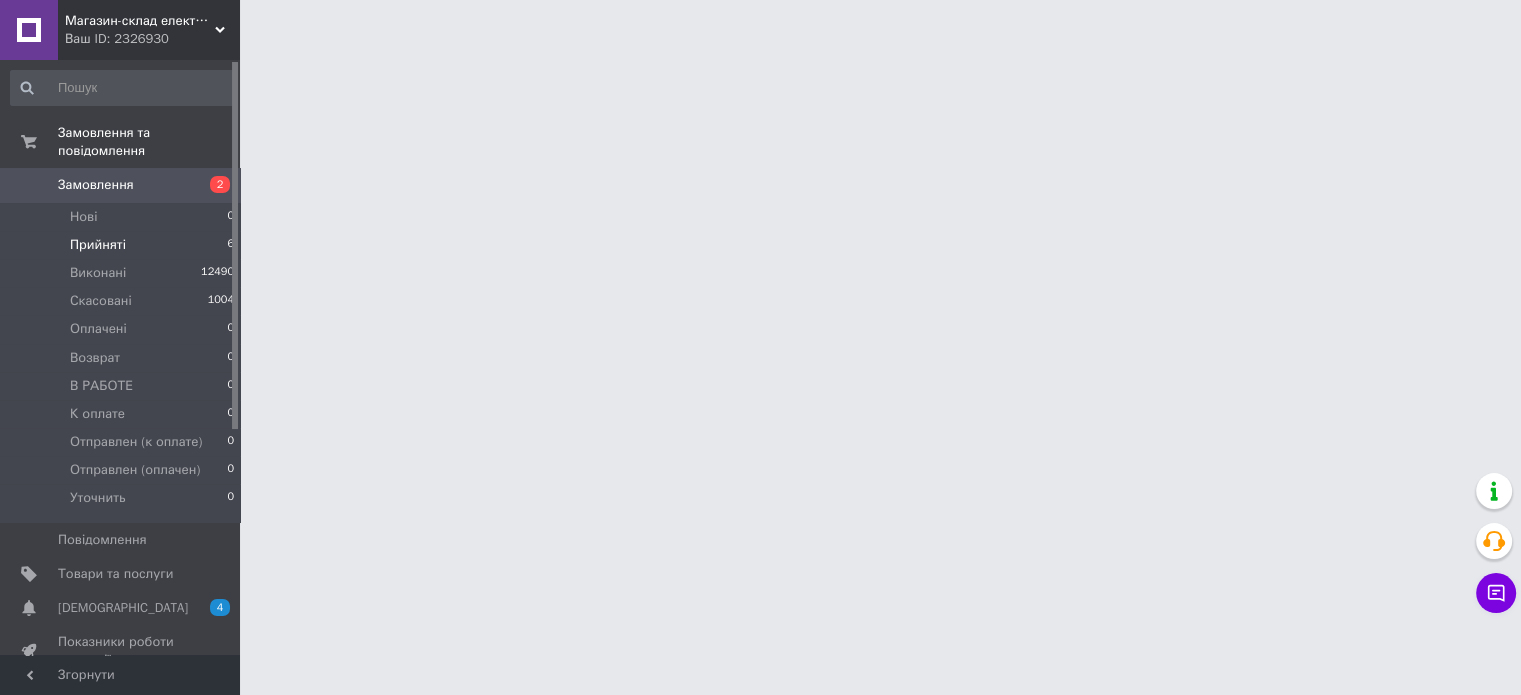 scroll, scrollTop: 0, scrollLeft: 0, axis: both 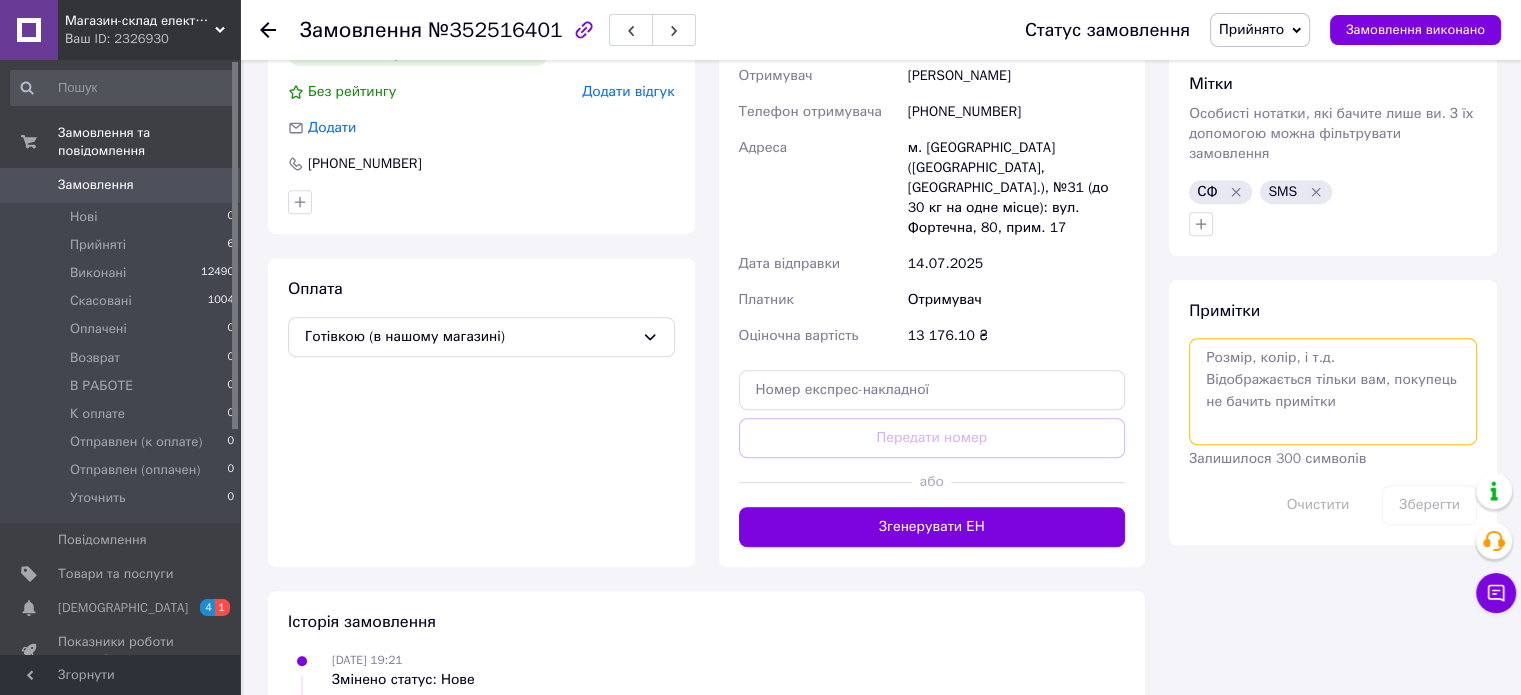 click at bounding box center (1333, 391) 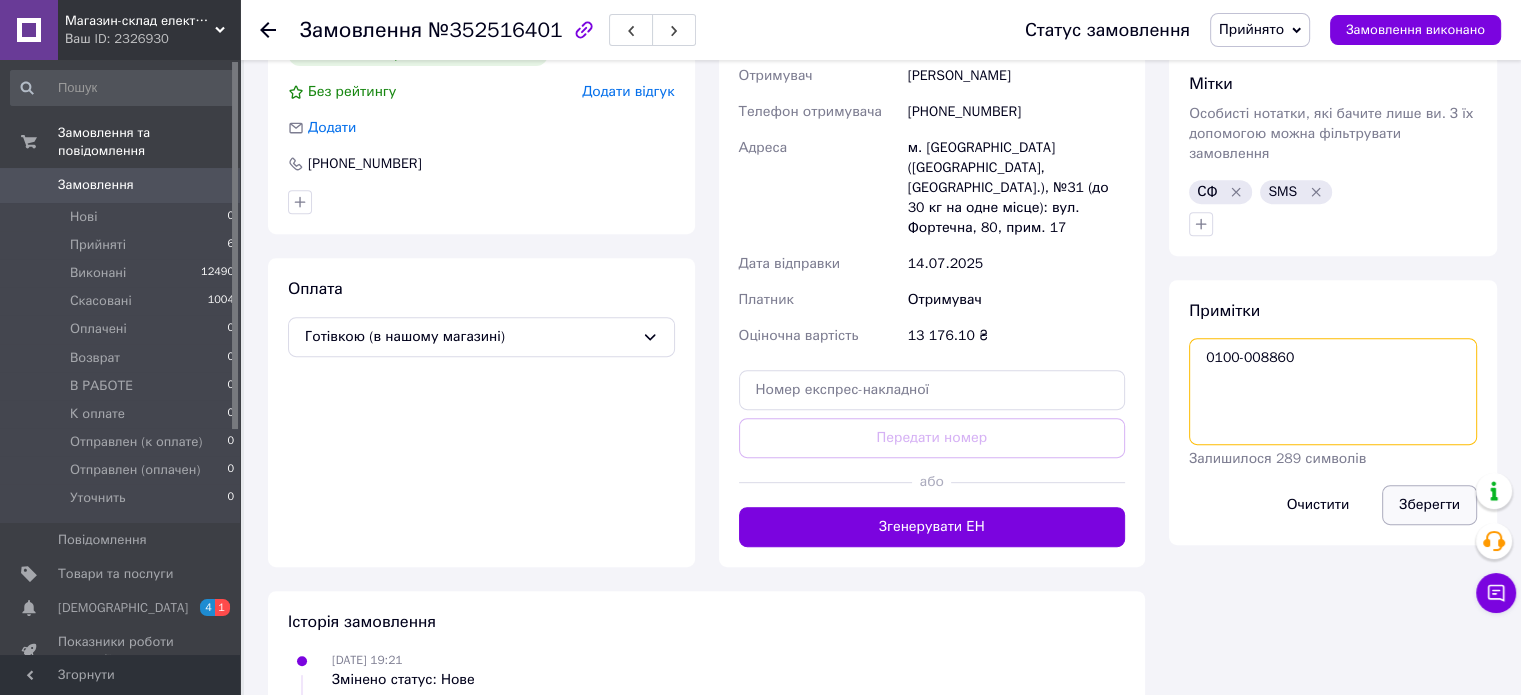type on "0100-008860" 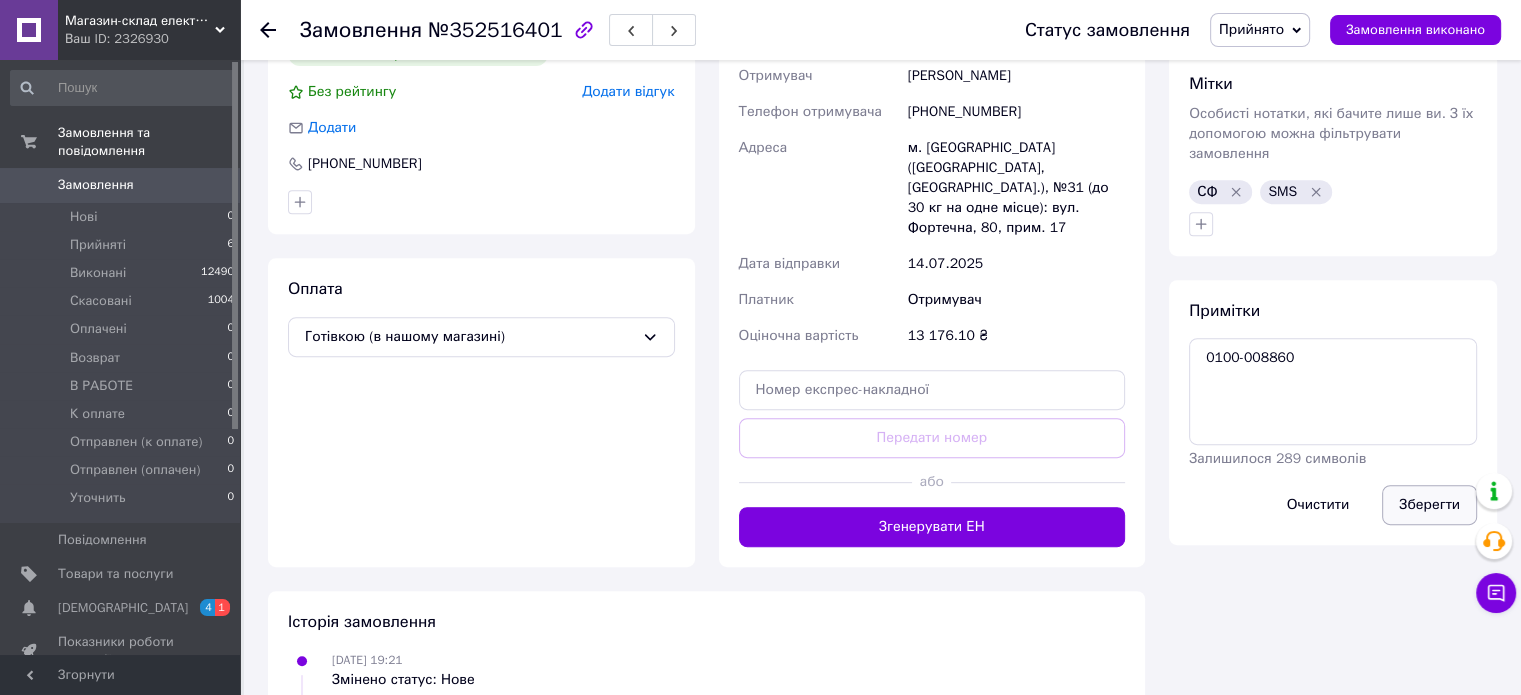 click on "Зберегти" at bounding box center (1429, 505) 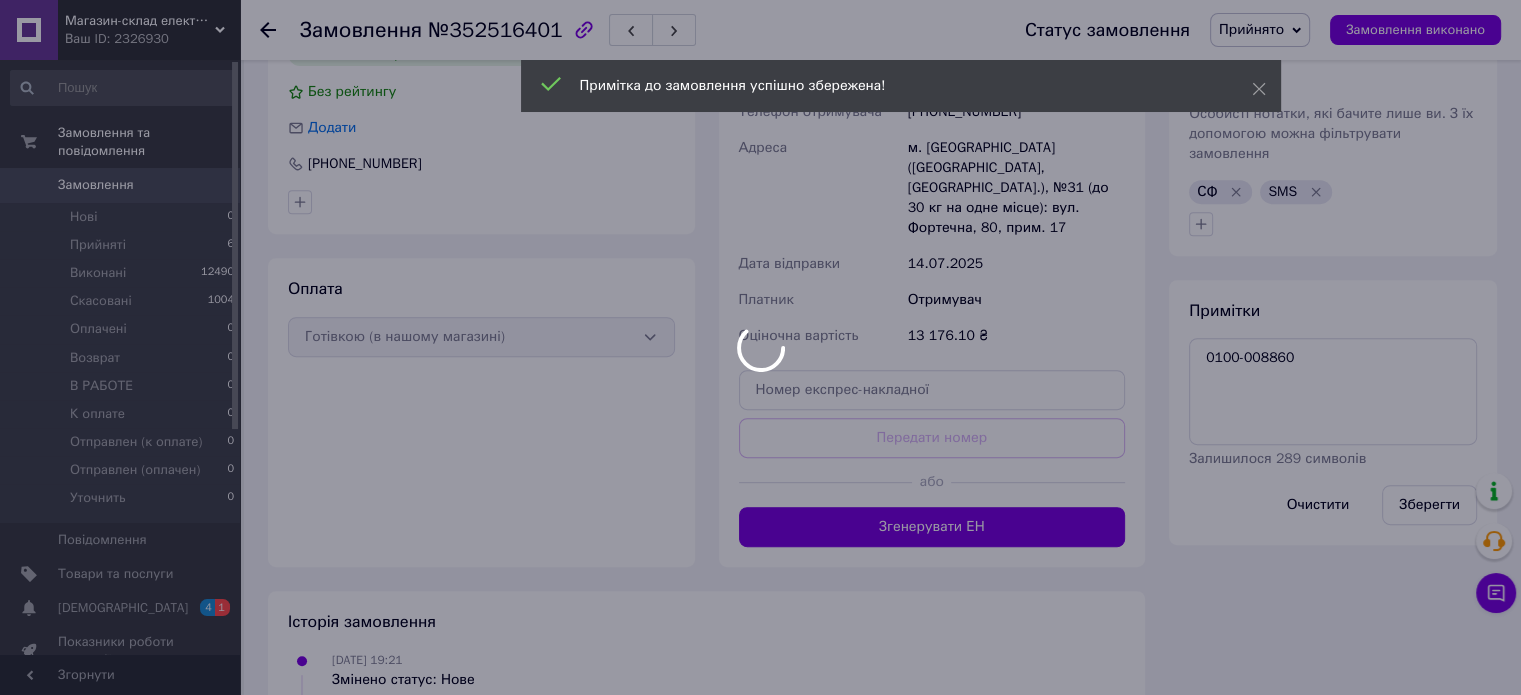 click on "№352516401" at bounding box center (495, 30) 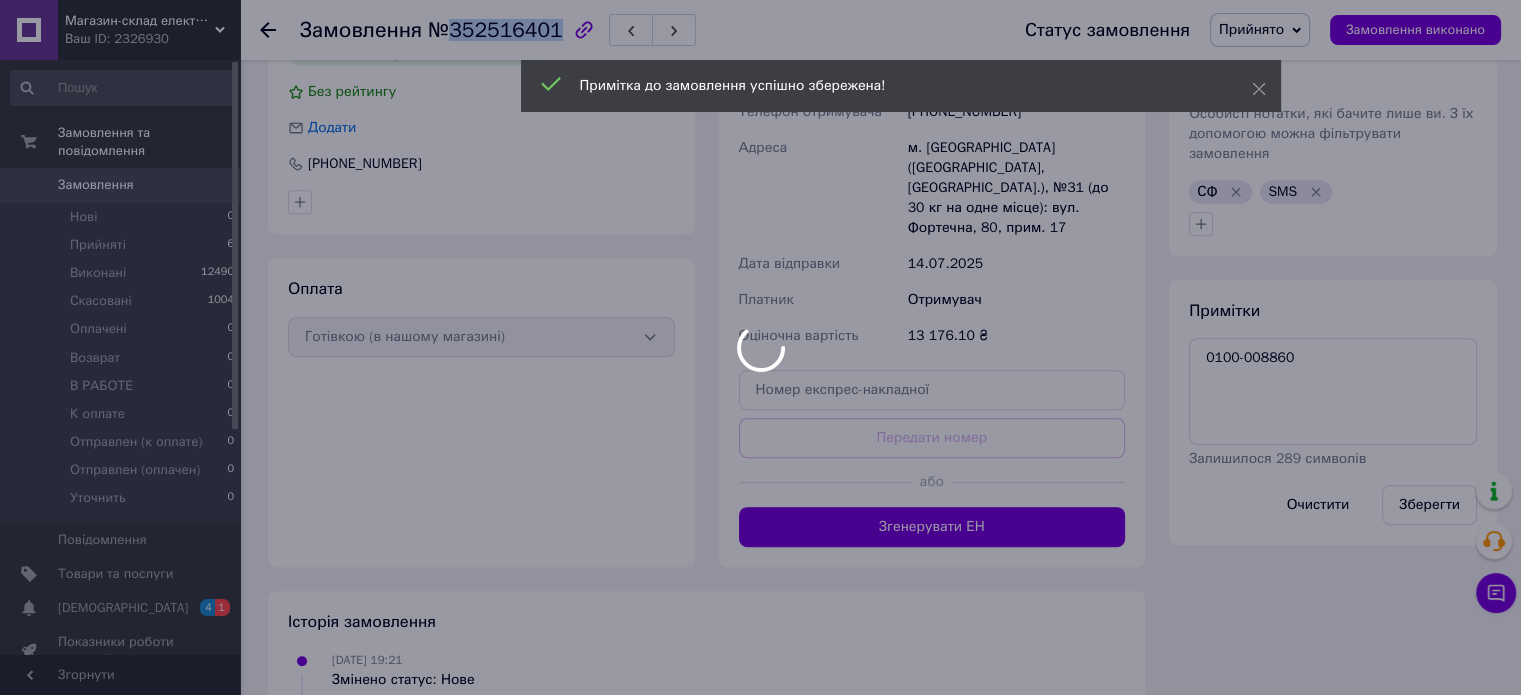 click on "Магазин-склад електроніки та побутової техніки «EUROMAX» Ваш ID: 2326930 Сайт Магазин-склад електроніки та побуто... Кабінет покупця Перевірити стан системи Сторінка на порталі Интернет-магазин "ZXX.COM.UA" Довідка Вийти Замовлення та повідомлення Замовлення 0 Нові 0 Прийняті 6 Виконані 12490 Скасовані 1004 Оплачені 0 Возврат 0 В РАБОТЕ 0 К оплате 0 Отправлен (к оплате) 0 Отправлен (оплачен) 0 Уточнить 0 Повідомлення 0 Товари та послуги Сповіщення 4 1 Показники роботи компанії Панель управління Відгуки Покупці Каталог ProSale Маркет 1" at bounding box center [760, 15] 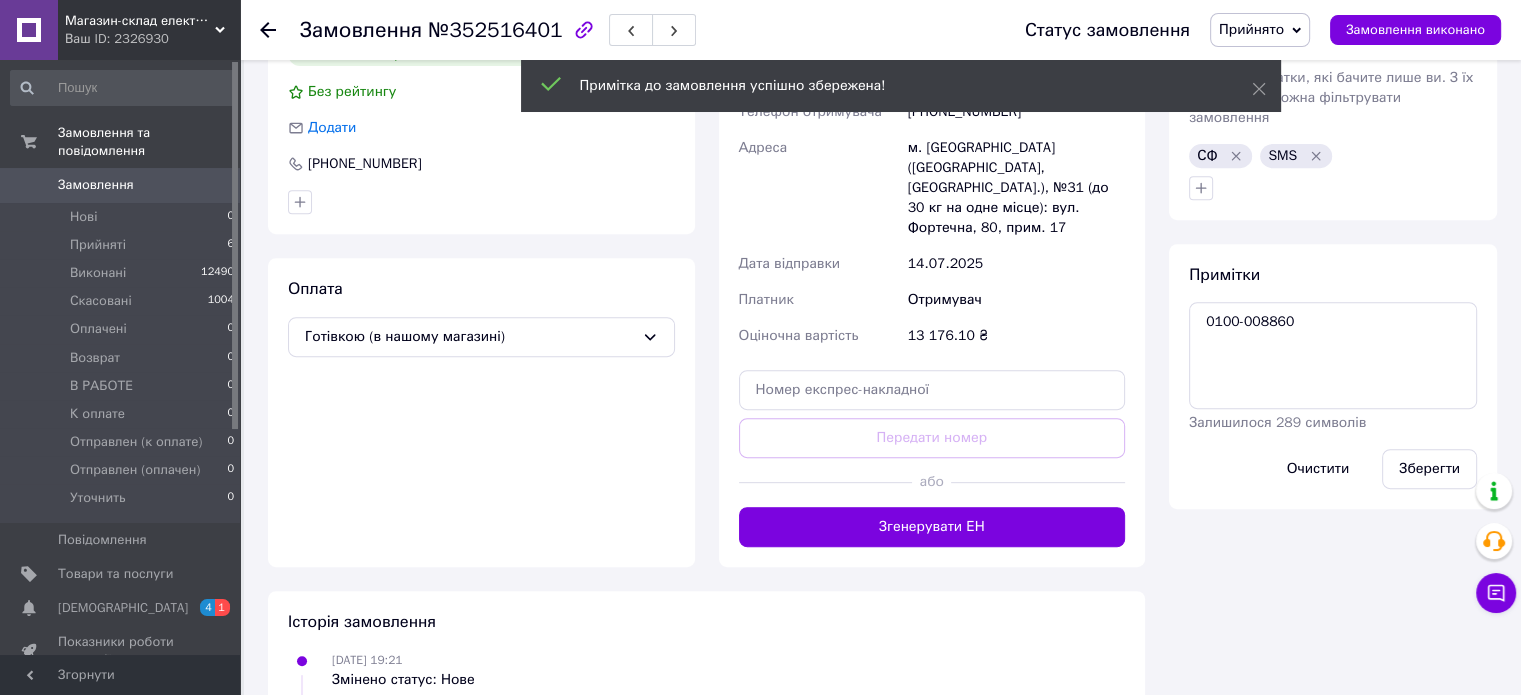 click on "№352516401" at bounding box center (495, 30) 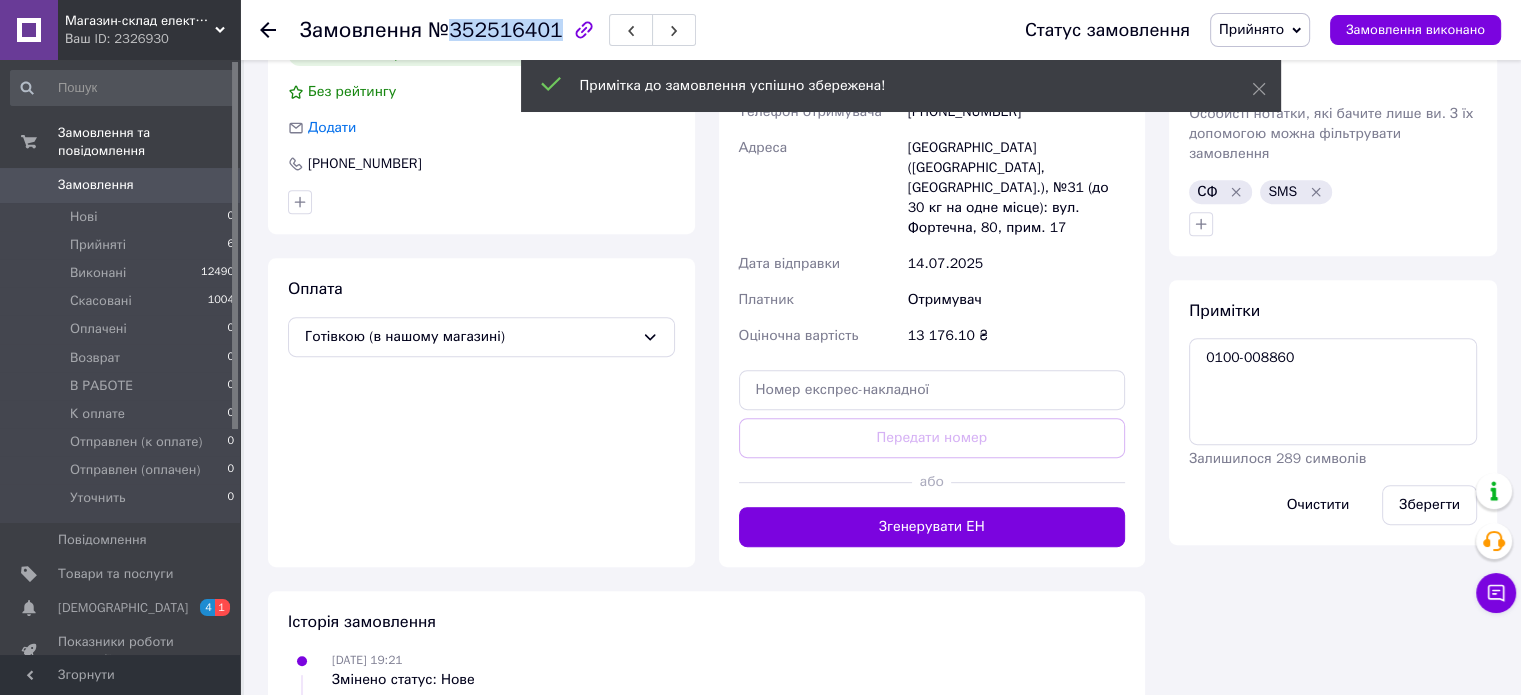 click on "№352516401" at bounding box center (495, 30) 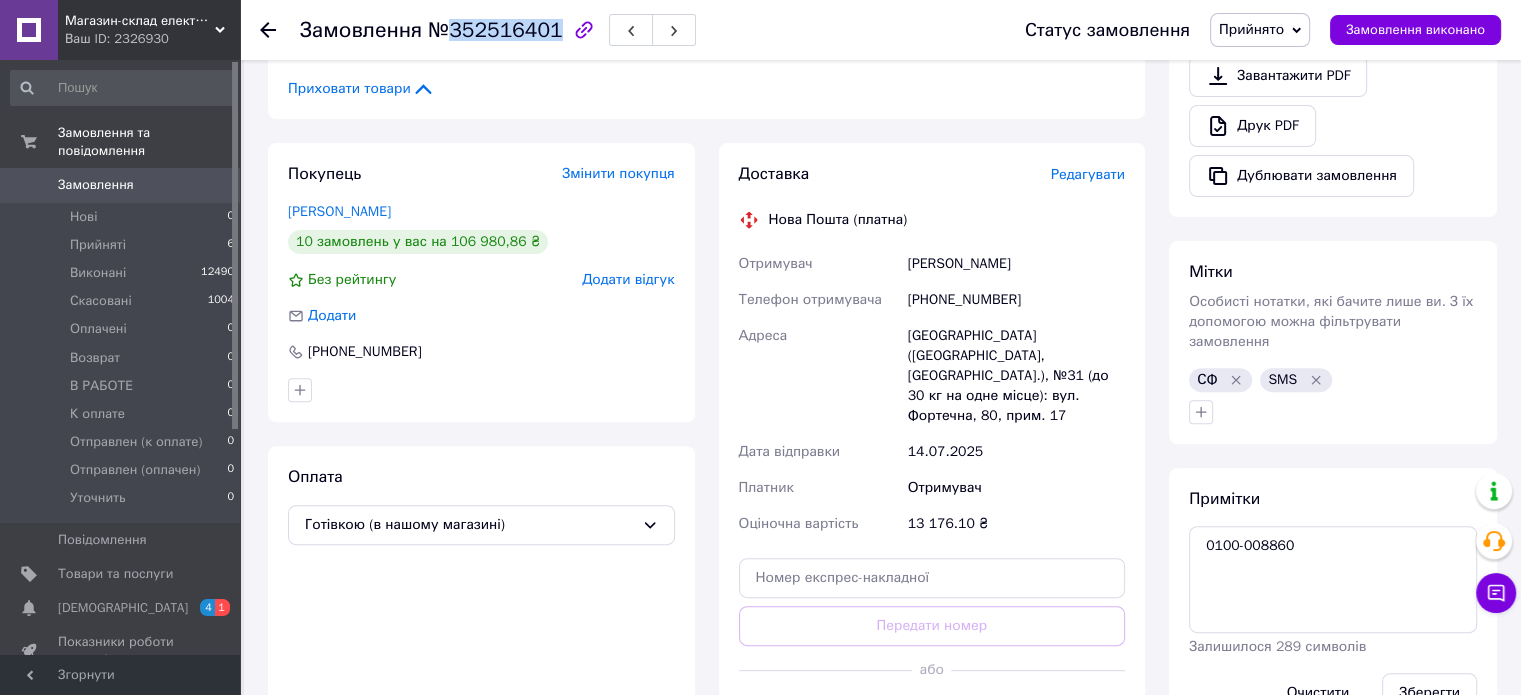 scroll, scrollTop: 600, scrollLeft: 0, axis: vertical 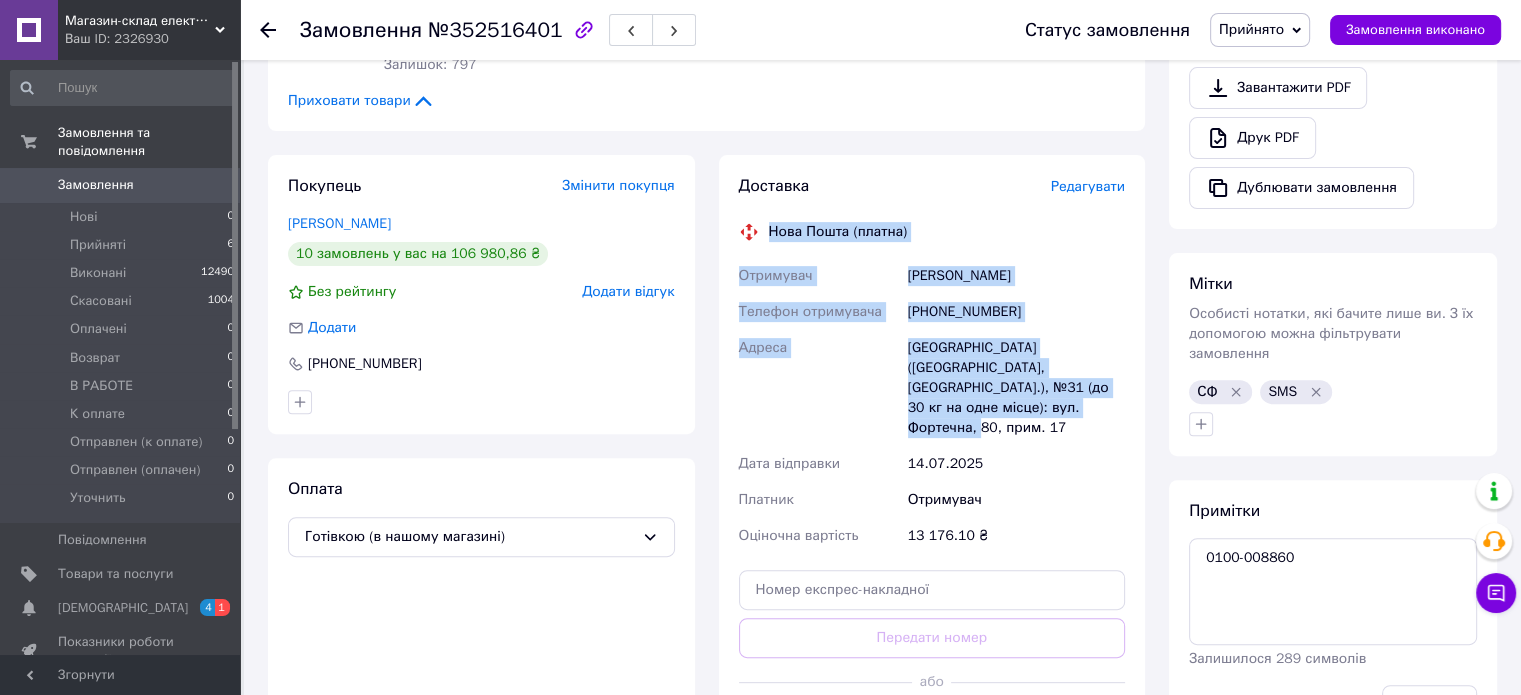 drag, startPoint x: 988, startPoint y: 411, endPoint x: 772, endPoint y: 226, distance: 284.39584 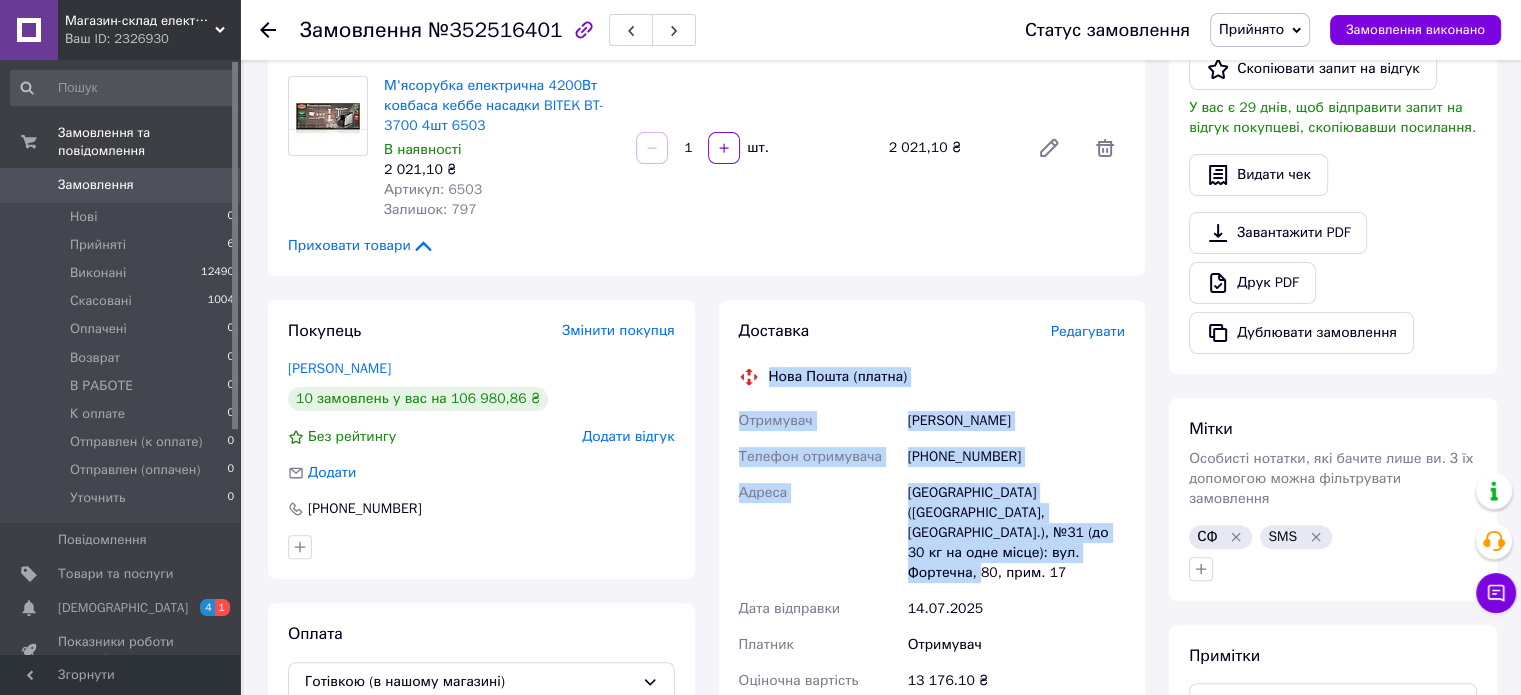 scroll, scrollTop: 600, scrollLeft: 0, axis: vertical 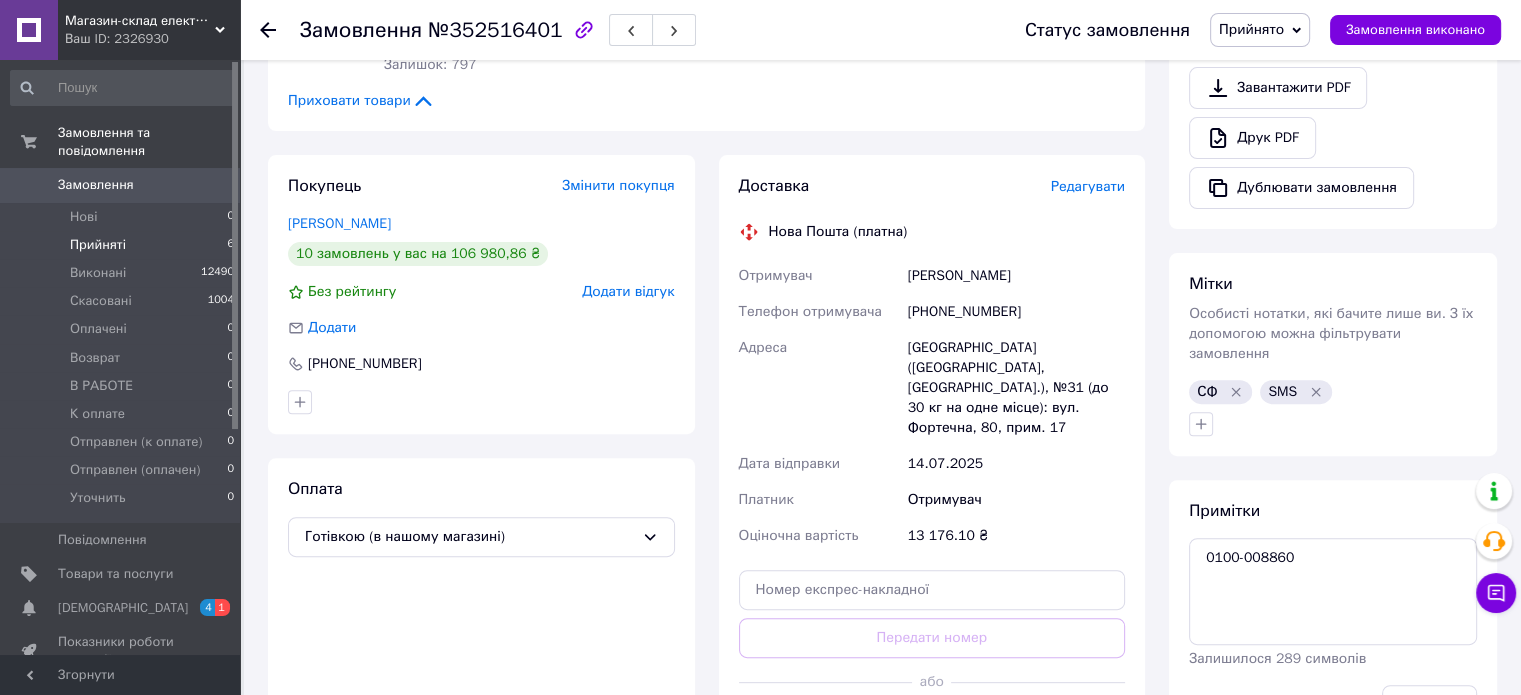 click on "Прийняті 6" at bounding box center (123, 245) 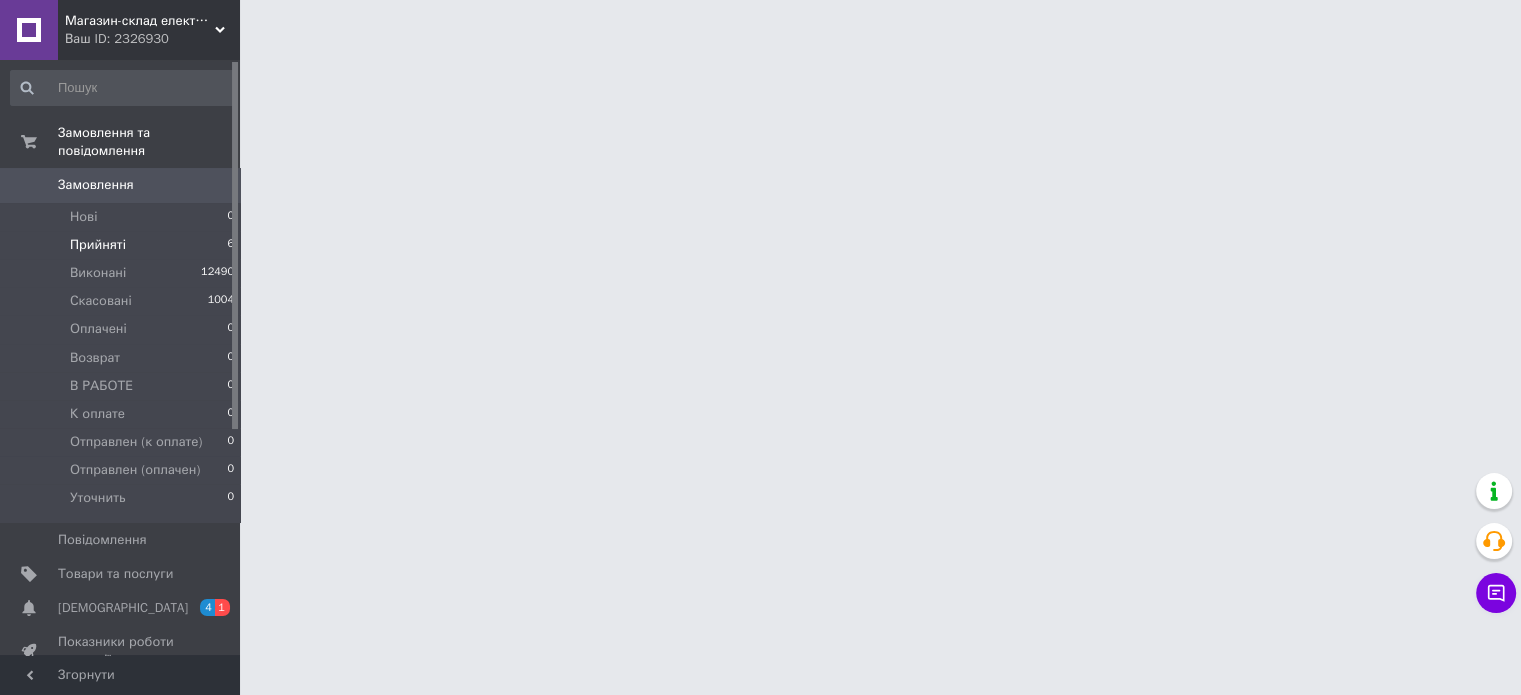scroll, scrollTop: 0, scrollLeft: 0, axis: both 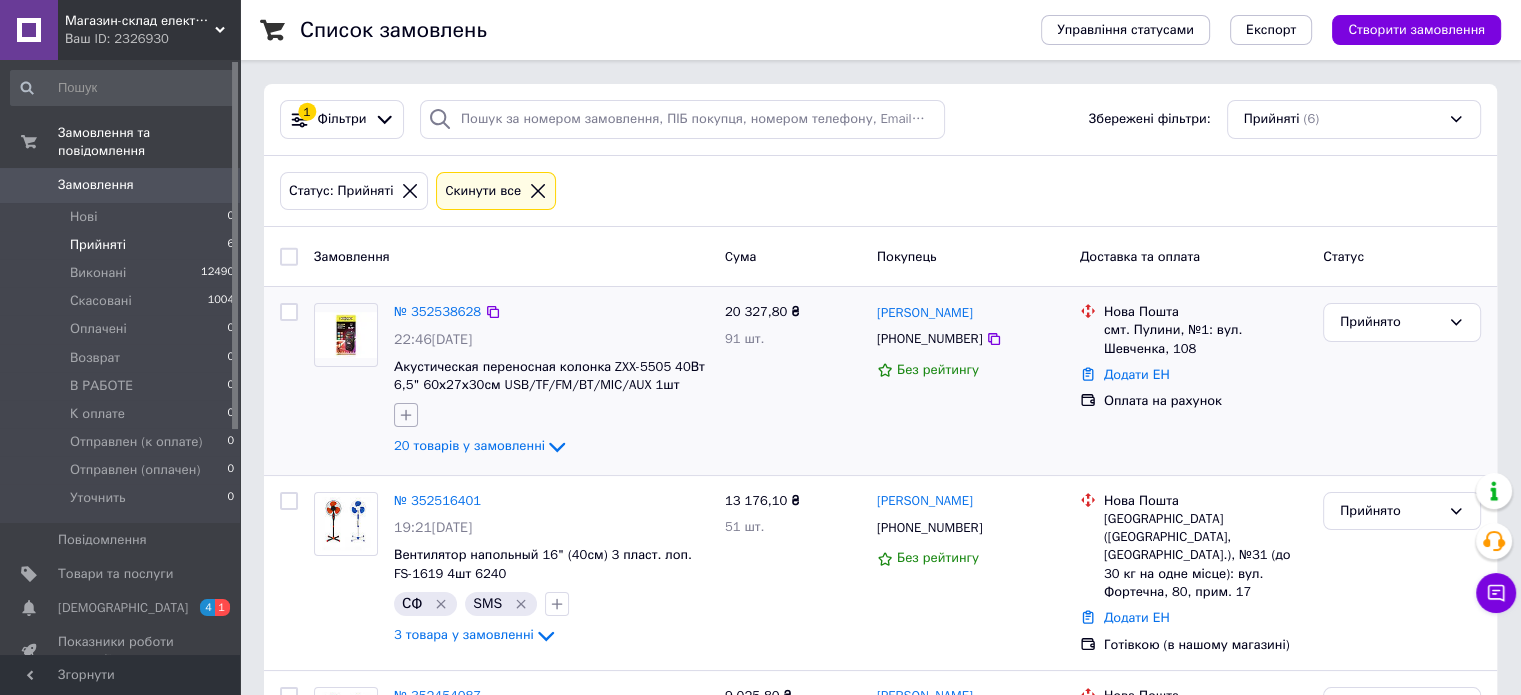 click 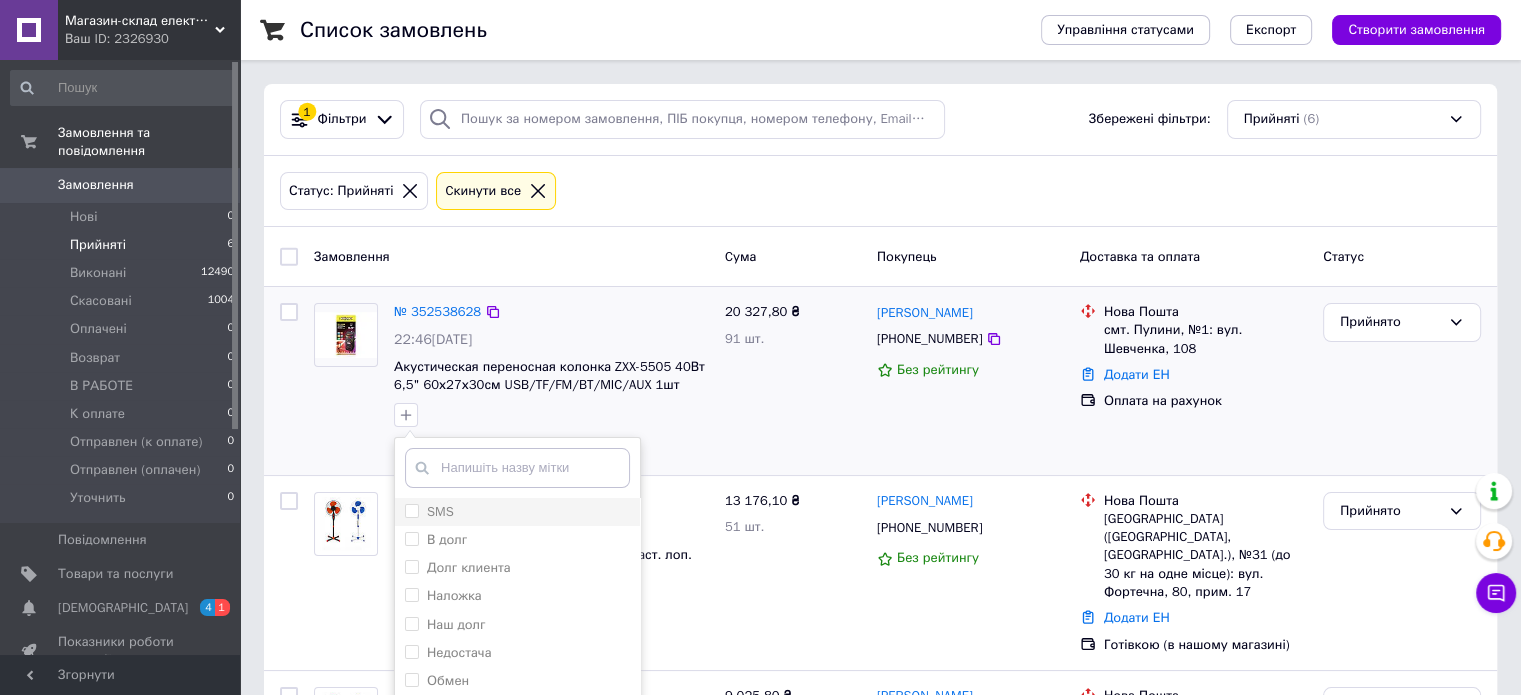 click on "SMS" at bounding box center [440, 511] 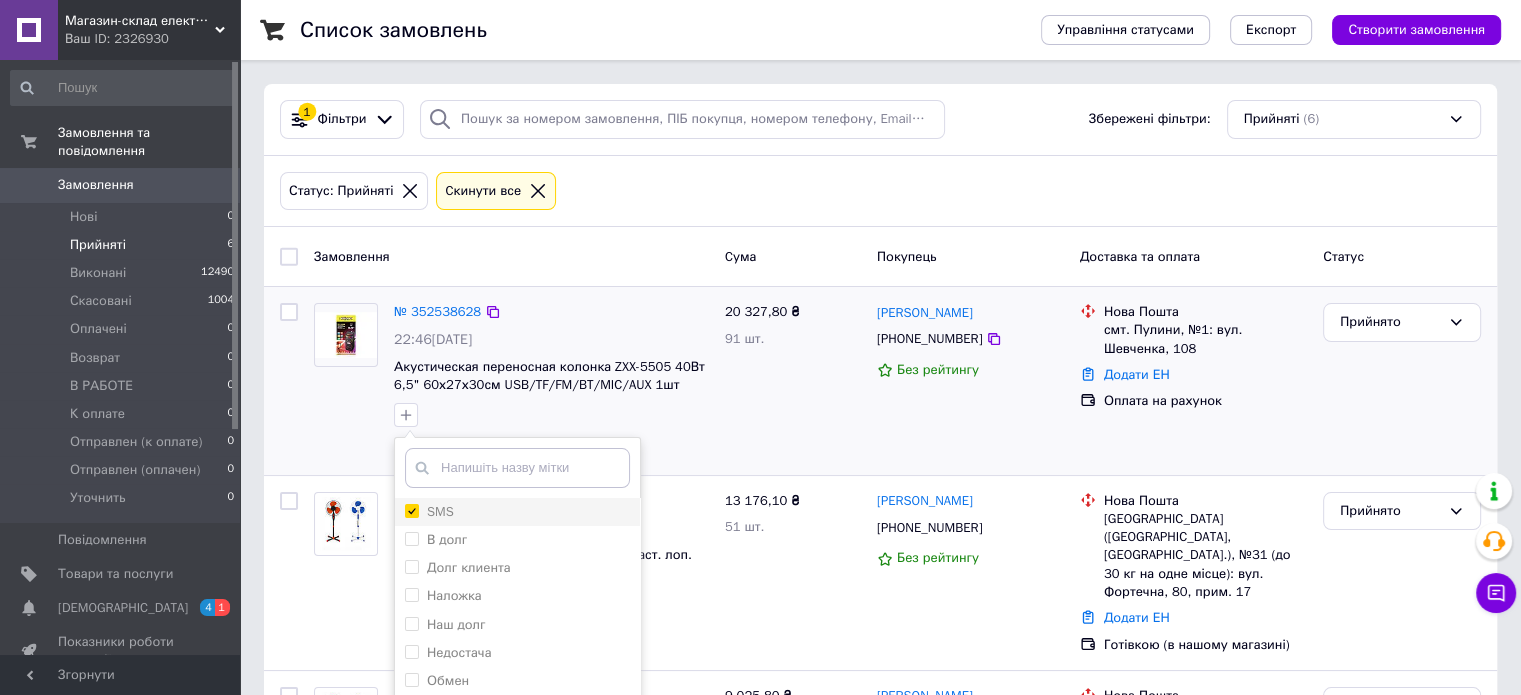 checkbox on "true" 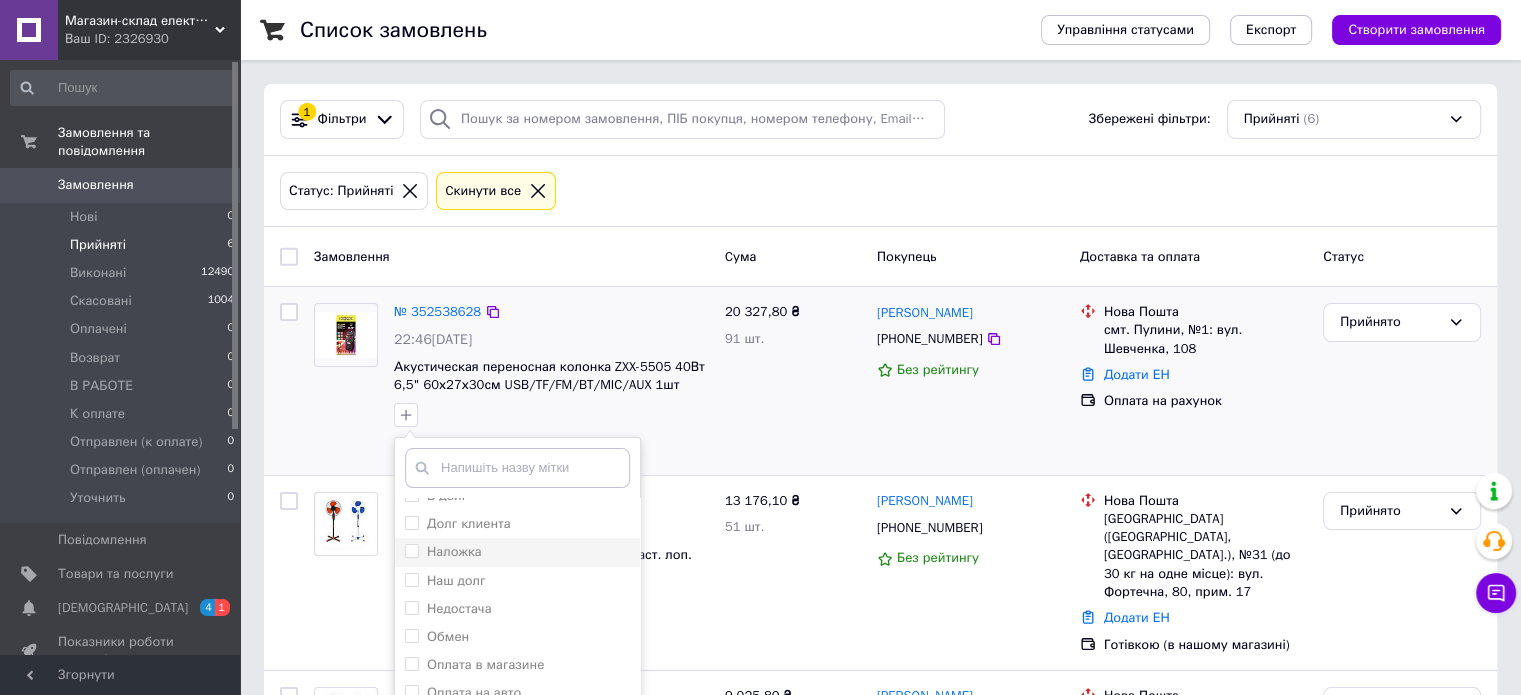 scroll, scrollTop: 66, scrollLeft: 0, axis: vertical 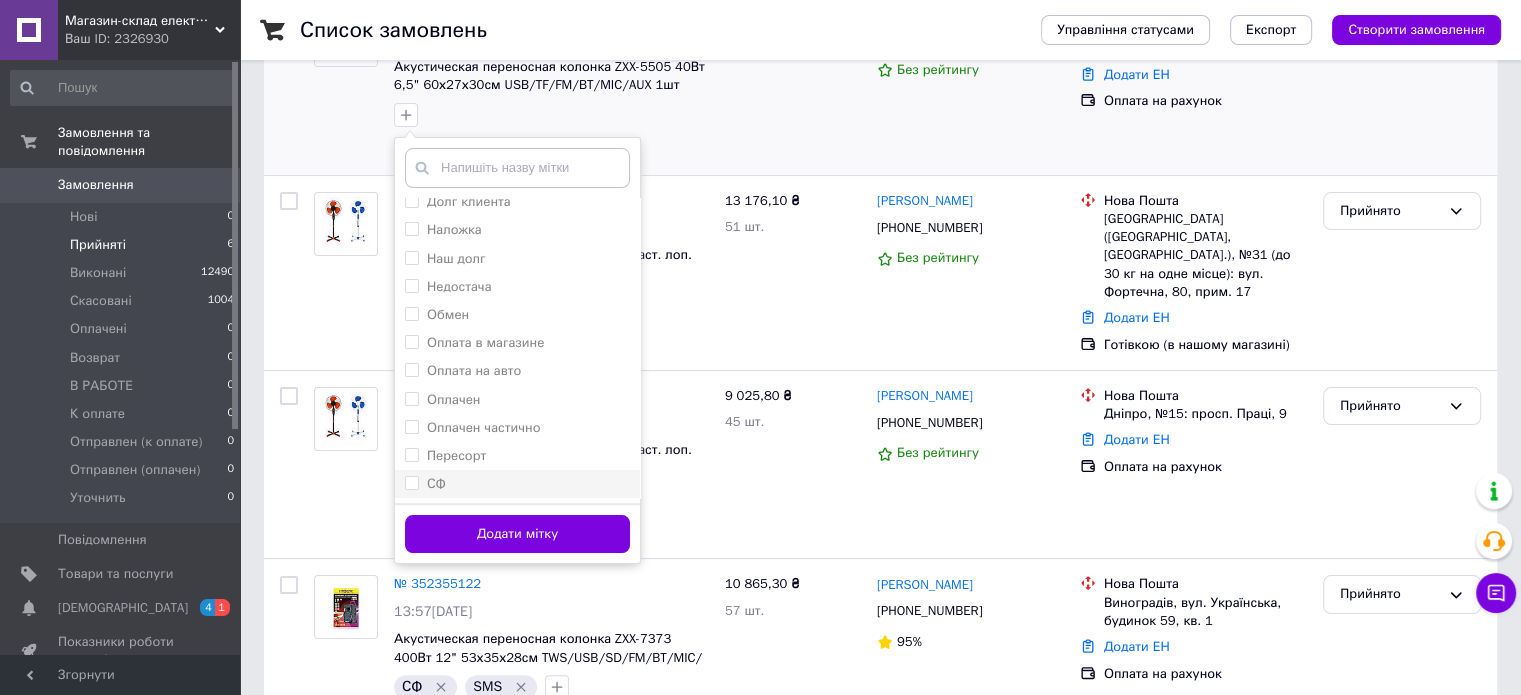 click on "СФ" at bounding box center (517, 484) 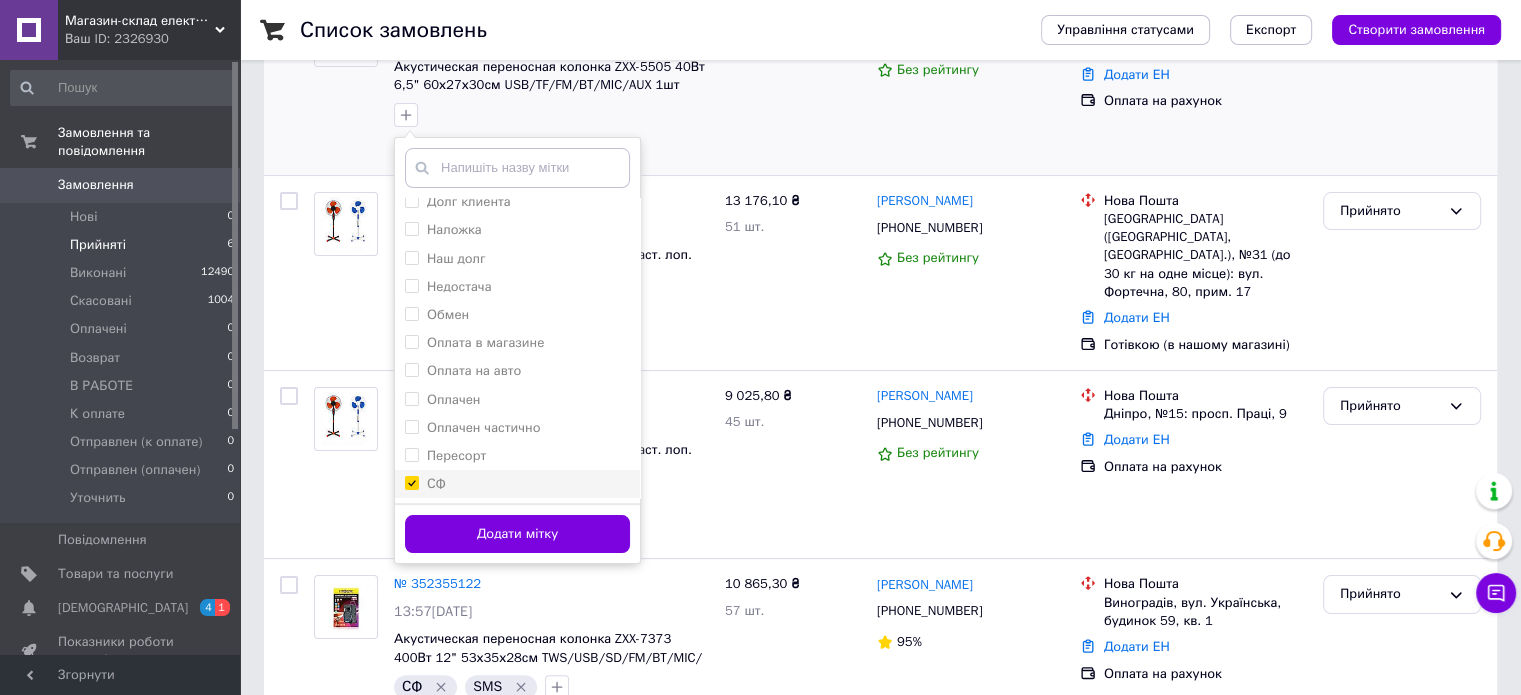 checkbox on "true" 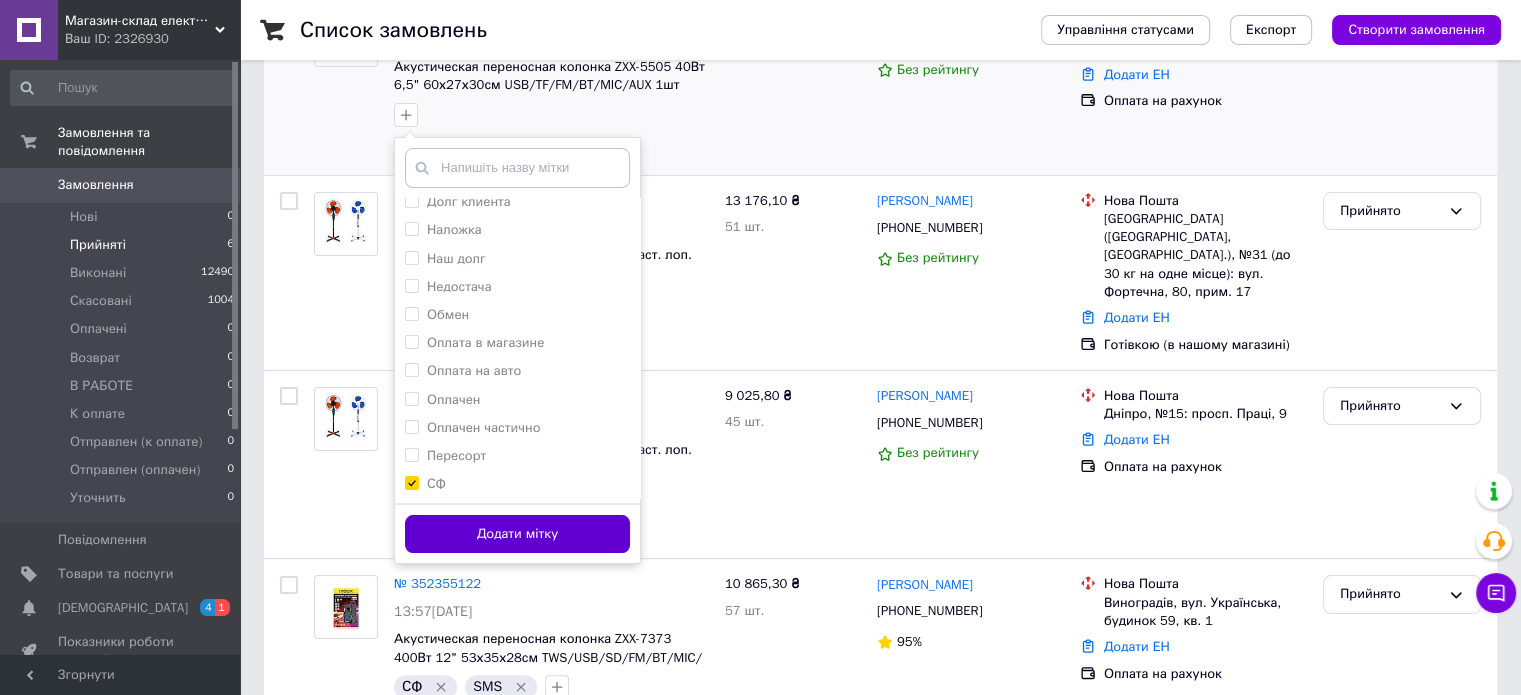 click on "Додати мітку" at bounding box center (517, 534) 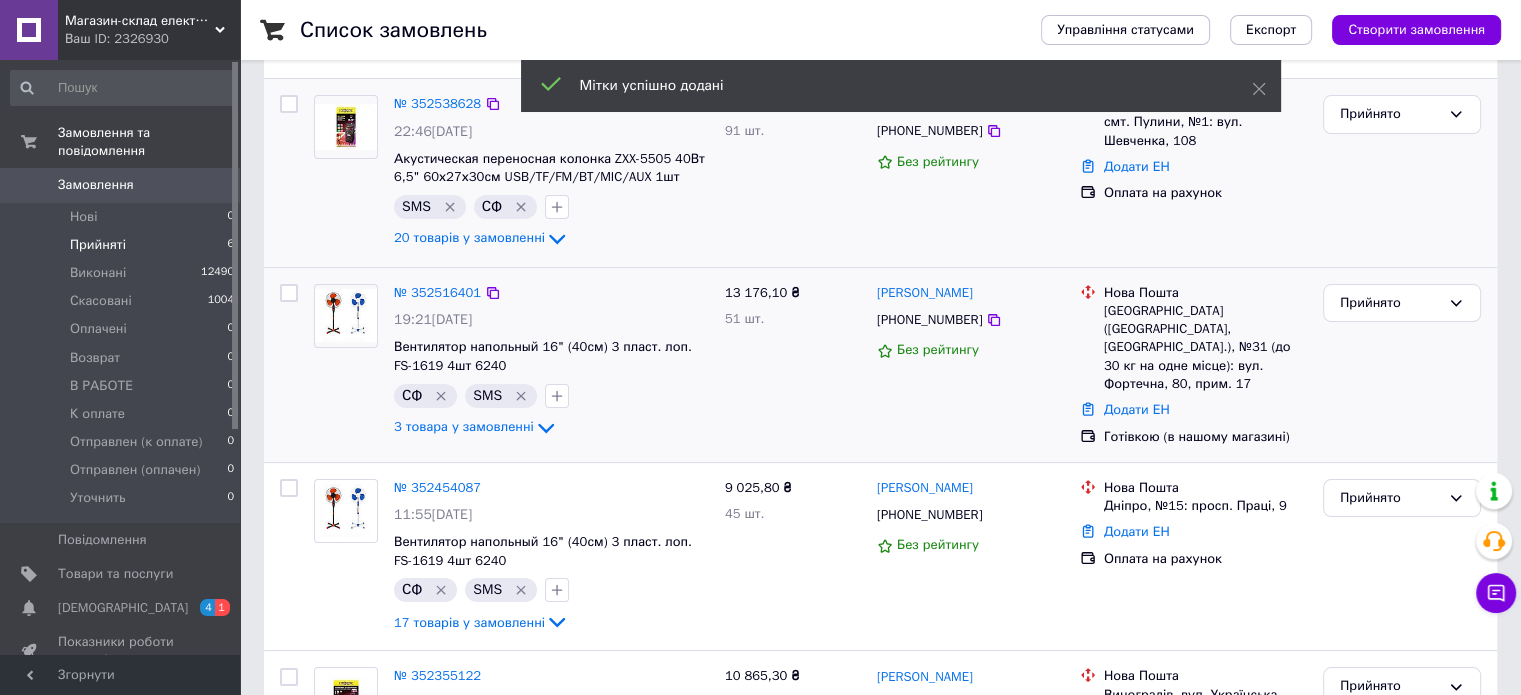 scroll, scrollTop: 100, scrollLeft: 0, axis: vertical 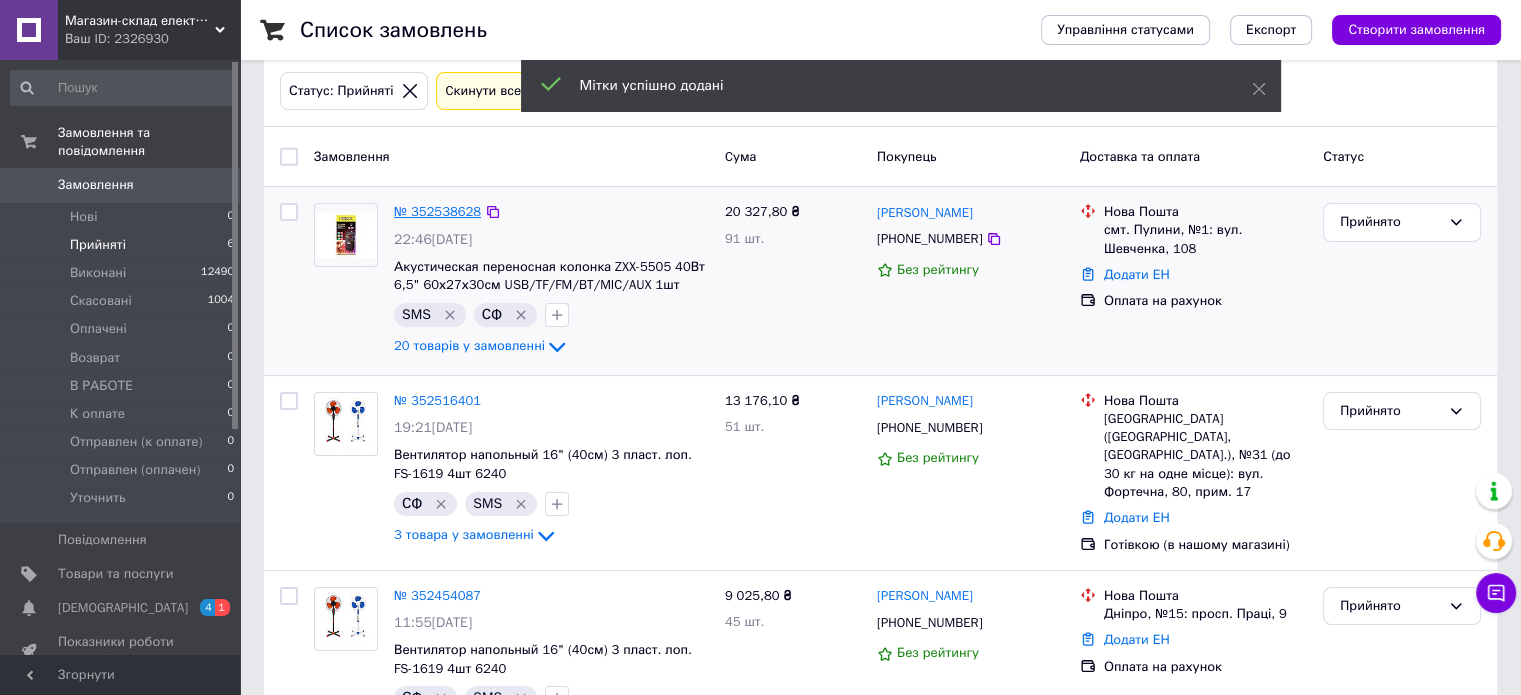 click on "№ 352538628" at bounding box center (437, 211) 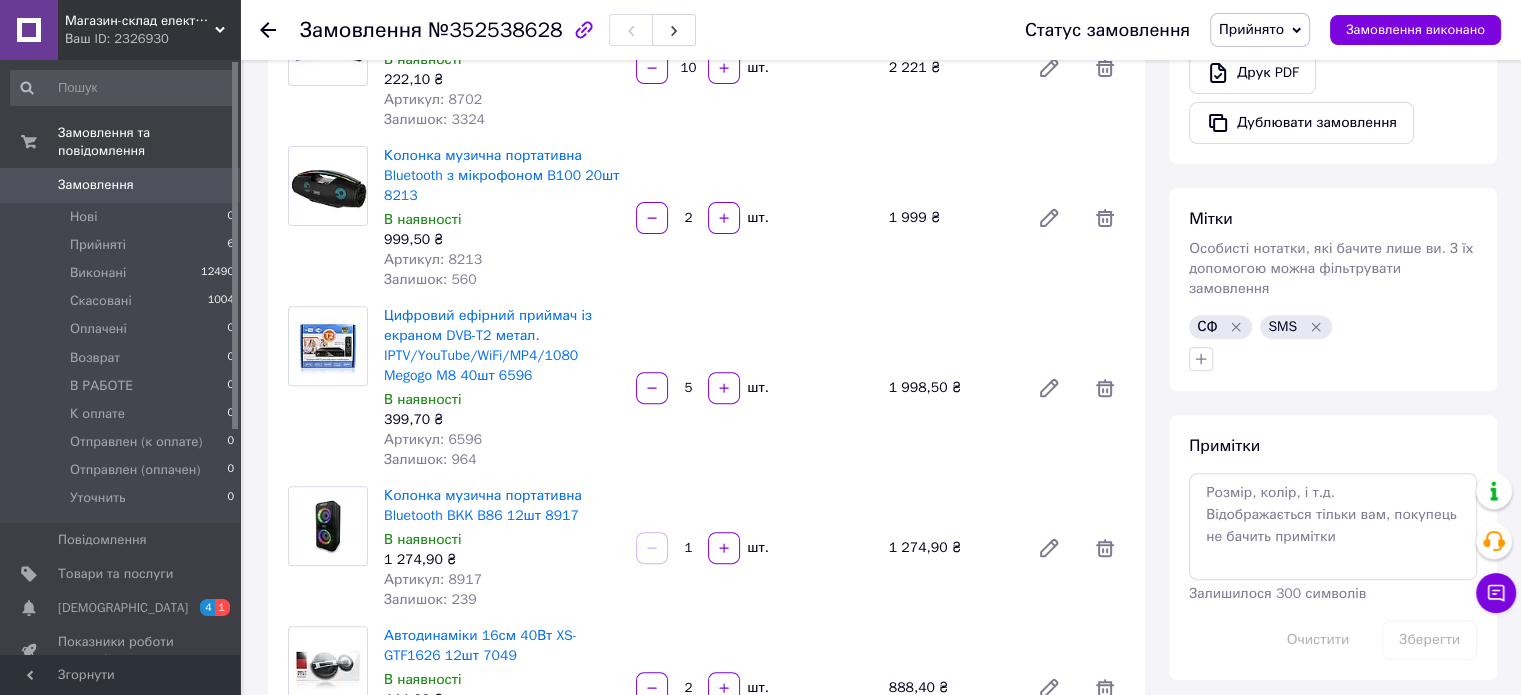 scroll, scrollTop: 700, scrollLeft: 0, axis: vertical 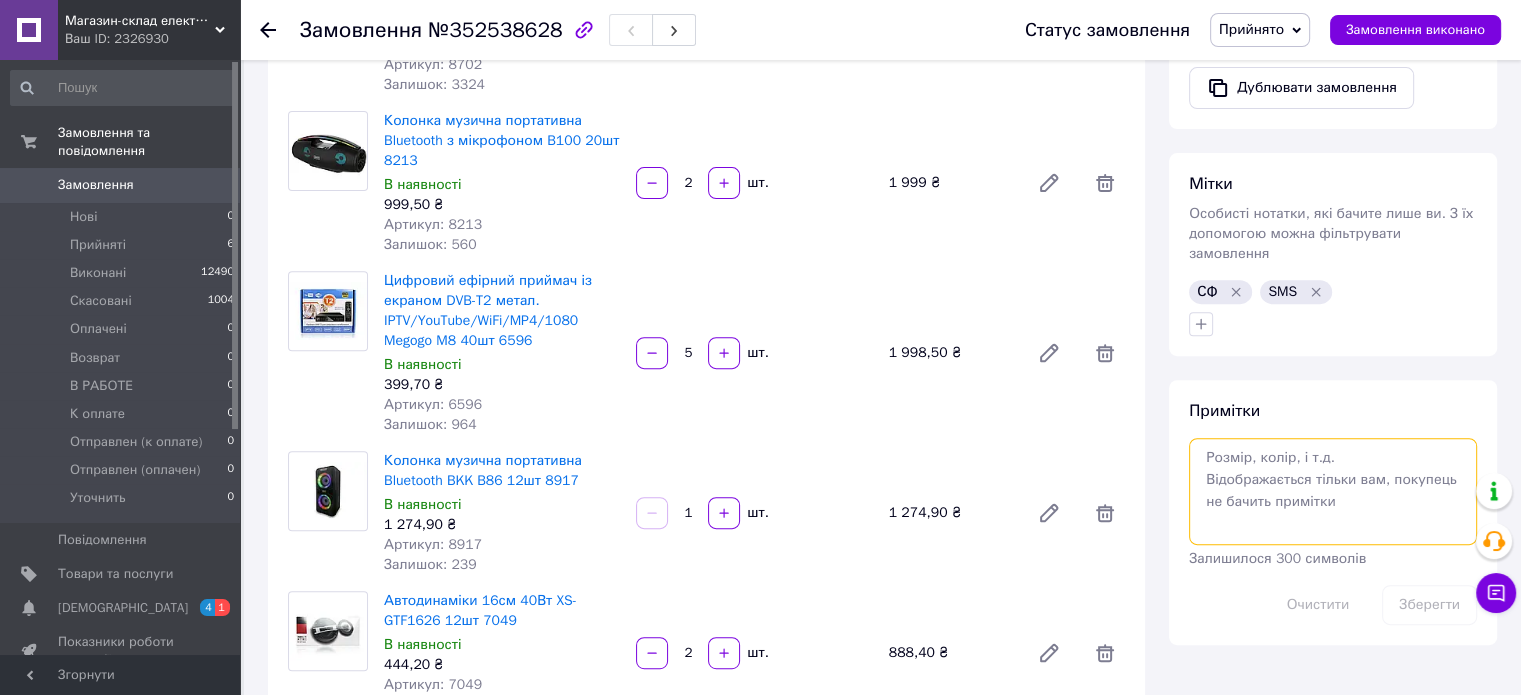 paste on "0100-008862" 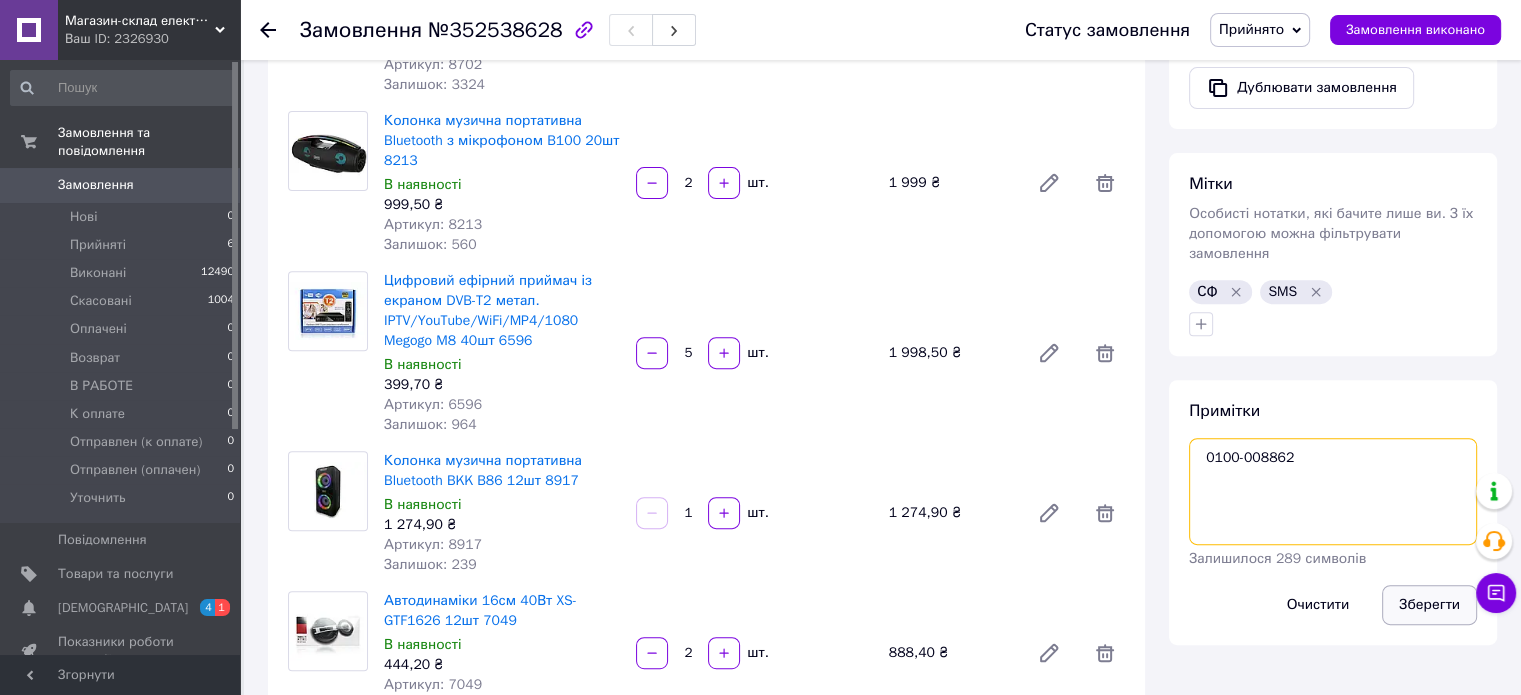 type on "0100-008862" 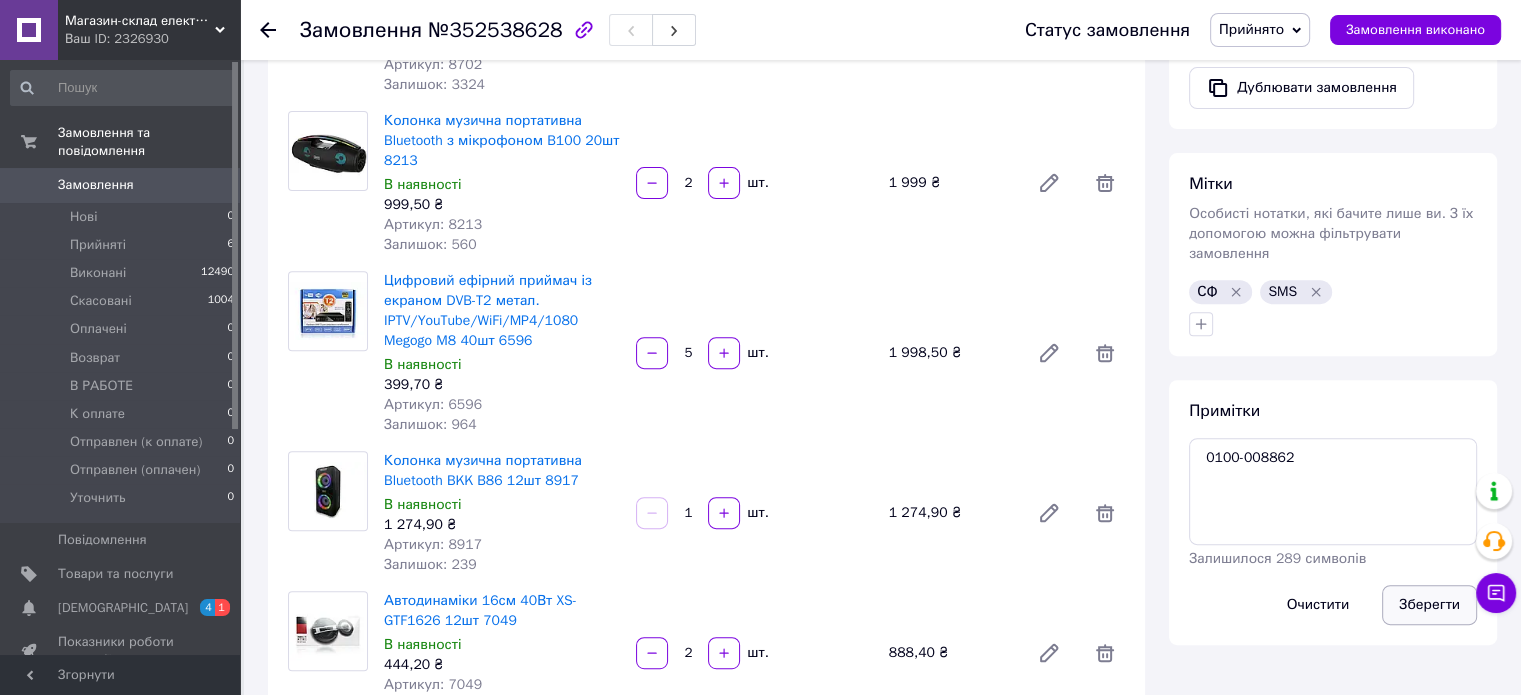 click on "Зберегти" at bounding box center [1429, 605] 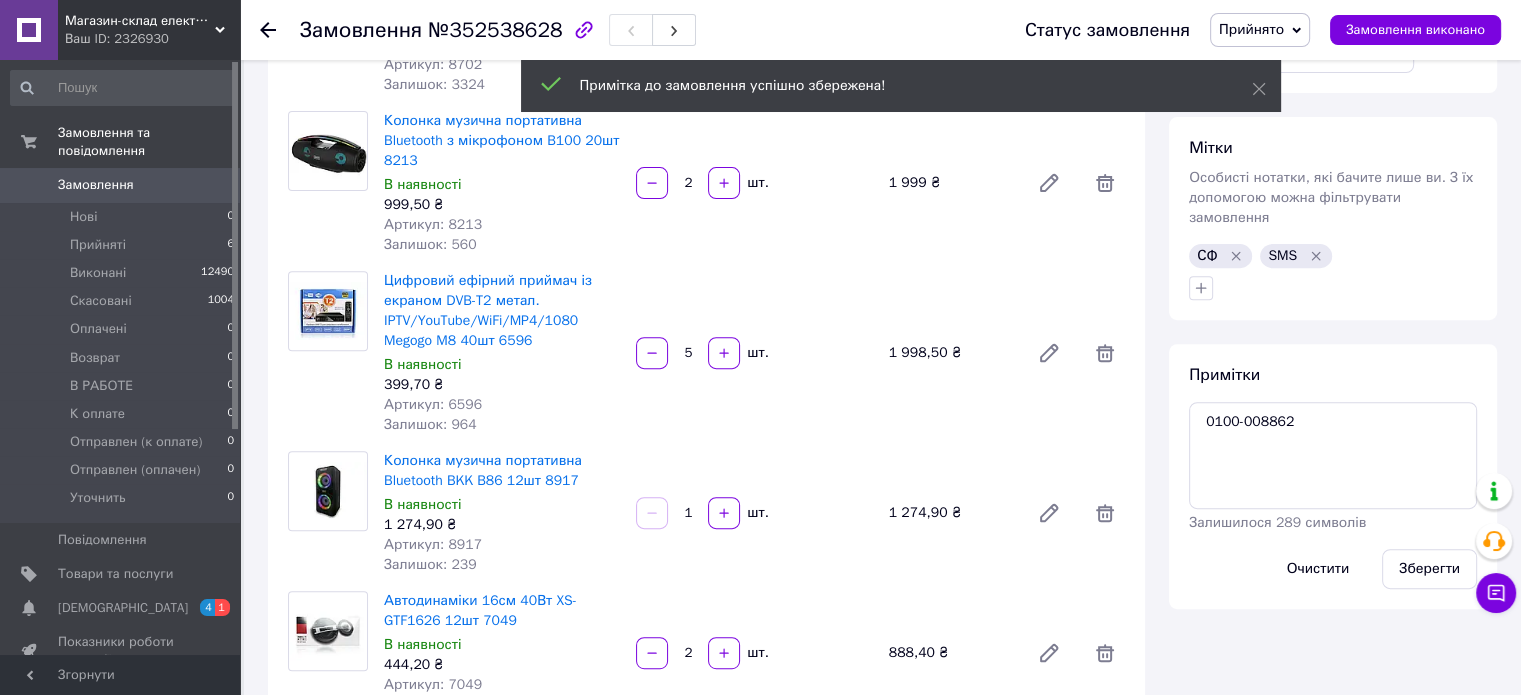 click on "Замовлення №352538628" at bounding box center (642, 30) 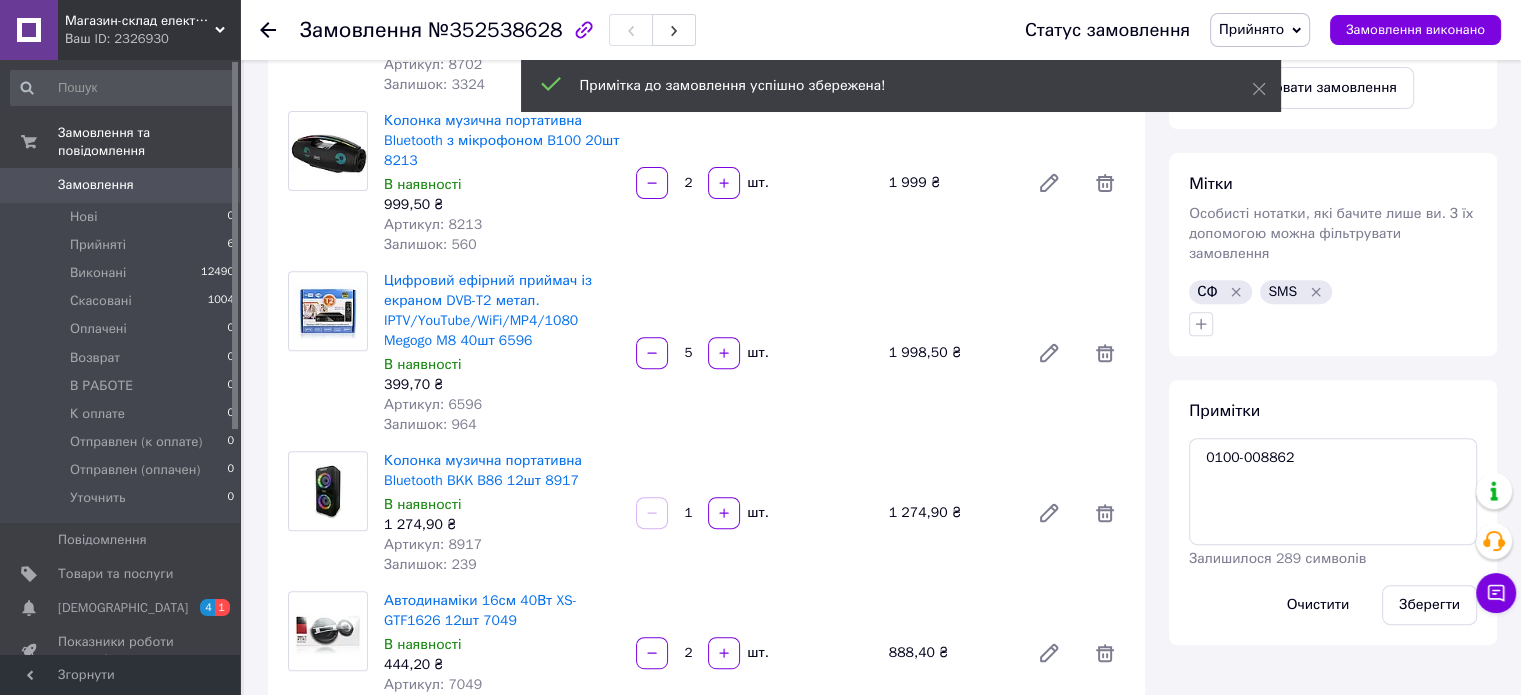 click on "№352538628" at bounding box center [495, 30] 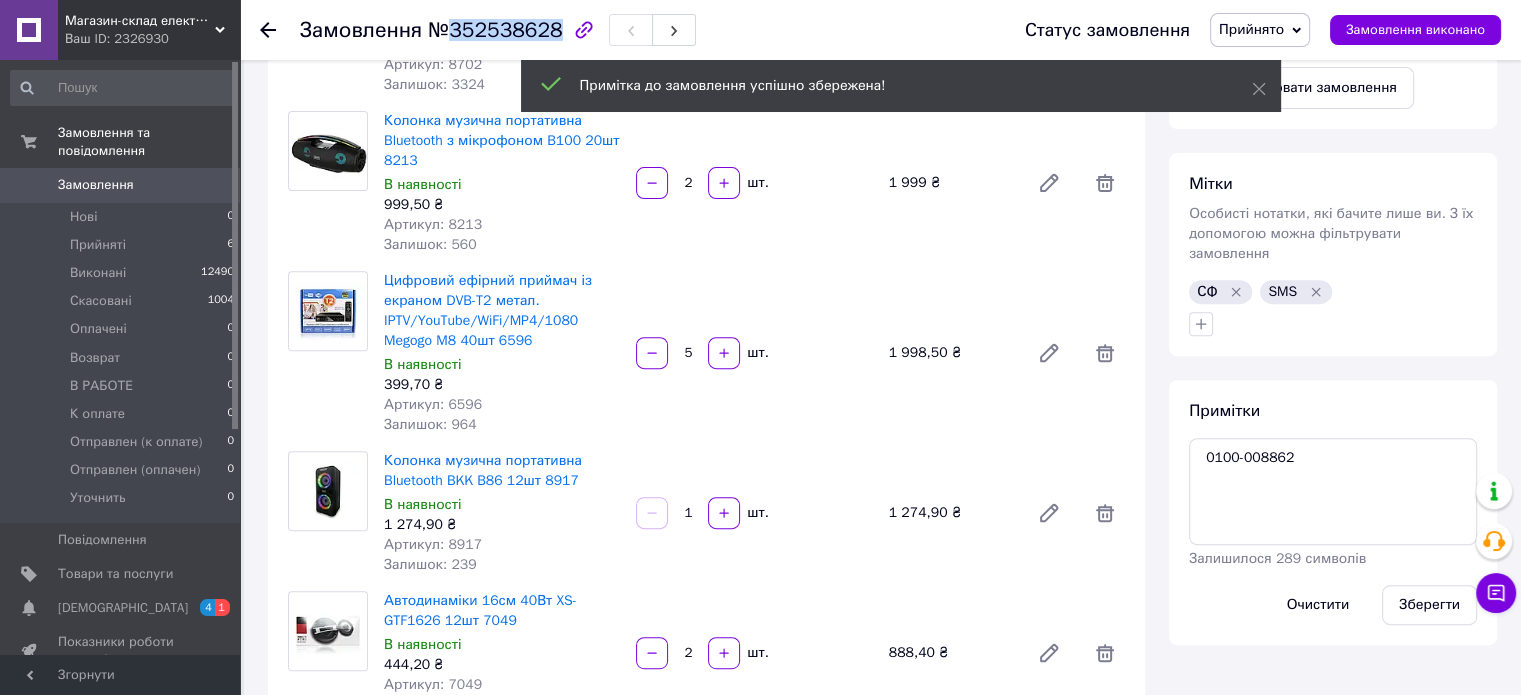click on "№352538628" at bounding box center (495, 30) 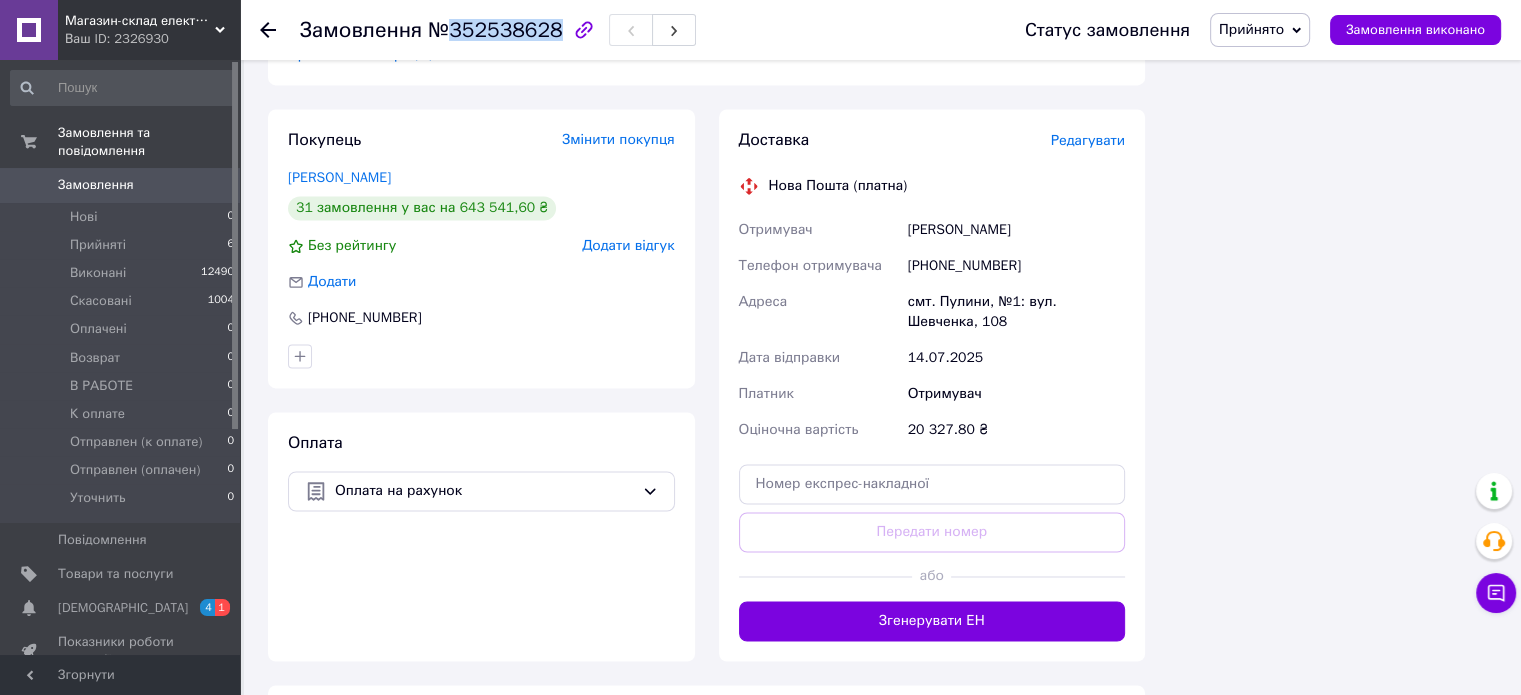 scroll, scrollTop: 3000, scrollLeft: 0, axis: vertical 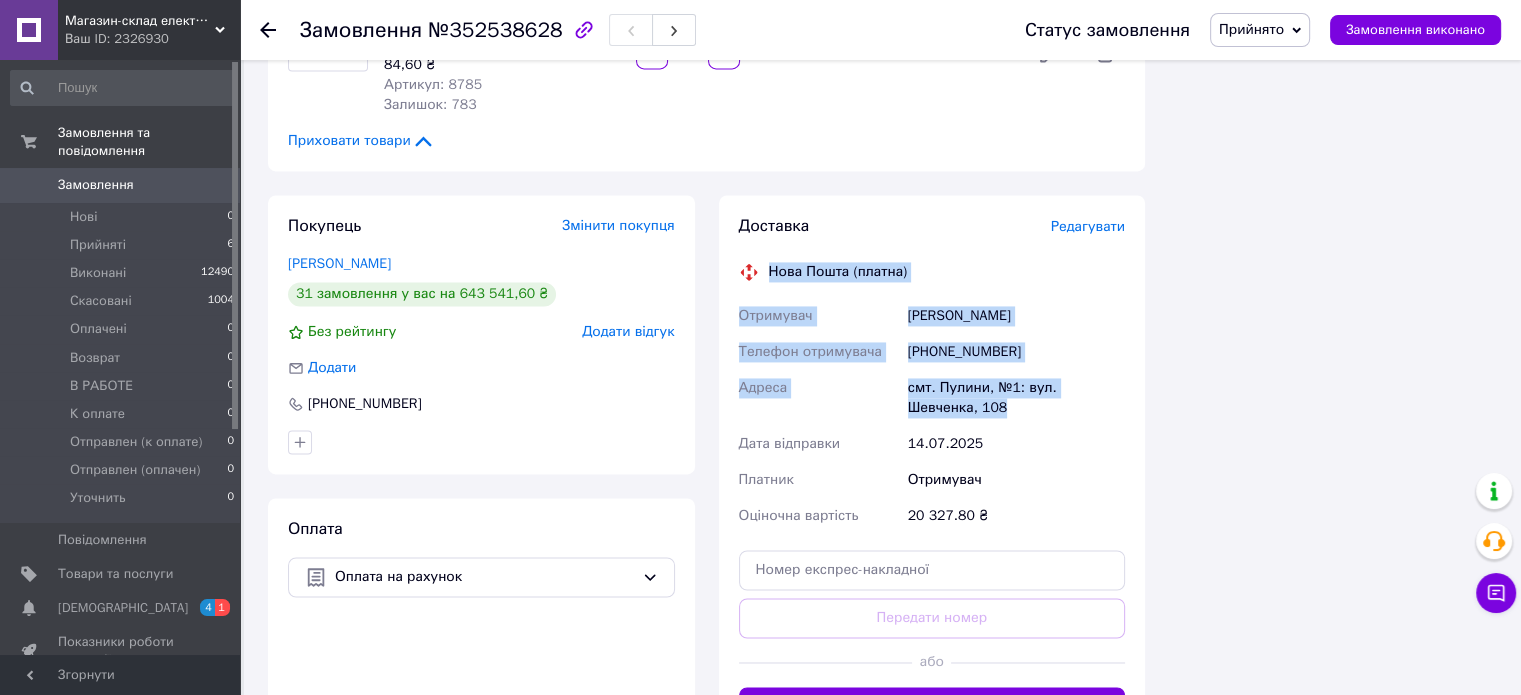 drag, startPoint x: 932, startPoint y: 414, endPoint x: 769, endPoint y: 269, distance: 218.16049 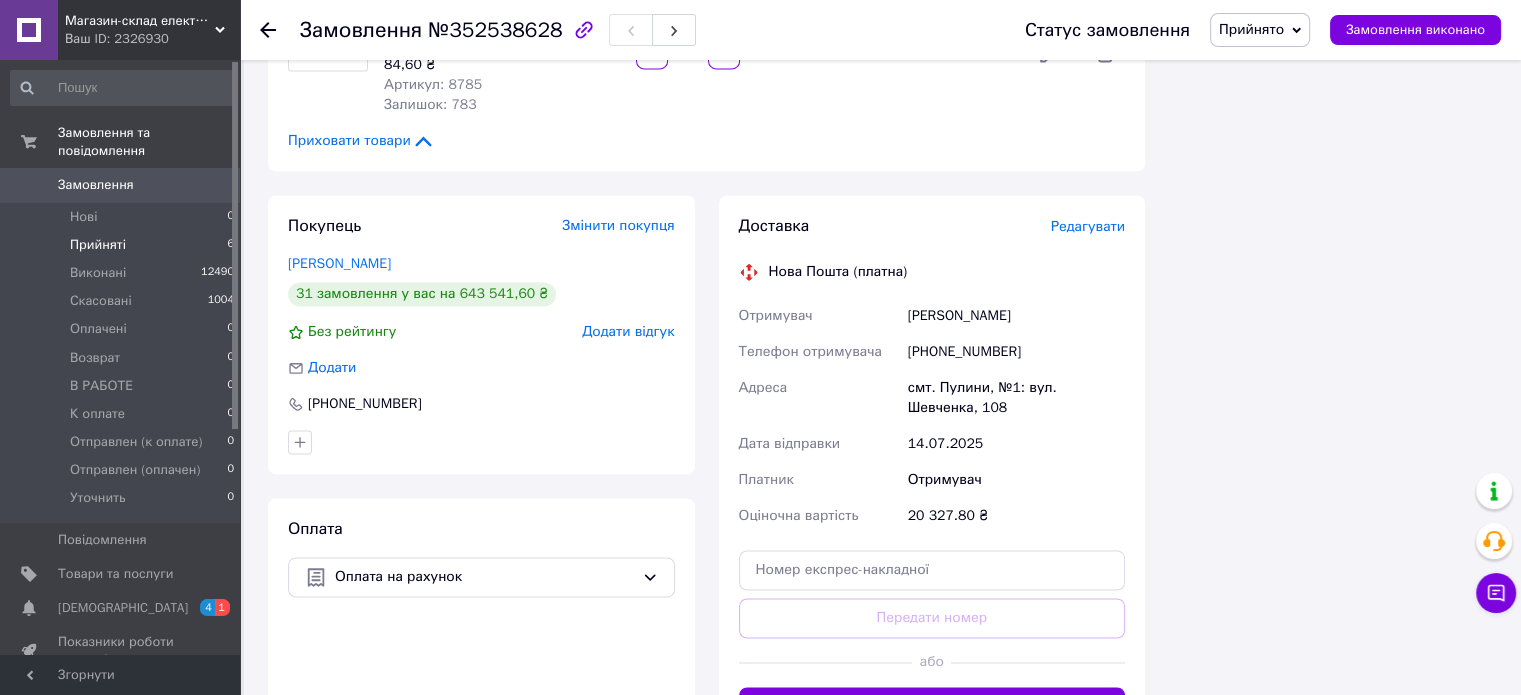 click on "Прийняті" at bounding box center (98, 245) 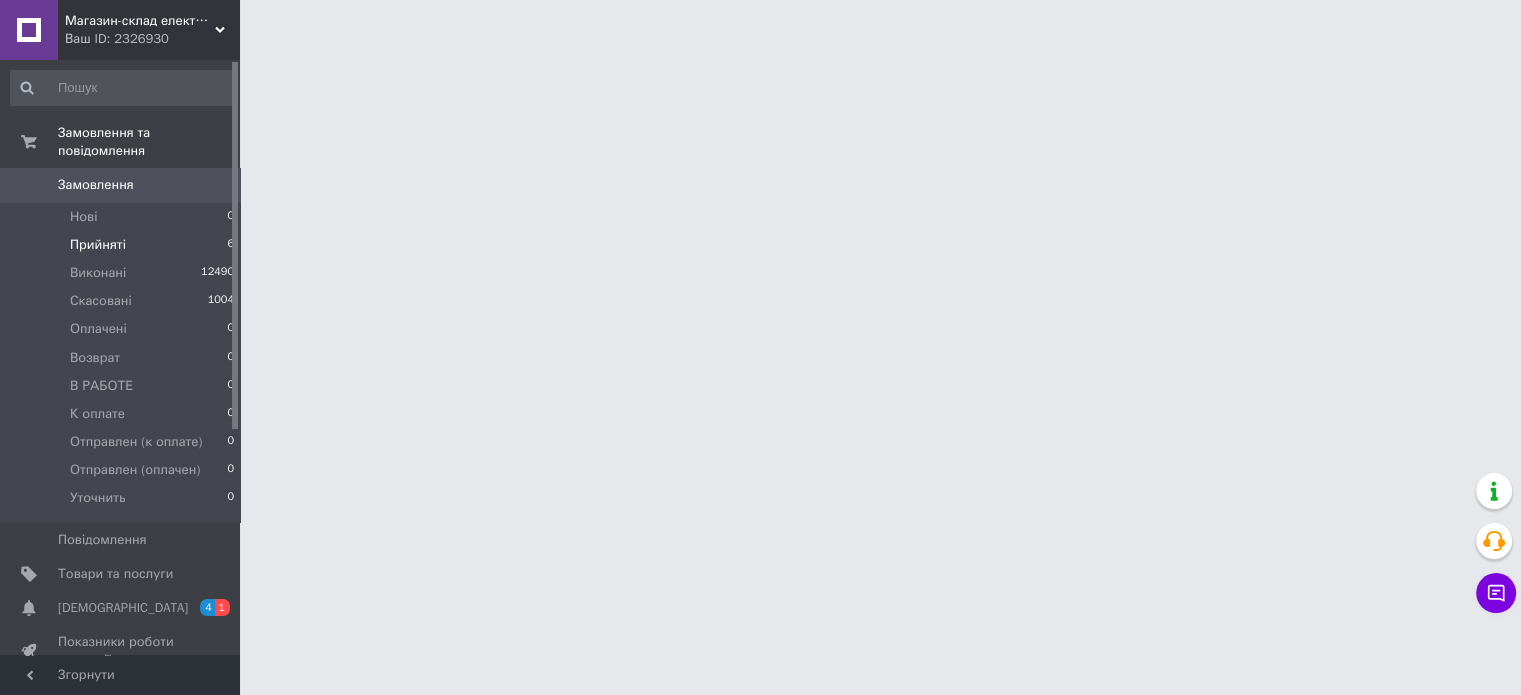 scroll, scrollTop: 0, scrollLeft: 0, axis: both 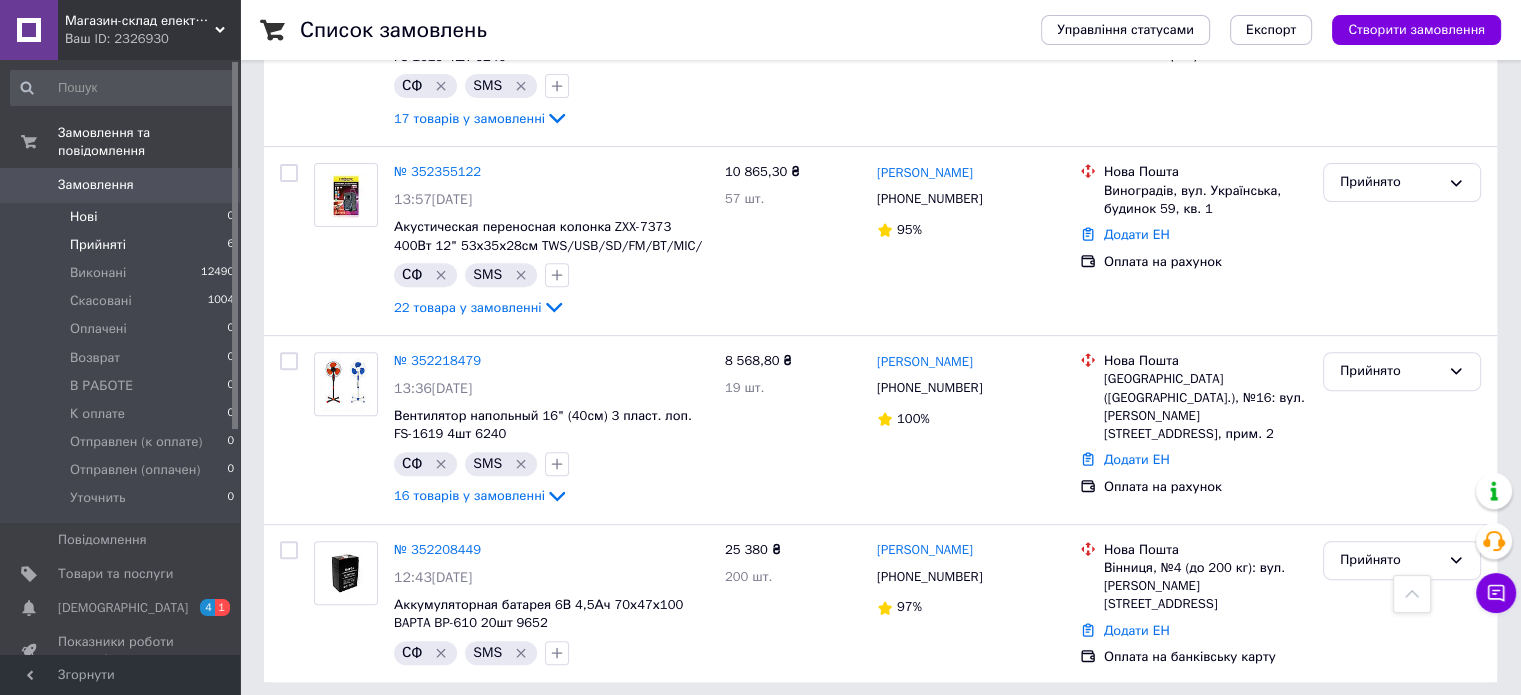 click on "Нові 0" at bounding box center (123, 217) 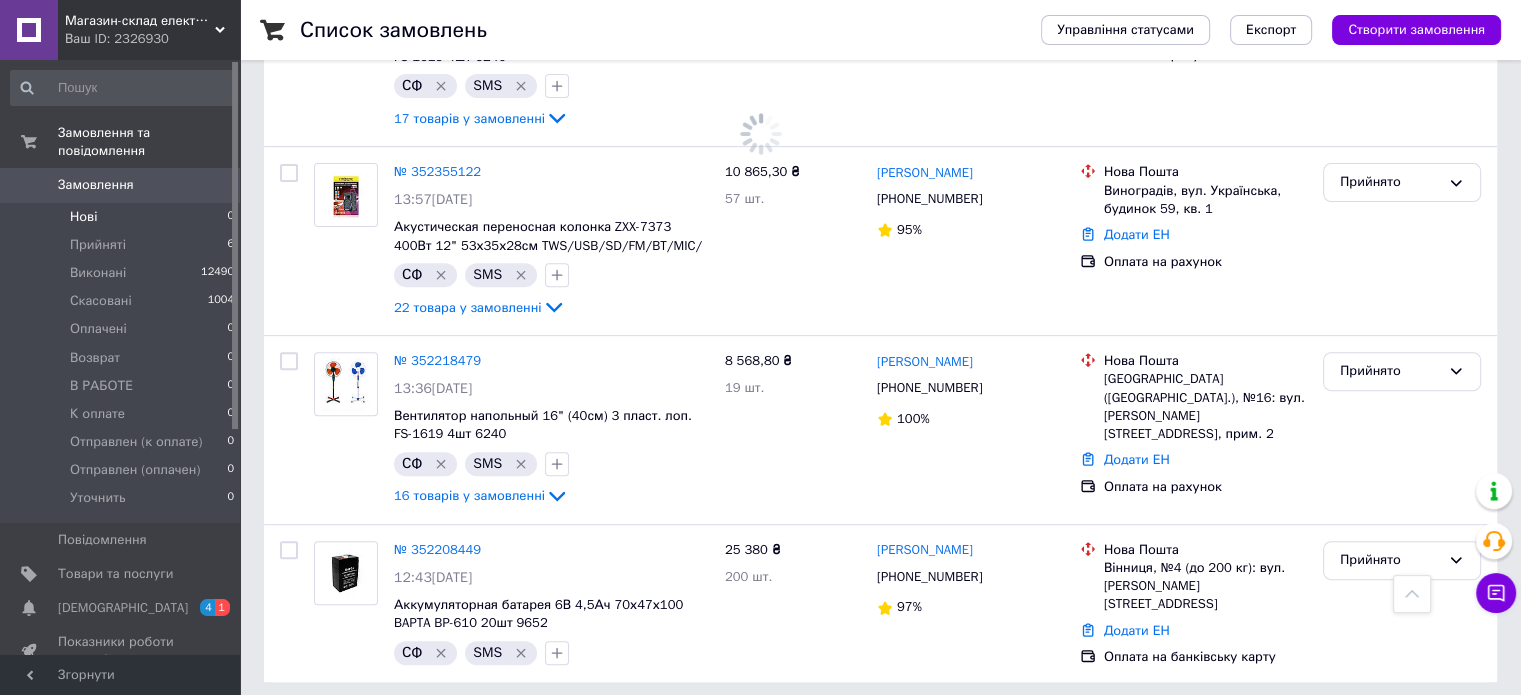 scroll, scrollTop: 0, scrollLeft: 0, axis: both 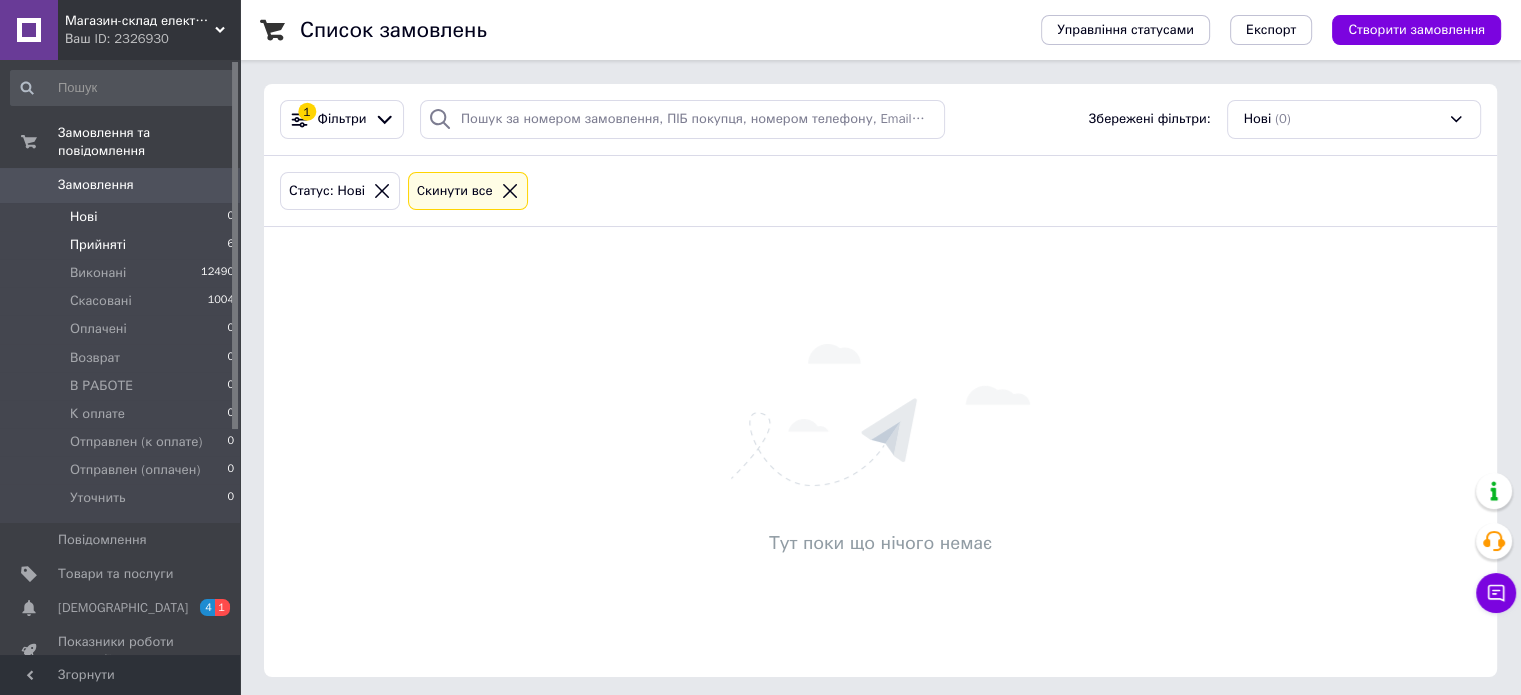 click on "Прийняті 6" at bounding box center [123, 245] 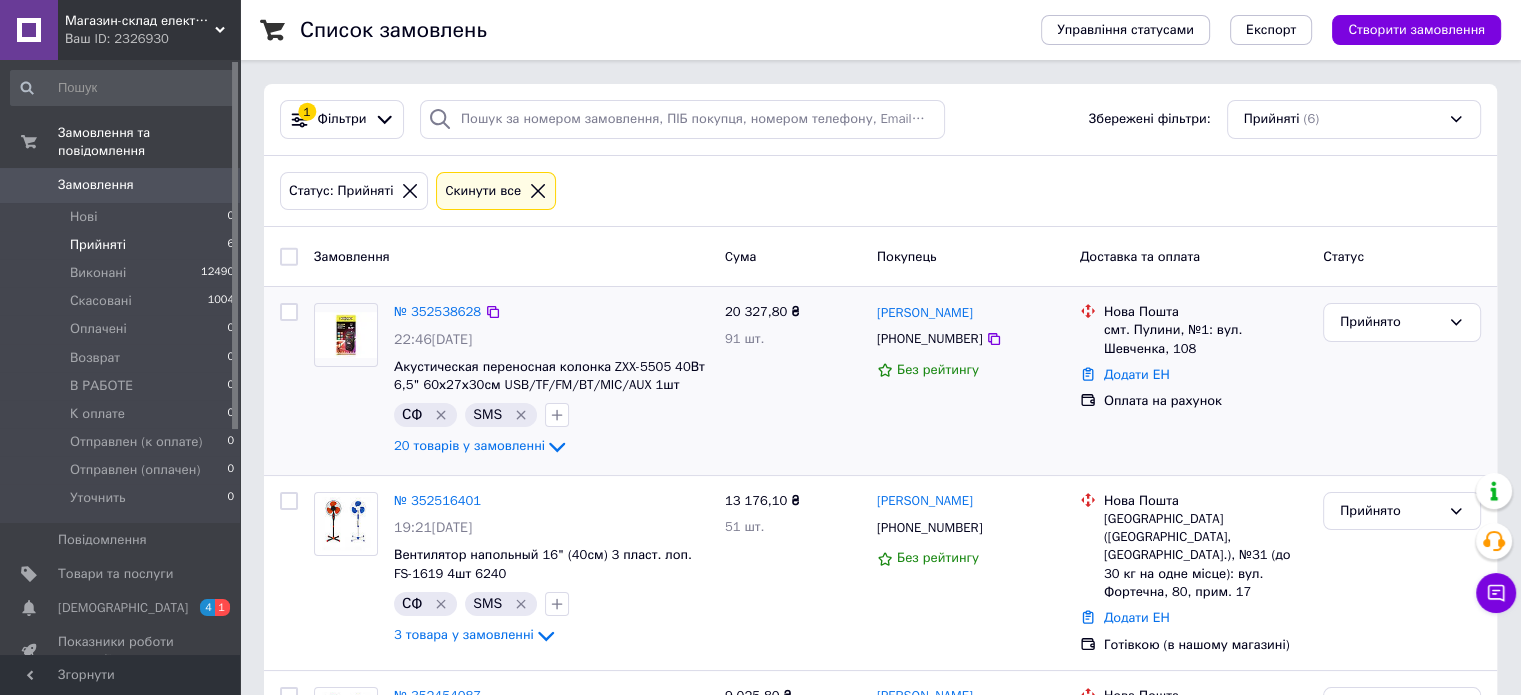 scroll, scrollTop: 0, scrollLeft: 0, axis: both 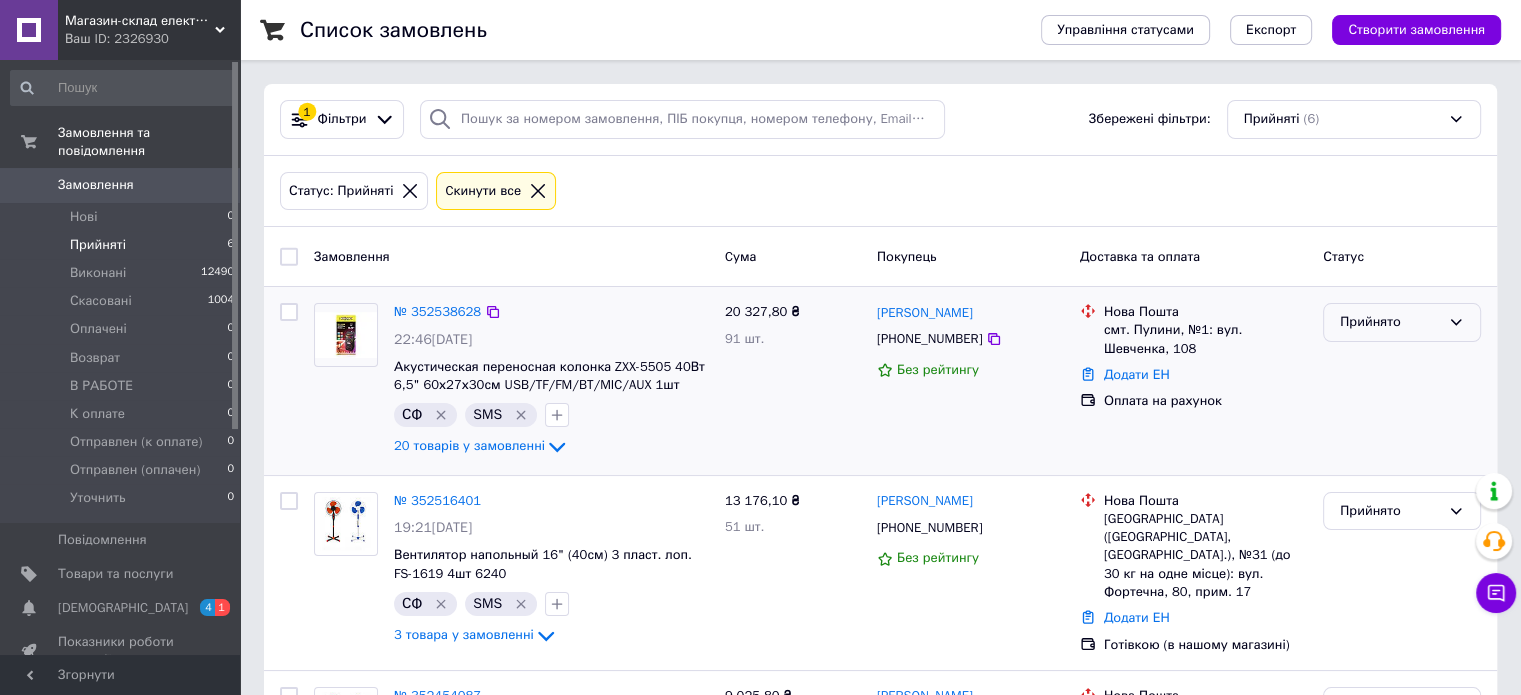 click on "Прийнято" at bounding box center [1390, 322] 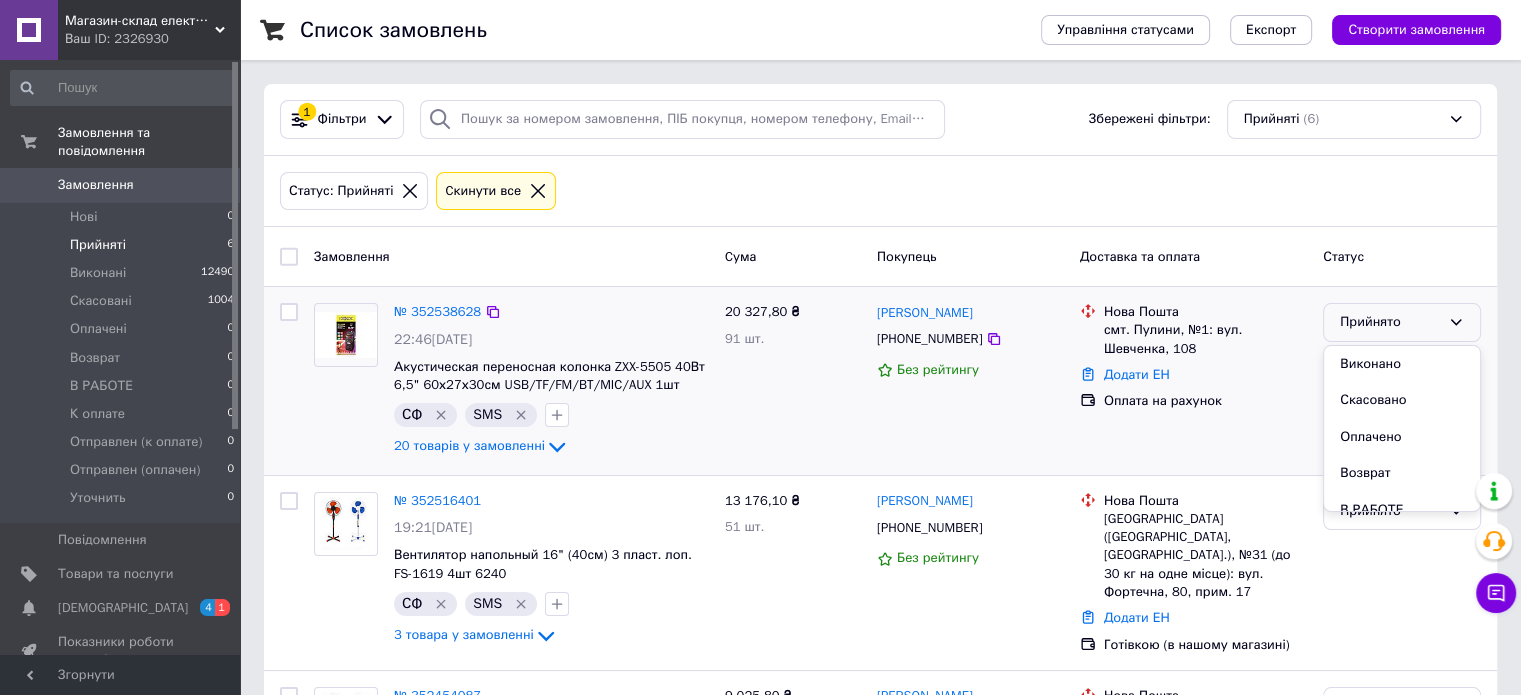 drag, startPoint x: 1345, startPoint y: 359, endPoint x: 1320, endPoint y: 383, distance: 34.655445 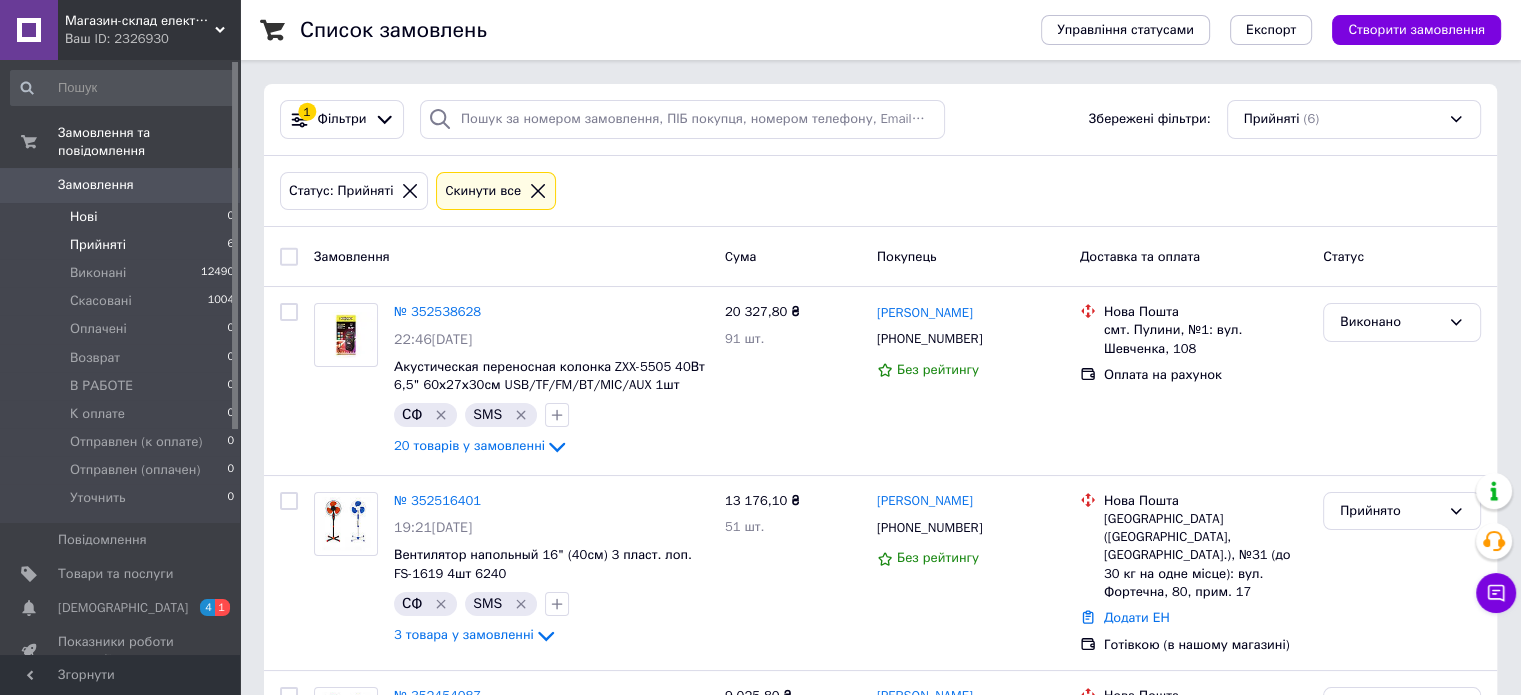 click on "Нові 0" at bounding box center (123, 217) 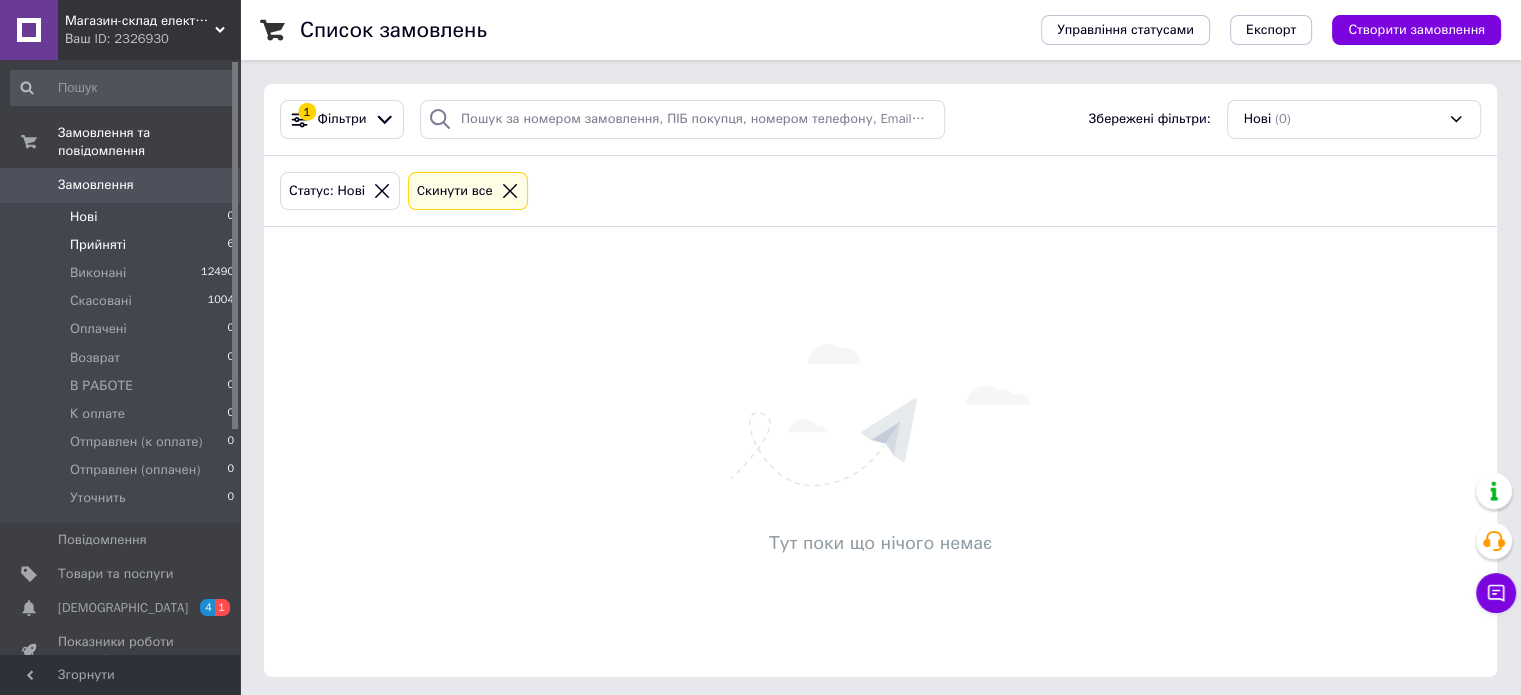 click on "Прийняті" at bounding box center (98, 245) 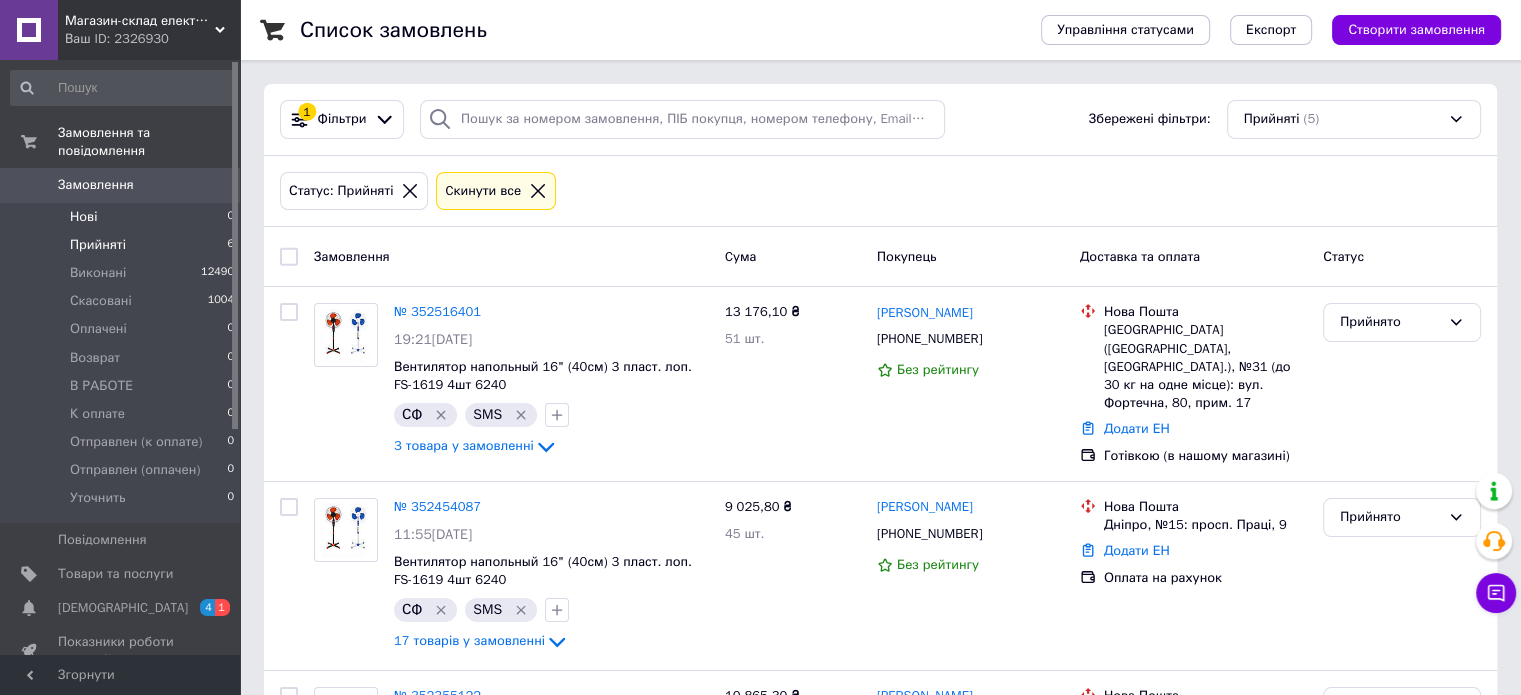 click on "Нові 0" at bounding box center (123, 217) 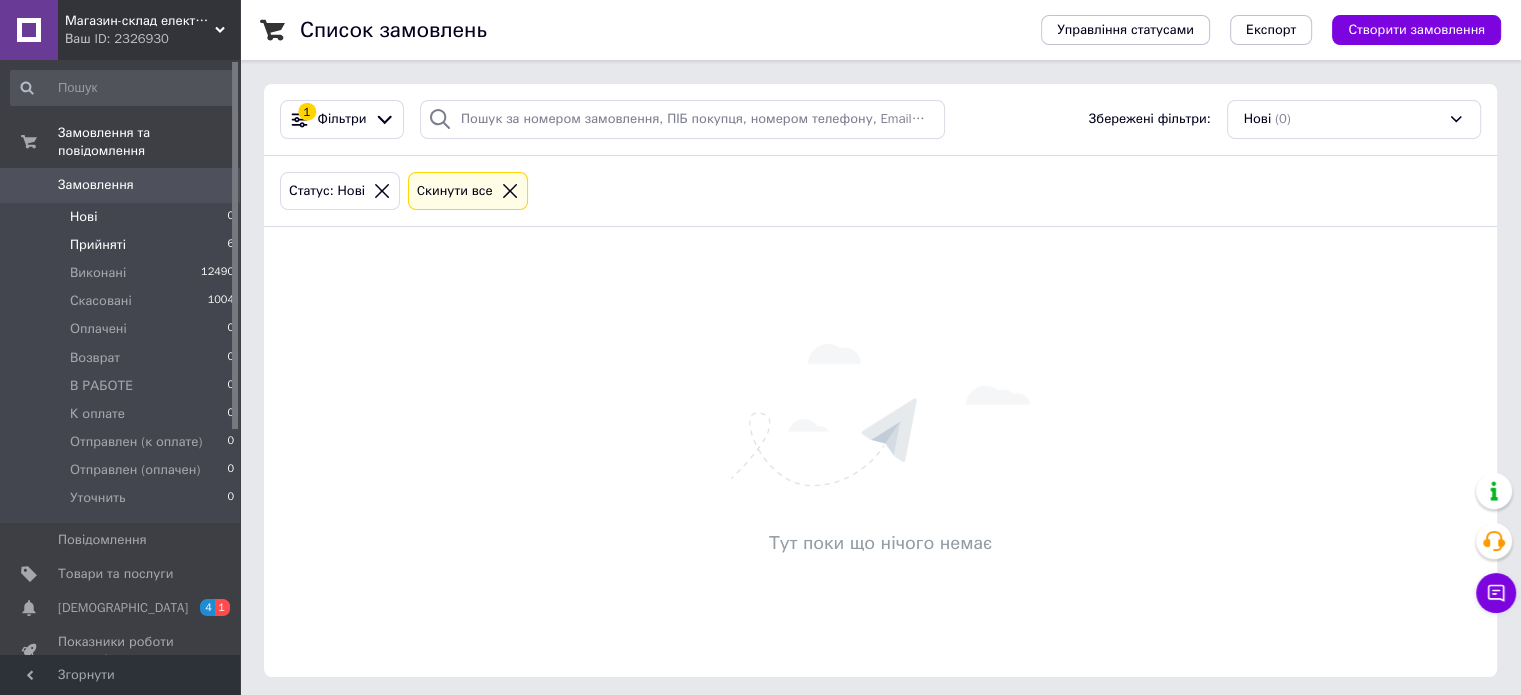 click on "Прийняті" at bounding box center [98, 245] 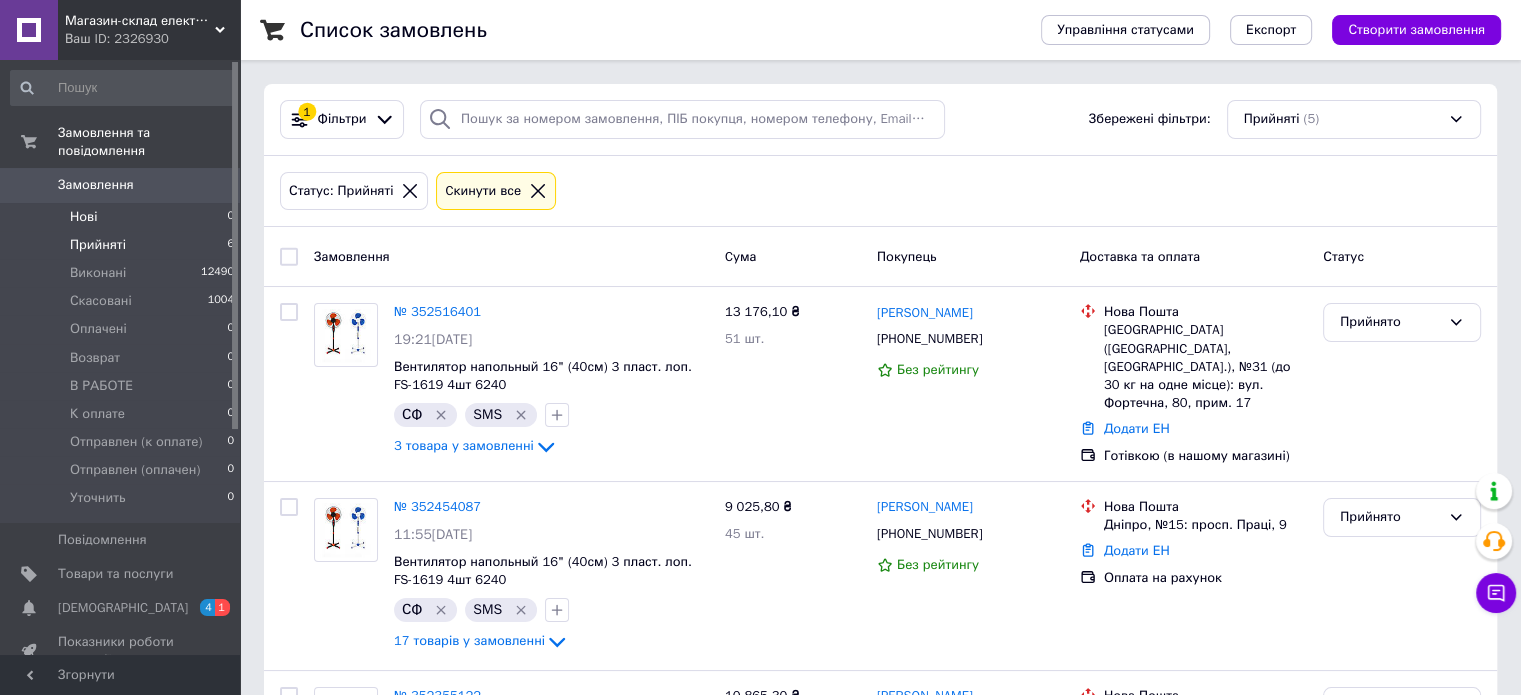click on "Нові 0" at bounding box center (123, 217) 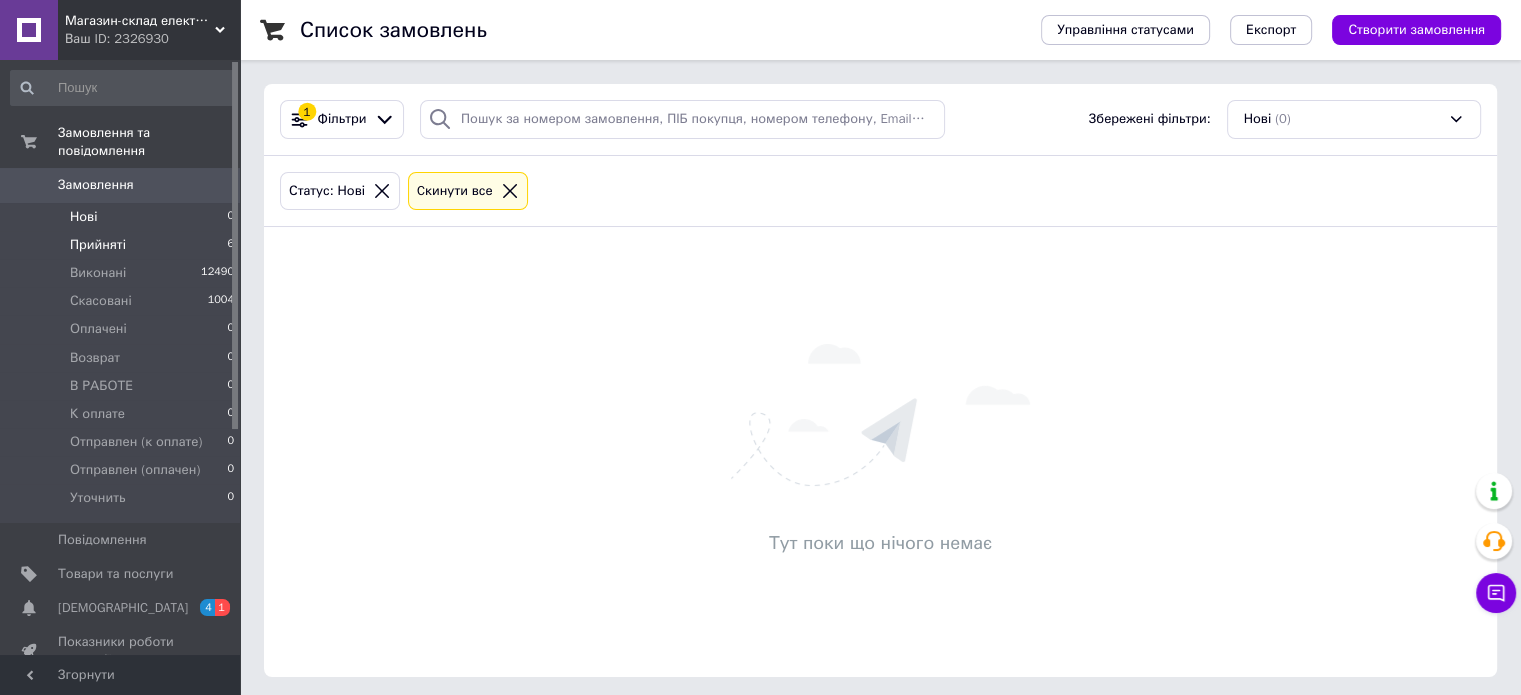click on "Прийняті 6" at bounding box center [123, 245] 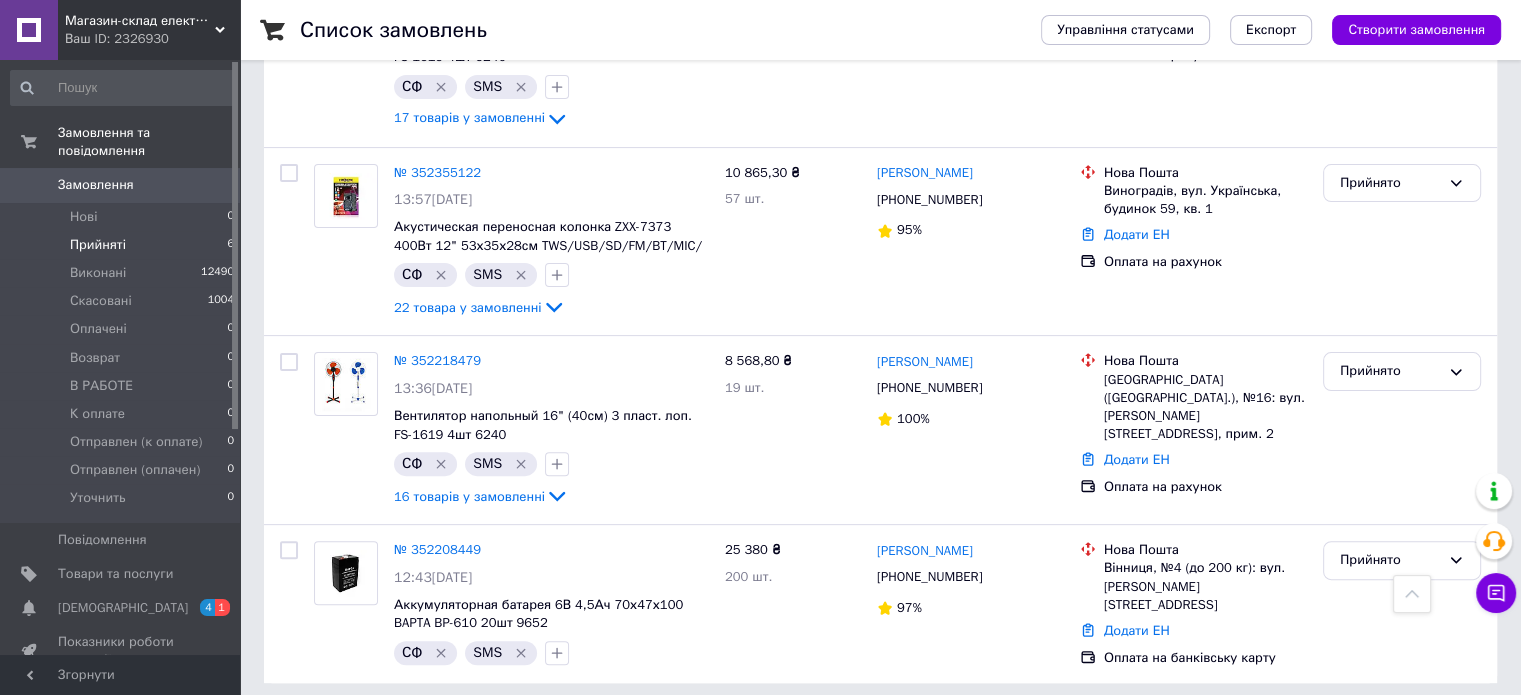 scroll, scrollTop: 524, scrollLeft: 0, axis: vertical 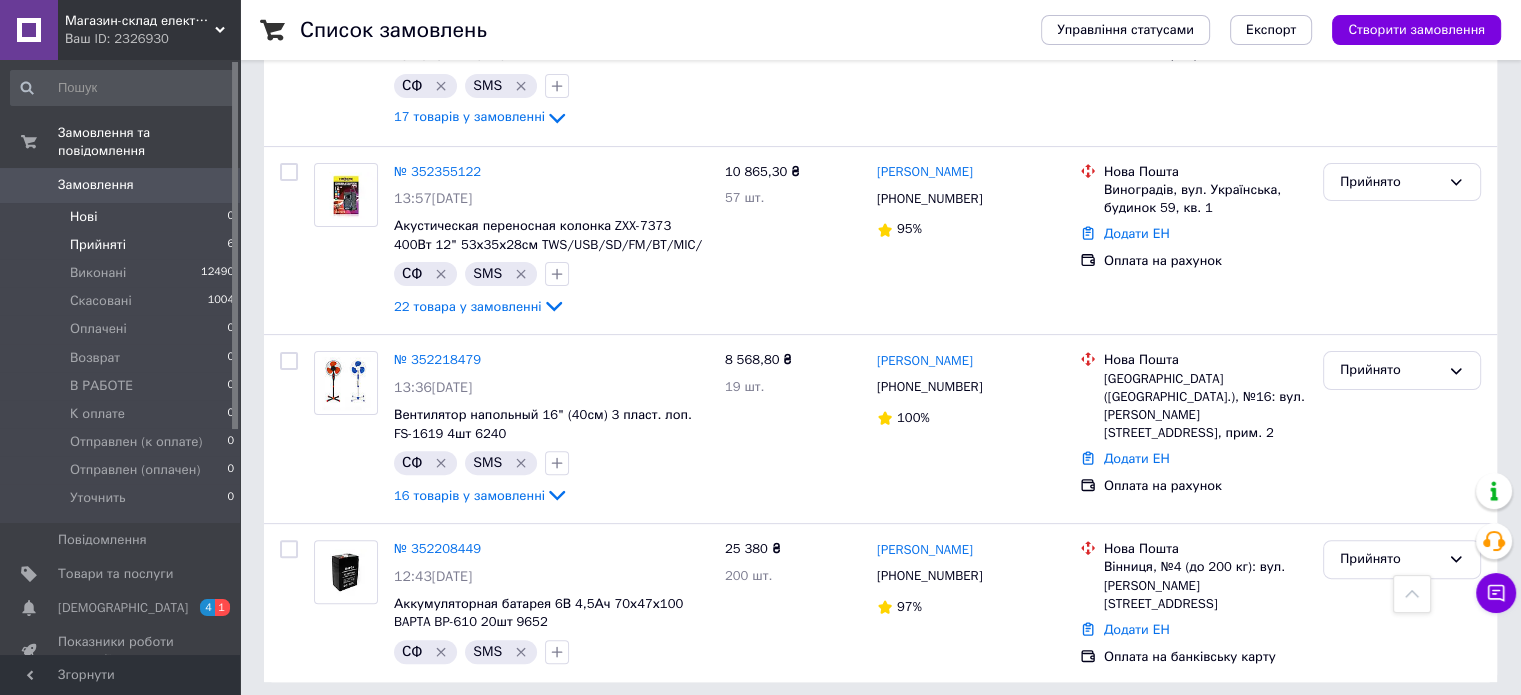 click on "Нові 0" at bounding box center (123, 217) 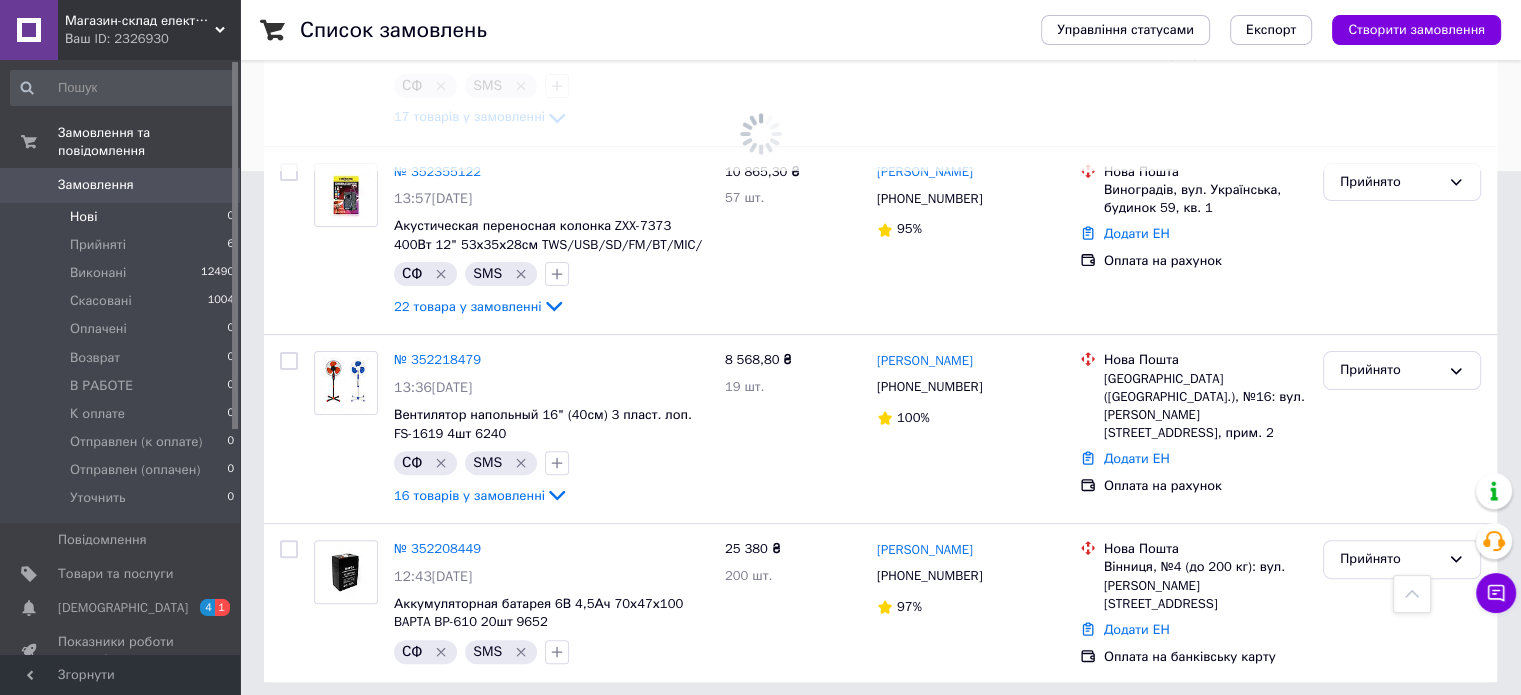 scroll, scrollTop: 0, scrollLeft: 0, axis: both 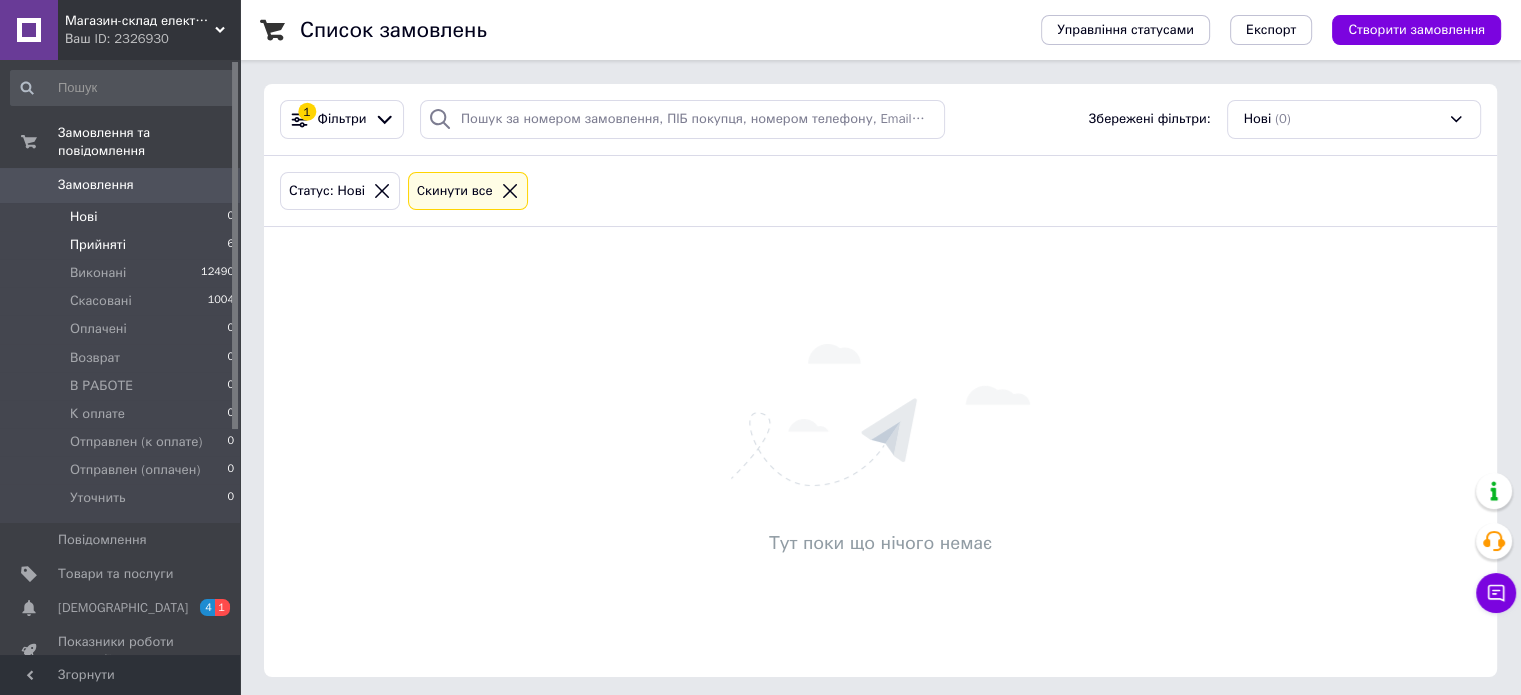 click on "Прийняті" at bounding box center (98, 245) 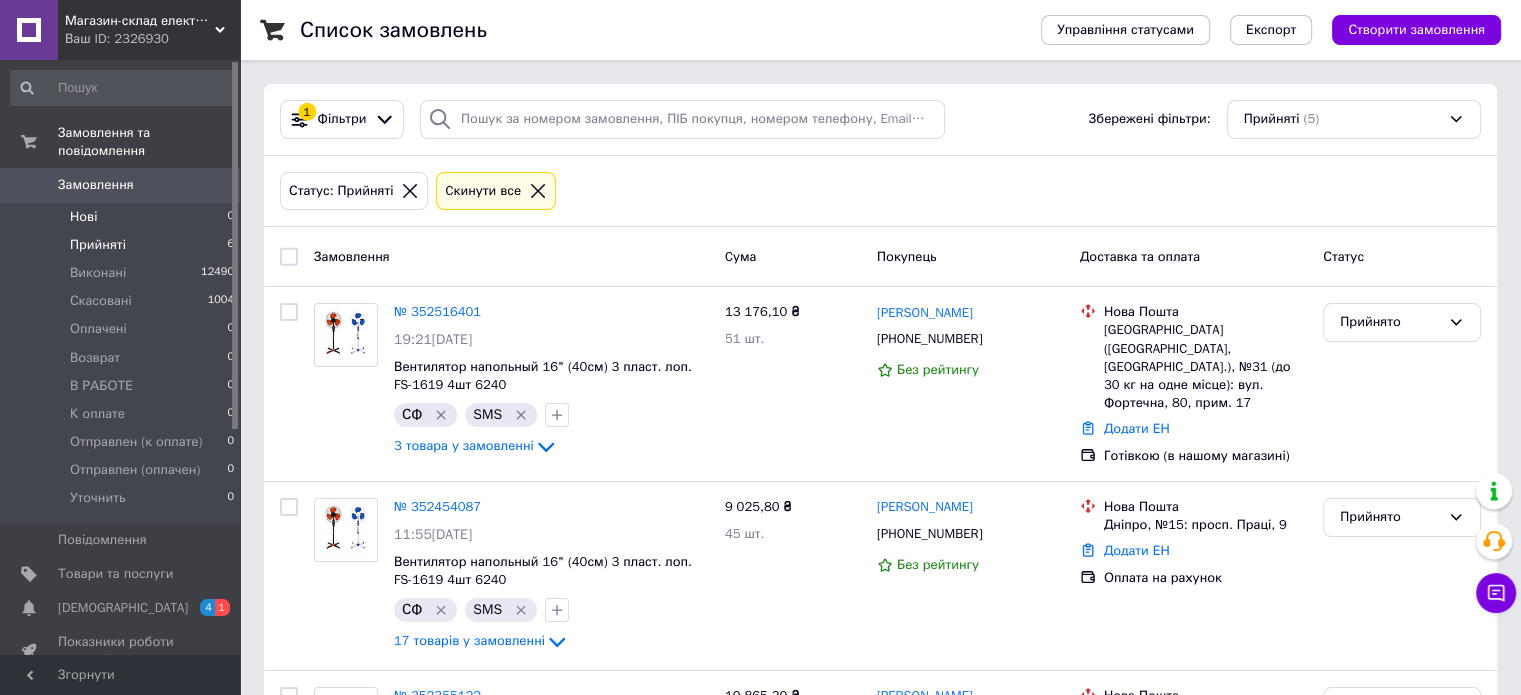 click on "Нові 0" at bounding box center [123, 217] 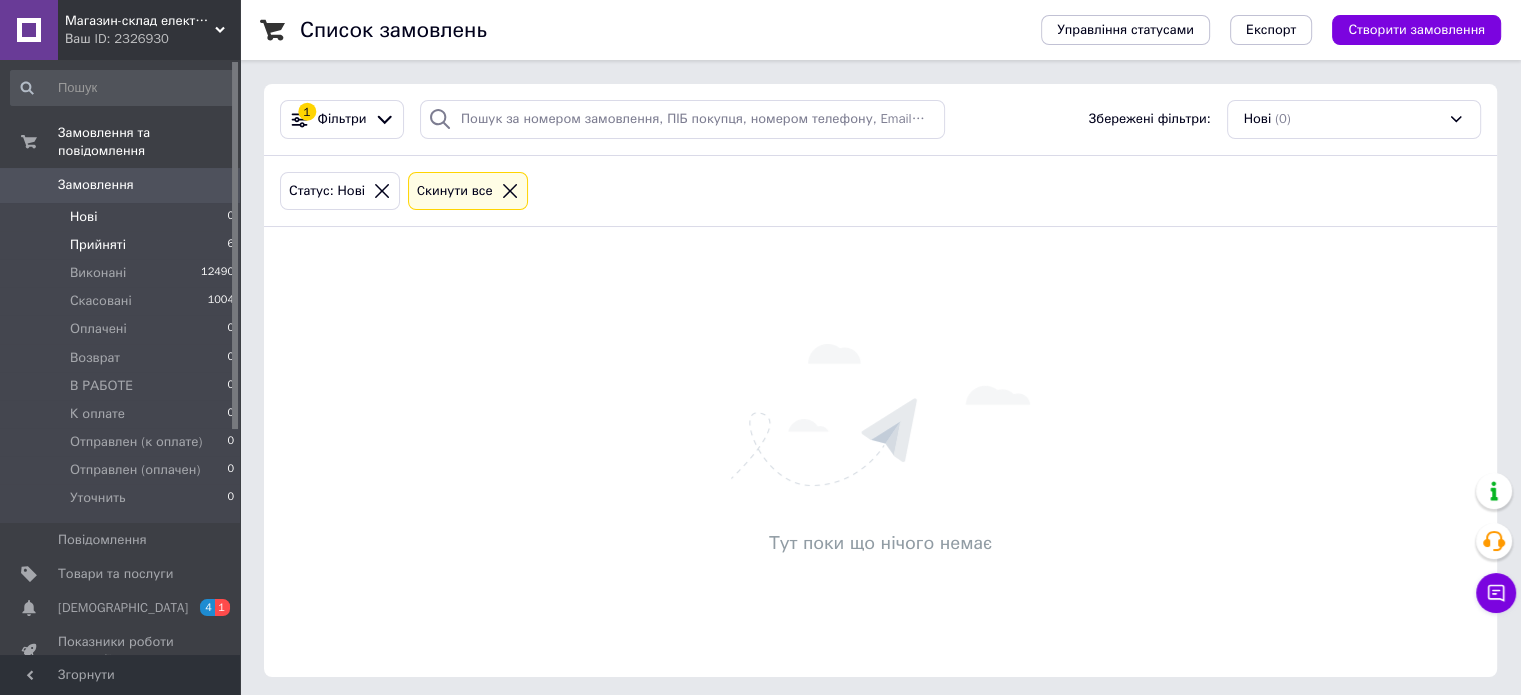click on "Прийняті" at bounding box center (98, 245) 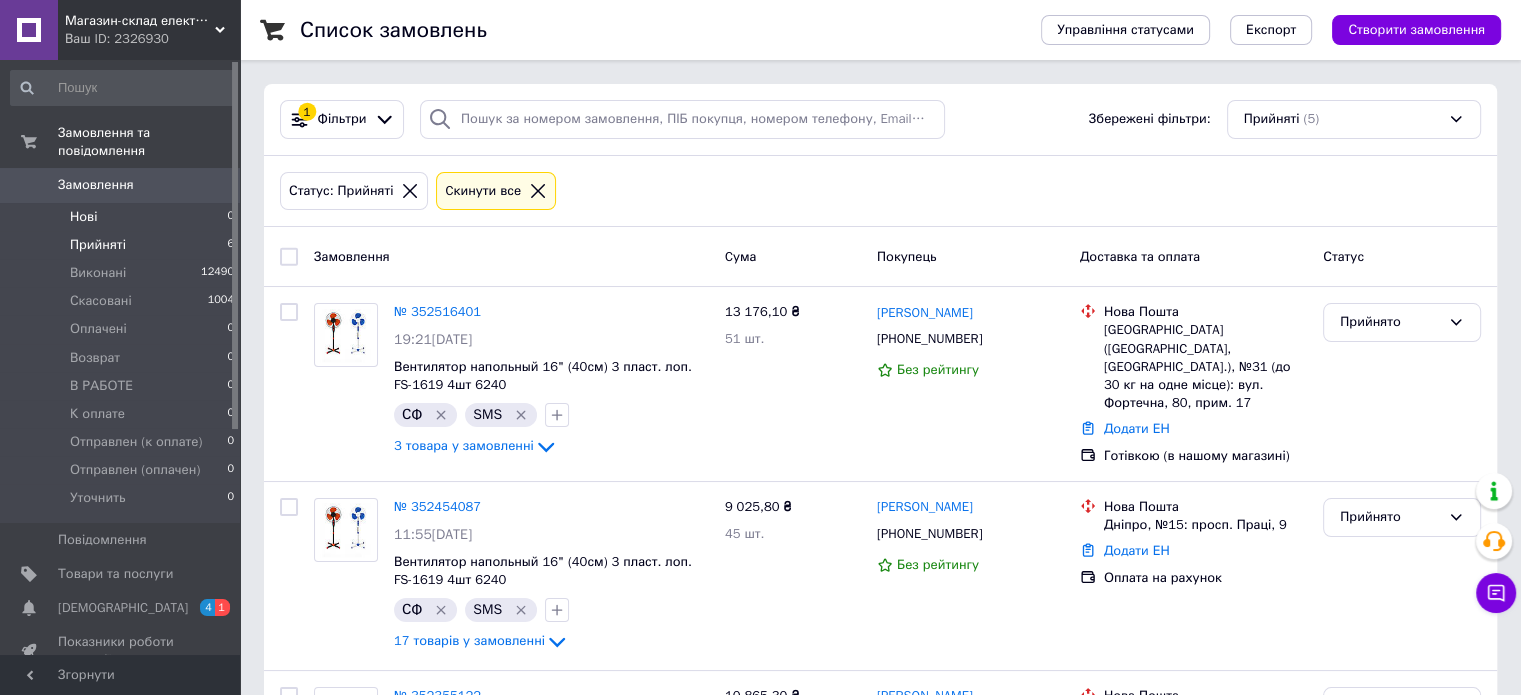 click on "Нові 0" at bounding box center (123, 217) 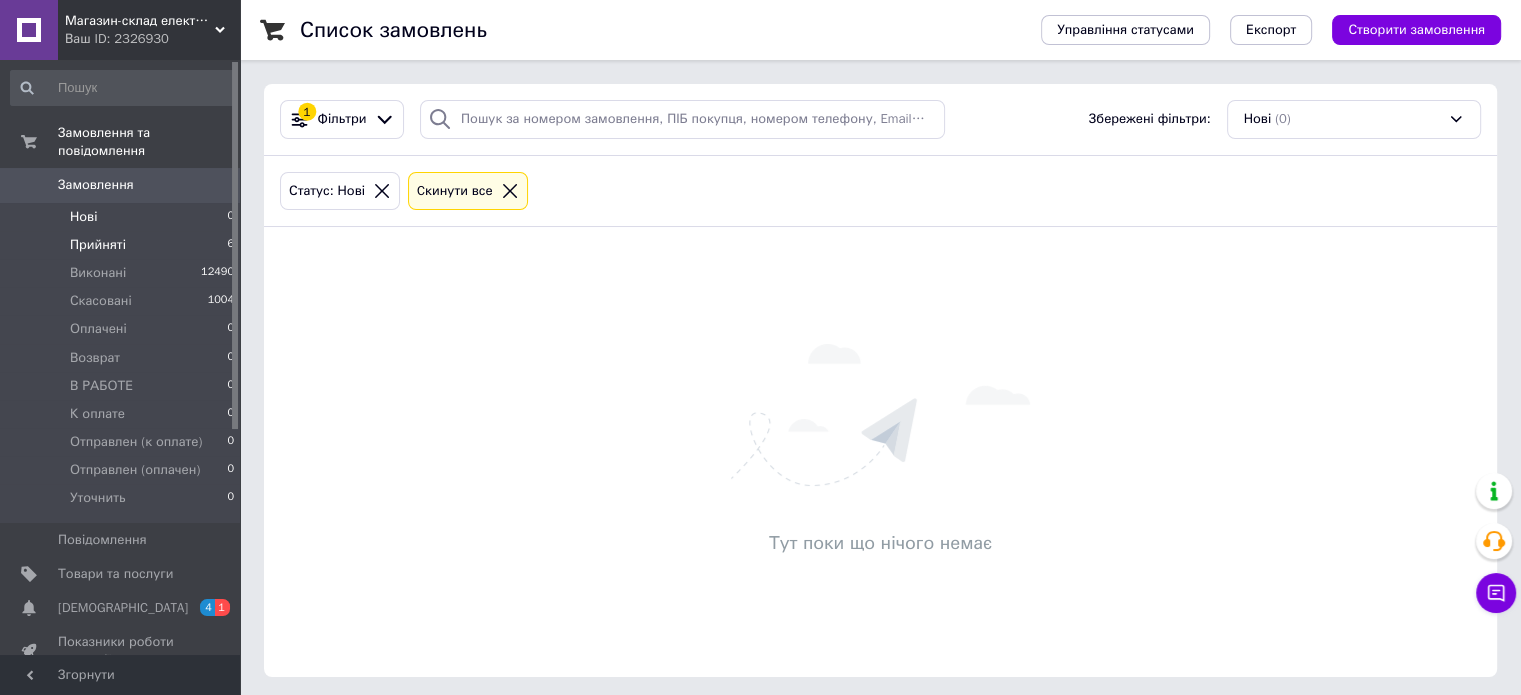 click on "Прийняті" at bounding box center (98, 245) 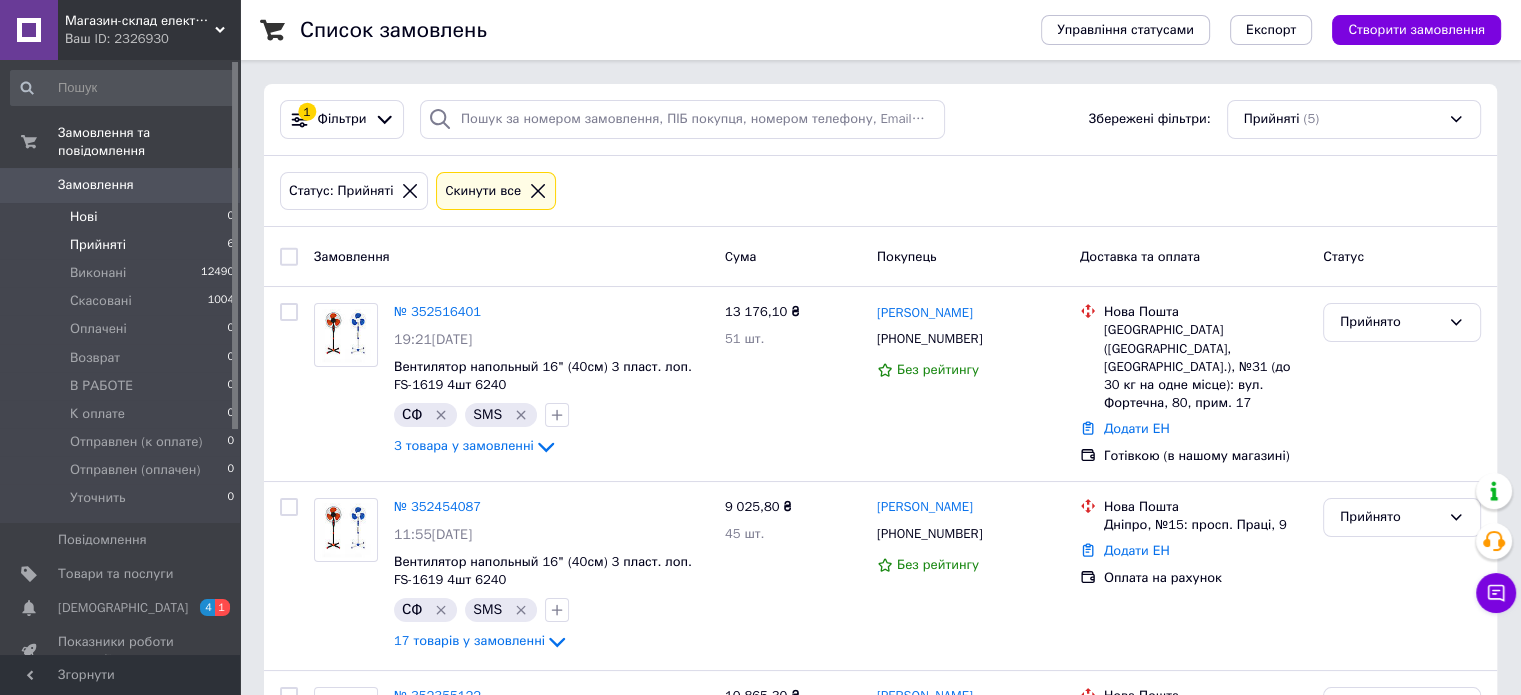 click on "Нові 0" at bounding box center [123, 217] 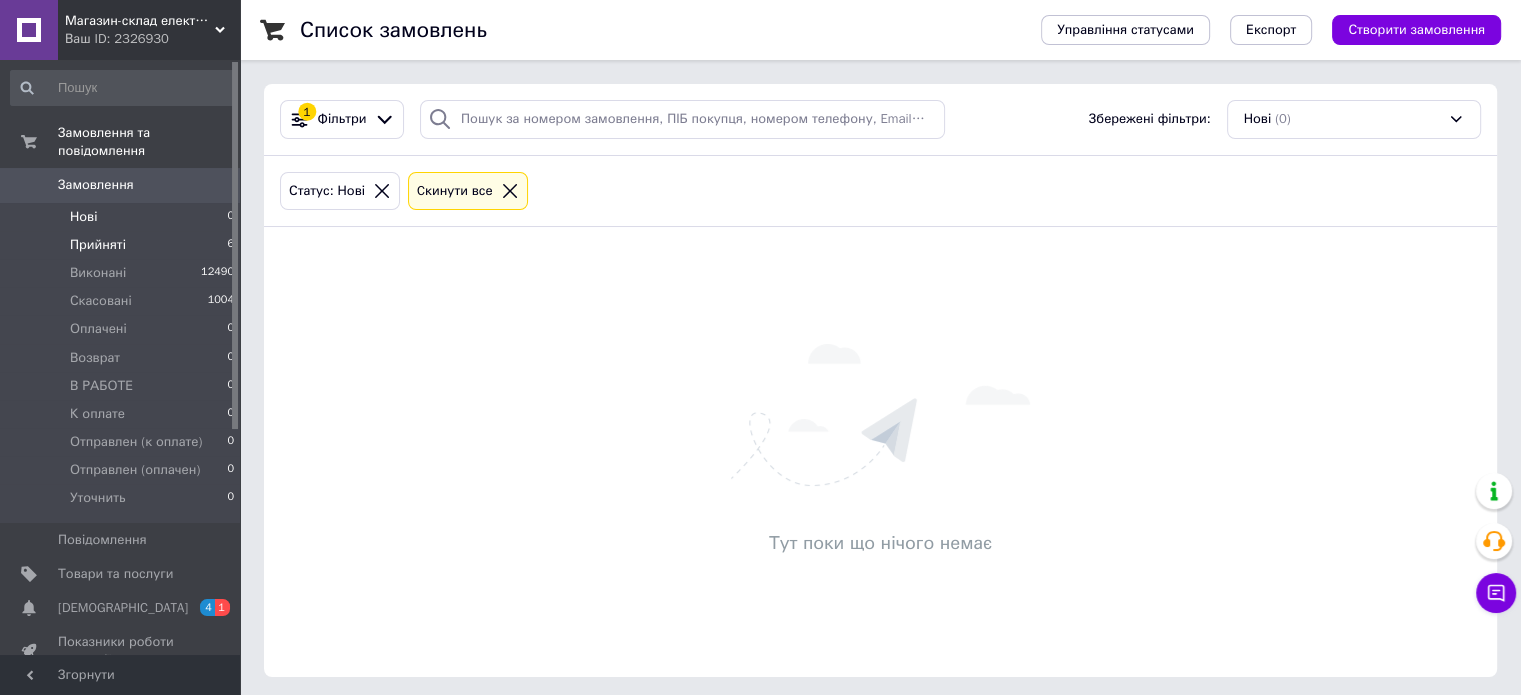 click on "Прийняті 6" at bounding box center (123, 245) 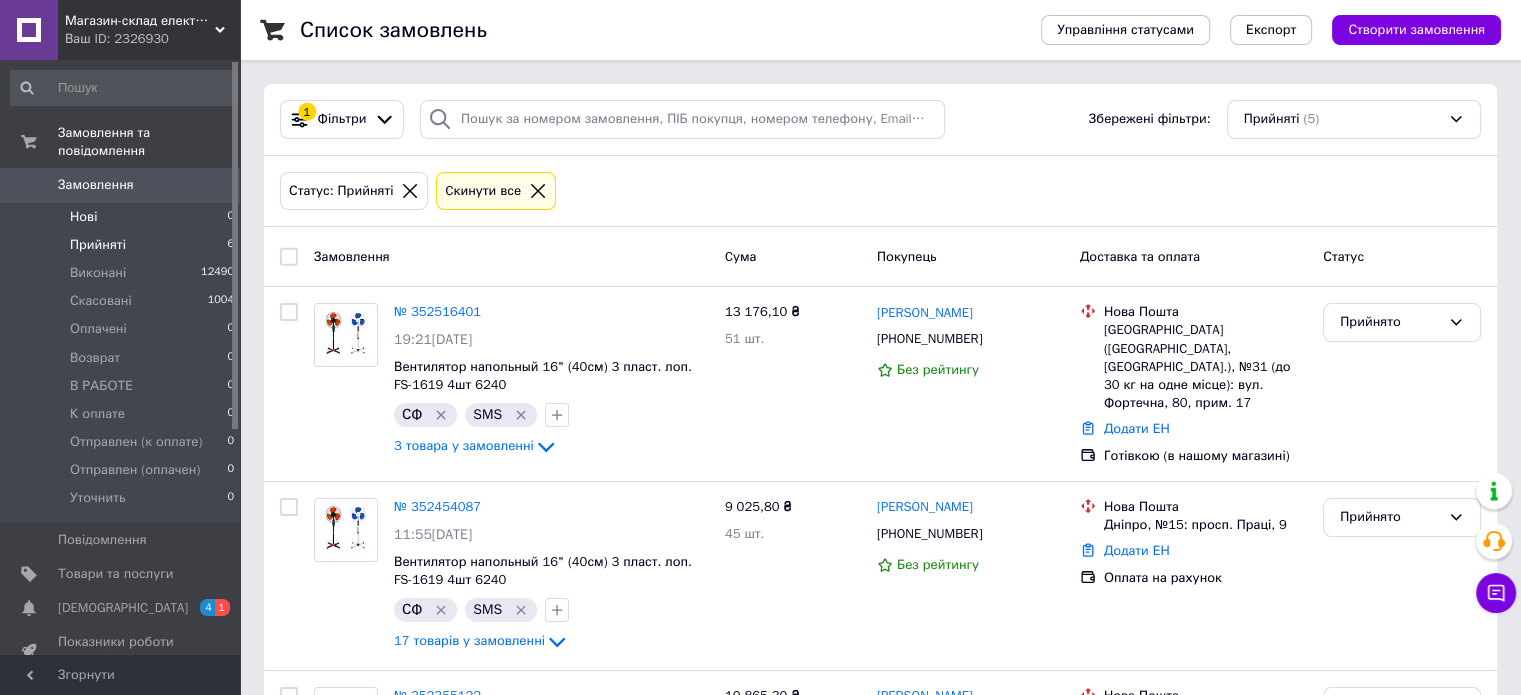 click on "Нові 0" at bounding box center (123, 217) 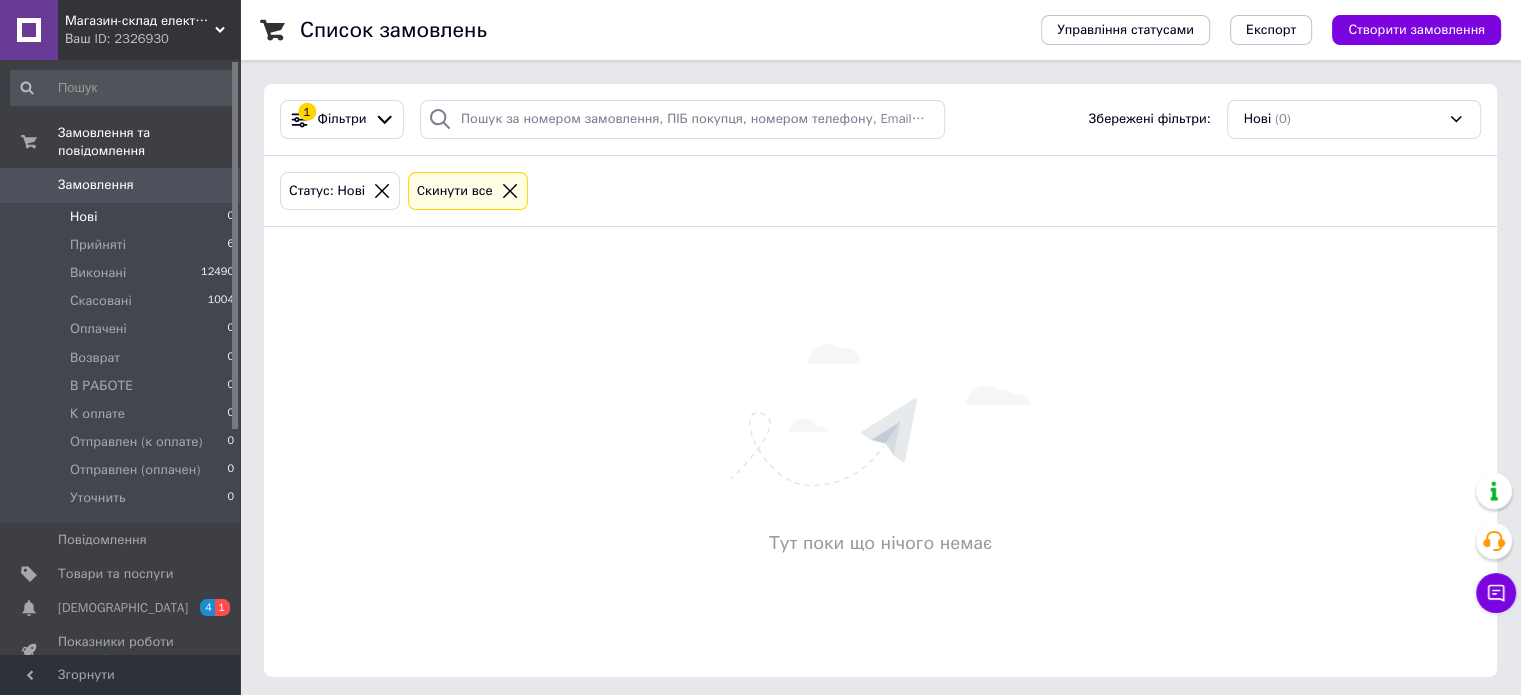 click on "Нові 0" at bounding box center [123, 217] 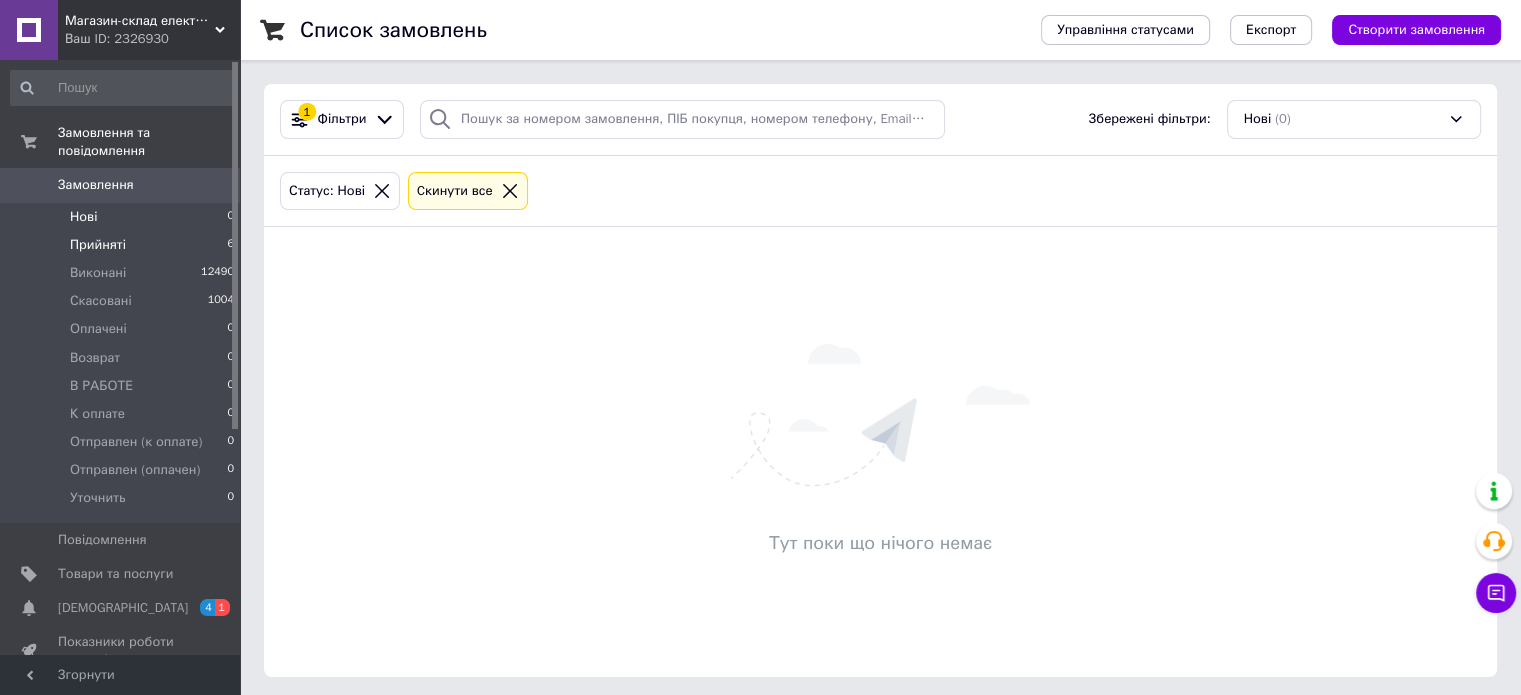 click on "Прийняті 6" at bounding box center [123, 245] 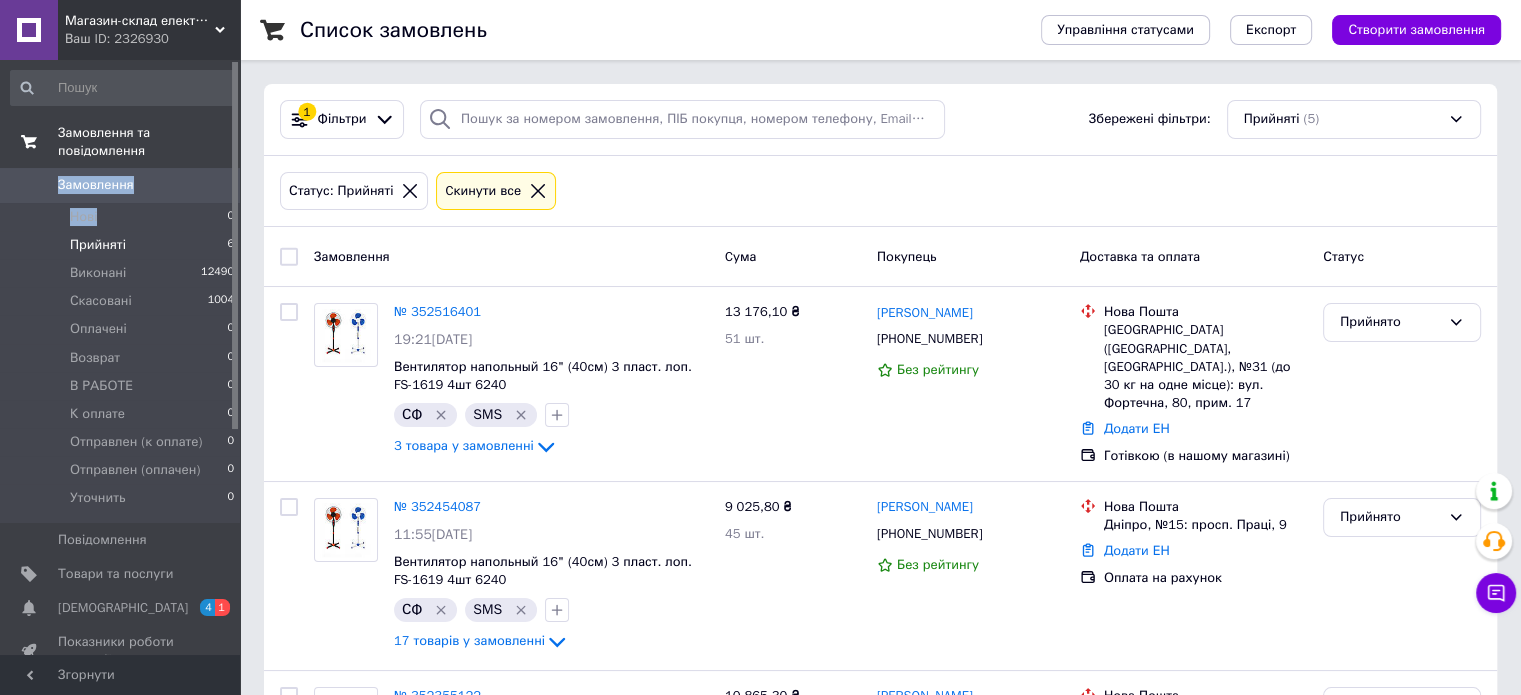 drag, startPoint x: 104, startPoint y: 186, endPoint x: 44, endPoint y: 147, distance: 71.561165 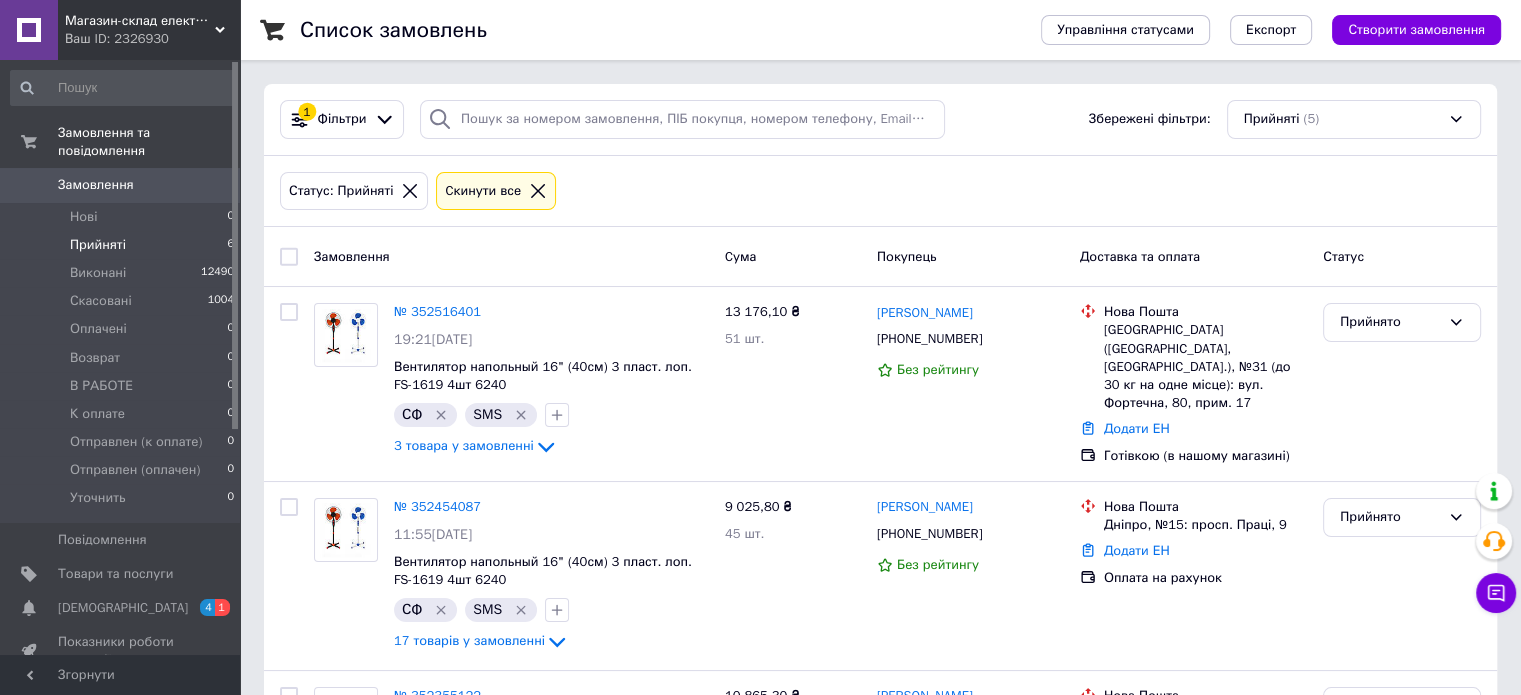 click on "Прийняті" at bounding box center [98, 245] 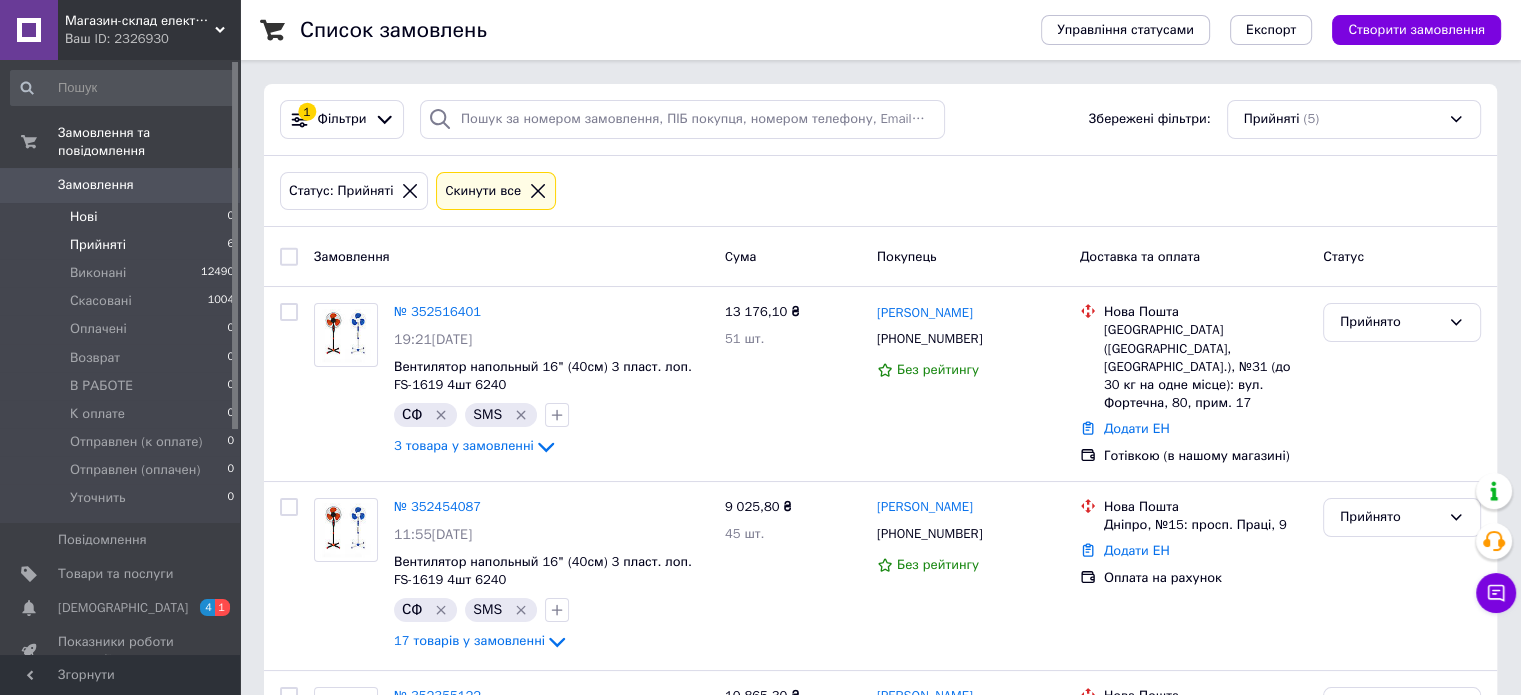 click on "Нові 0" at bounding box center [123, 217] 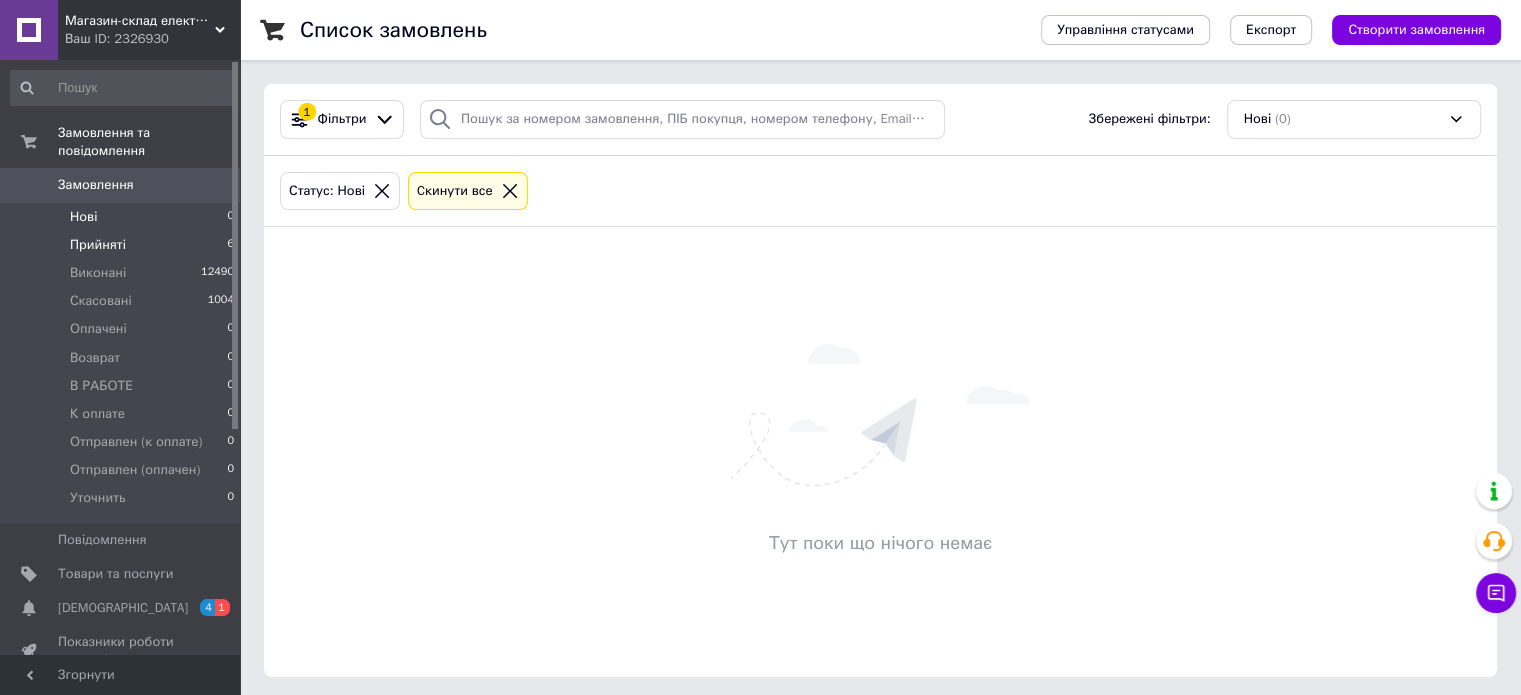 click on "Прийняті 6" at bounding box center (123, 245) 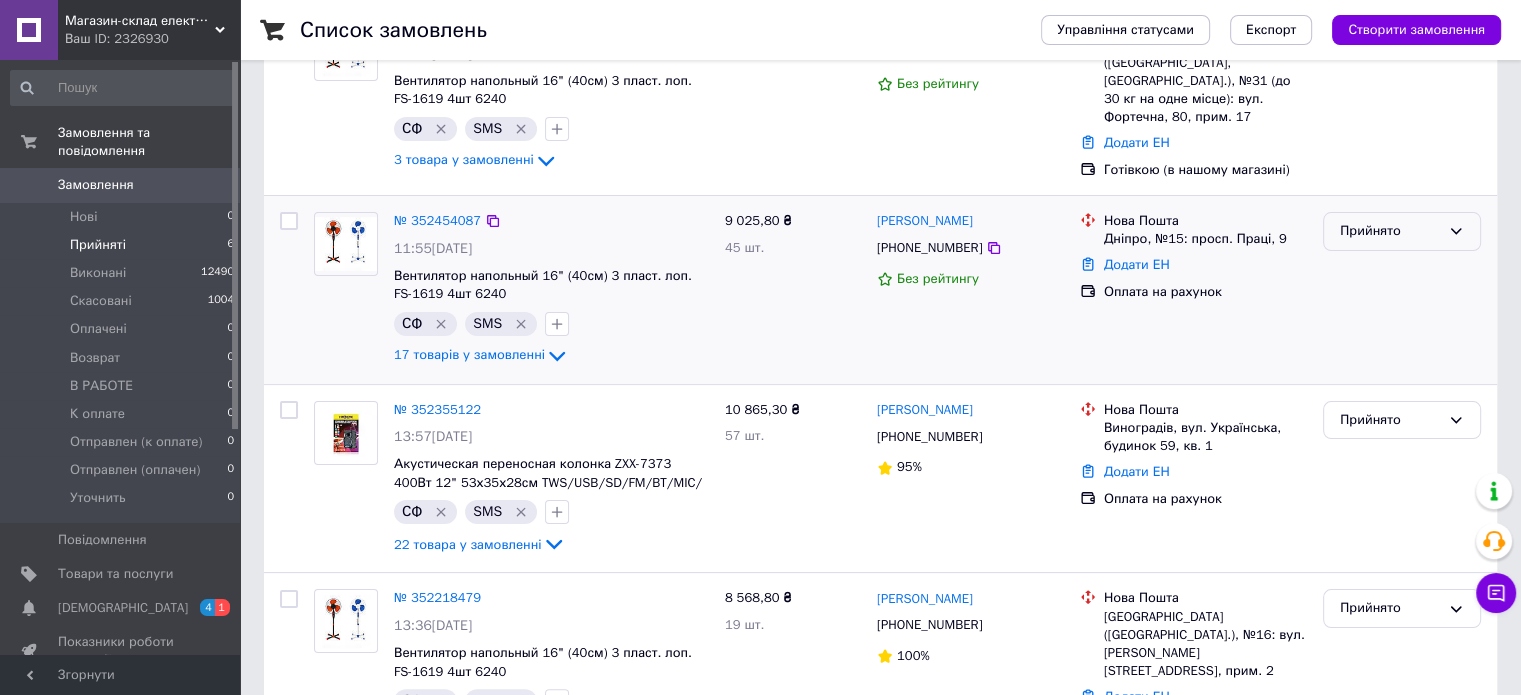 scroll, scrollTop: 300, scrollLeft: 0, axis: vertical 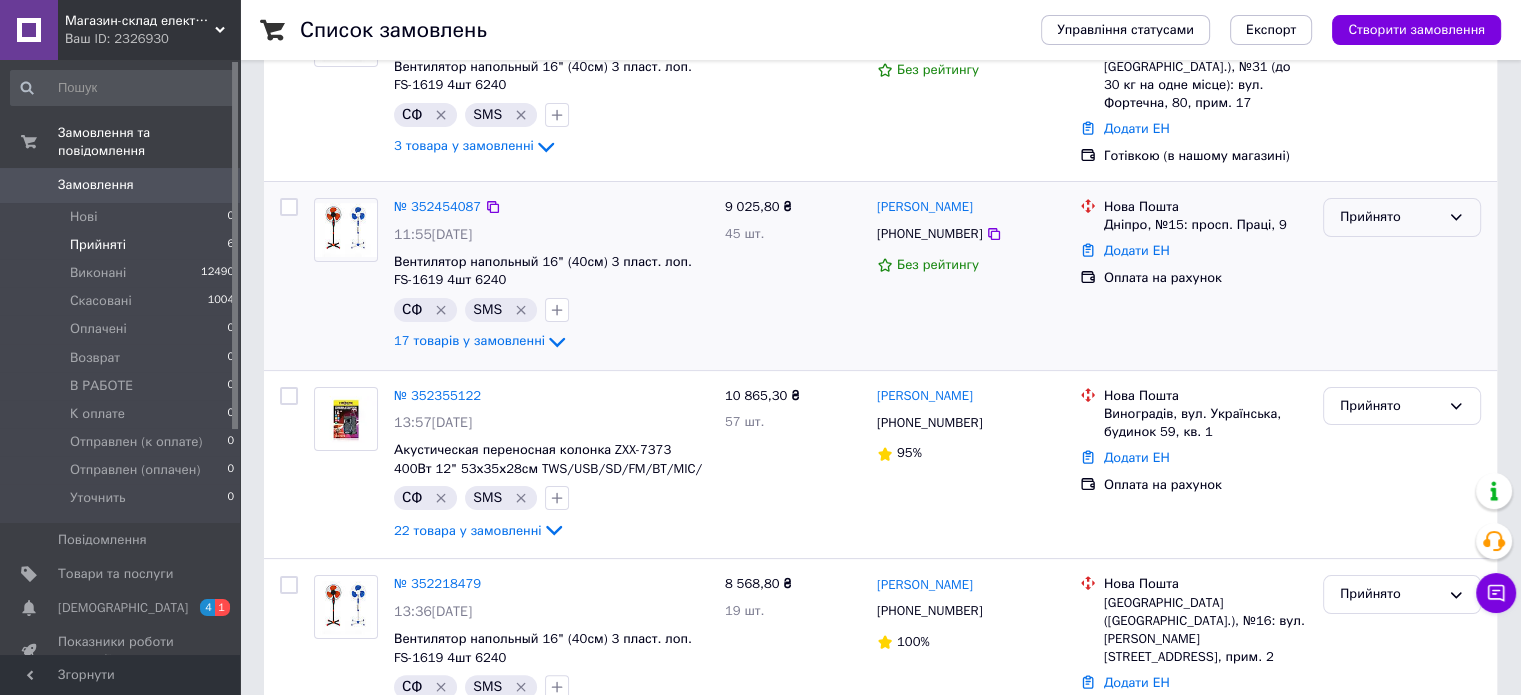 drag, startPoint x: 1408, startPoint y: 193, endPoint x: 1387, endPoint y: 219, distance: 33.42155 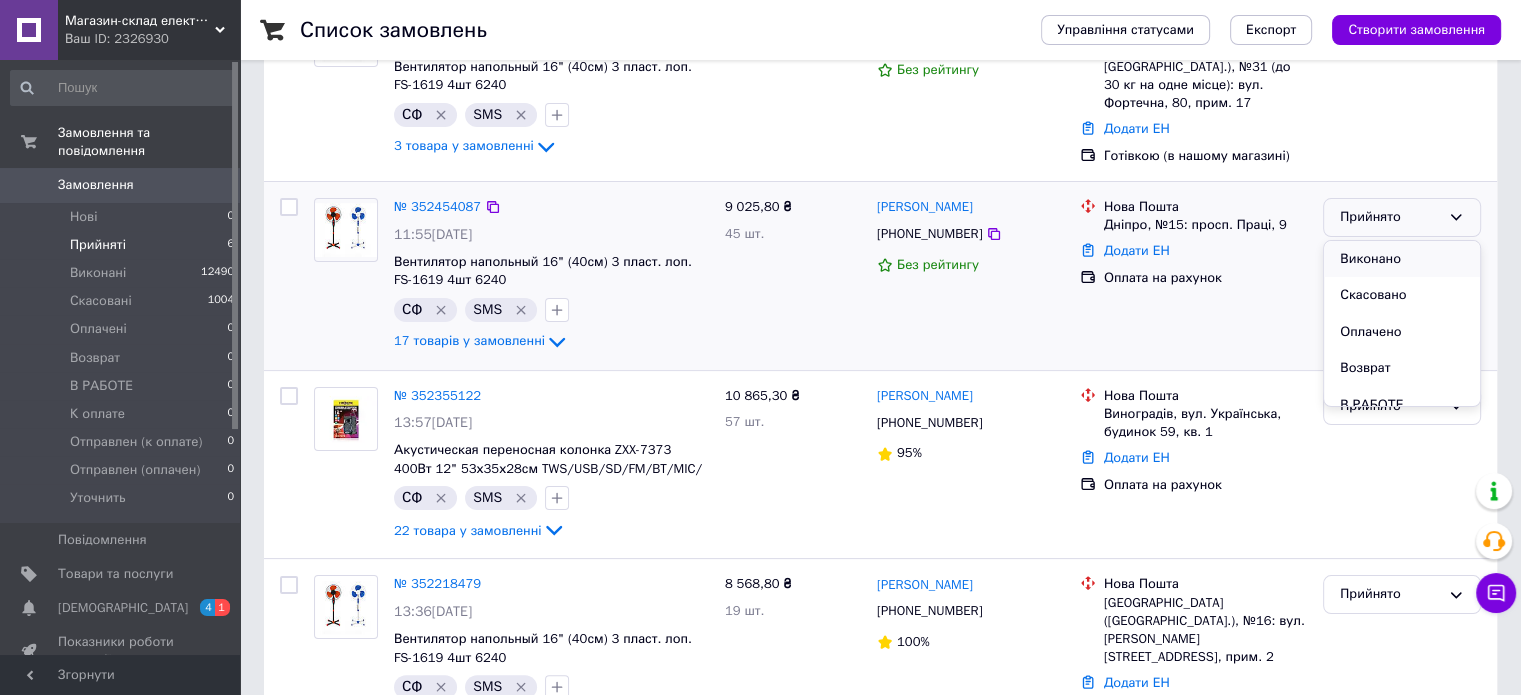 click on "Виконано" at bounding box center [1402, 259] 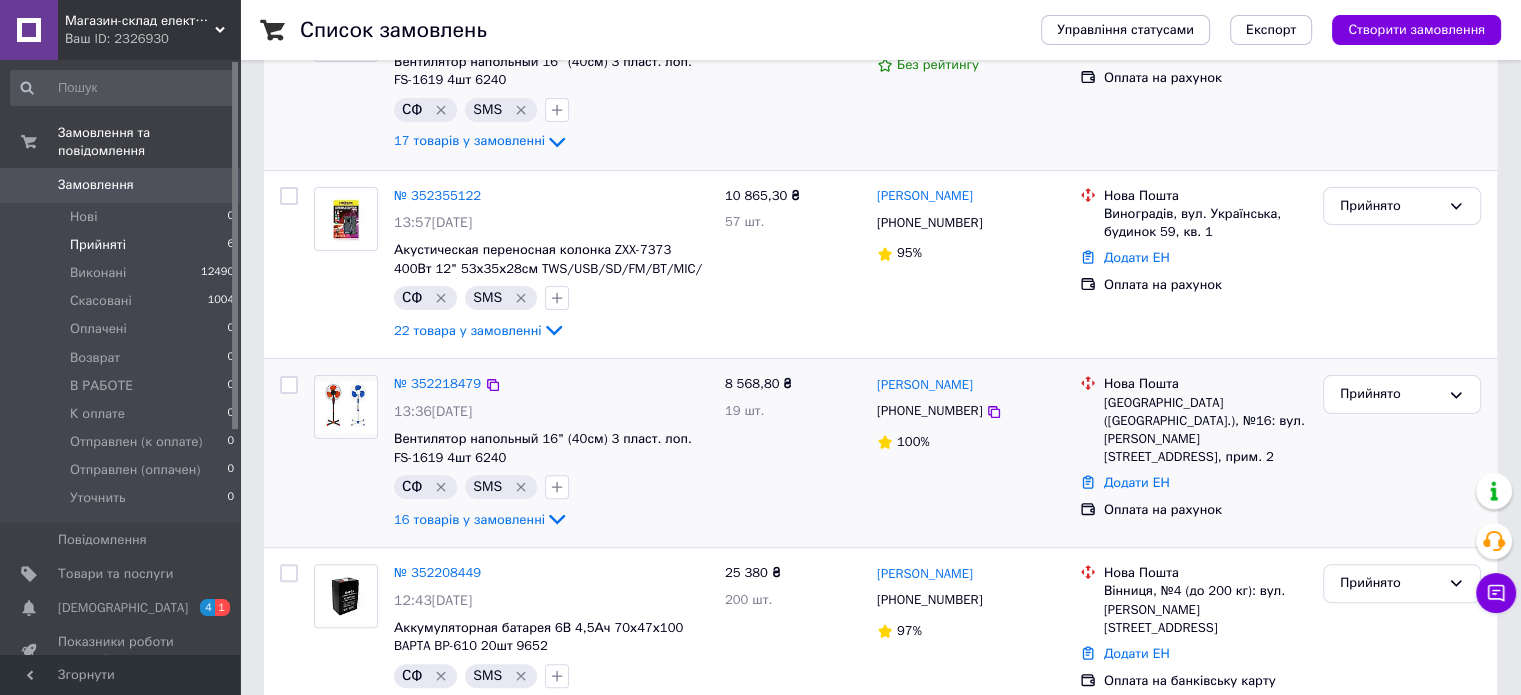 scroll, scrollTop: 524, scrollLeft: 0, axis: vertical 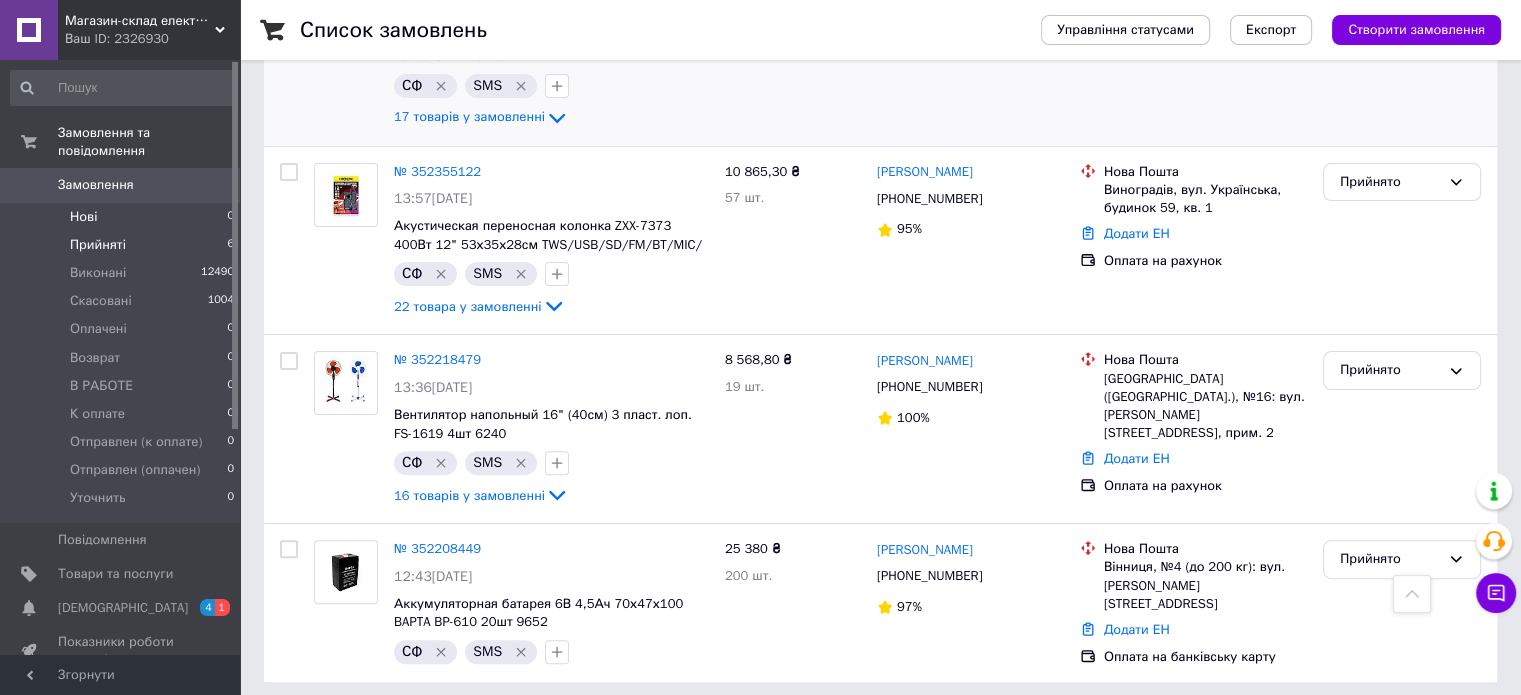click on "Нові 0" at bounding box center (123, 217) 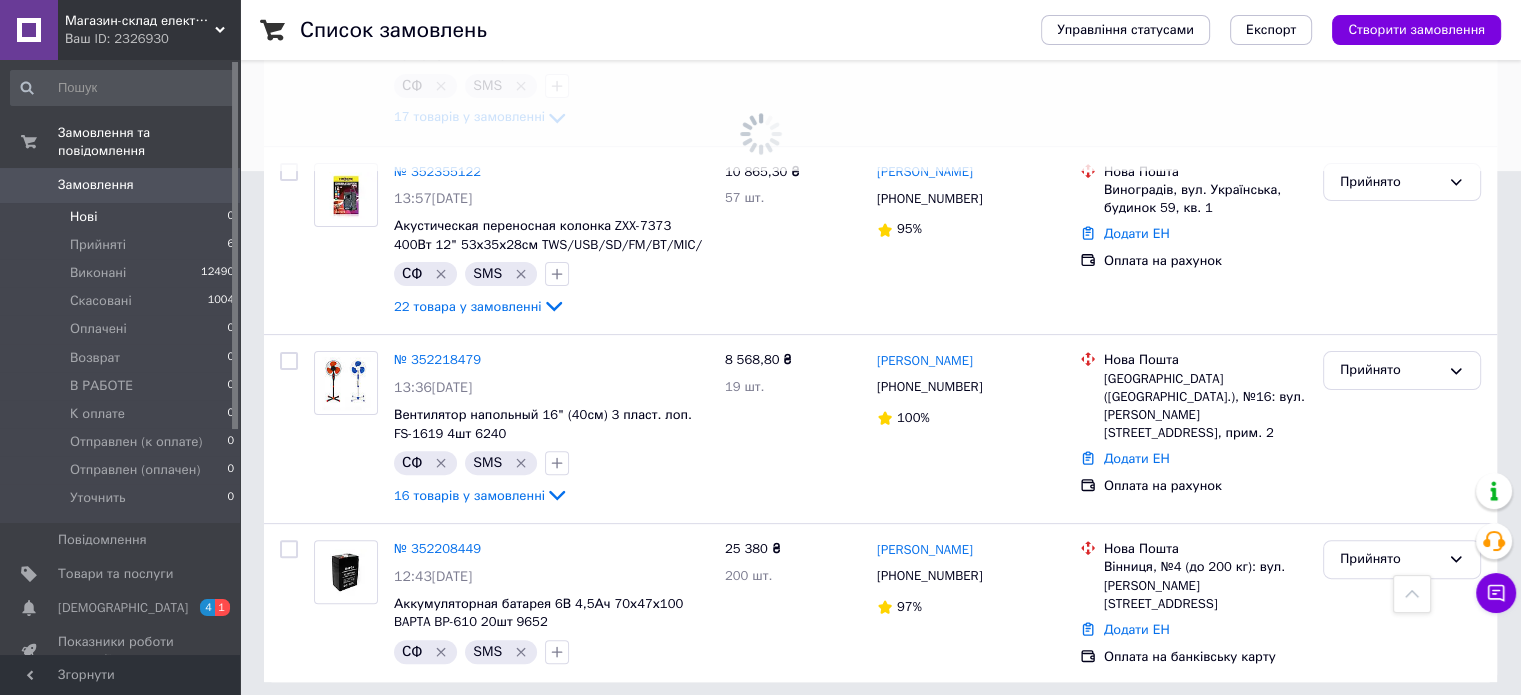 scroll, scrollTop: 0, scrollLeft: 0, axis: both 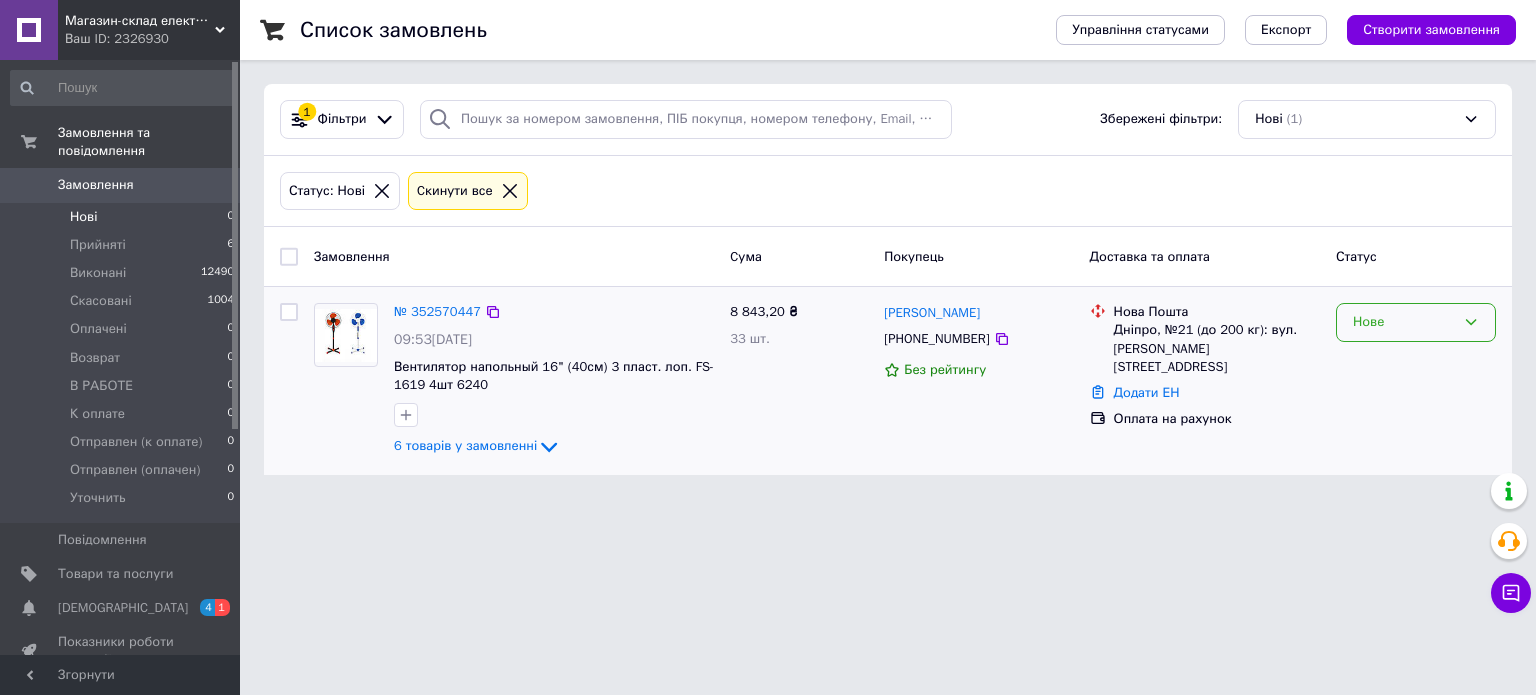 click on "Нове" at bounding box center [1404, 322] 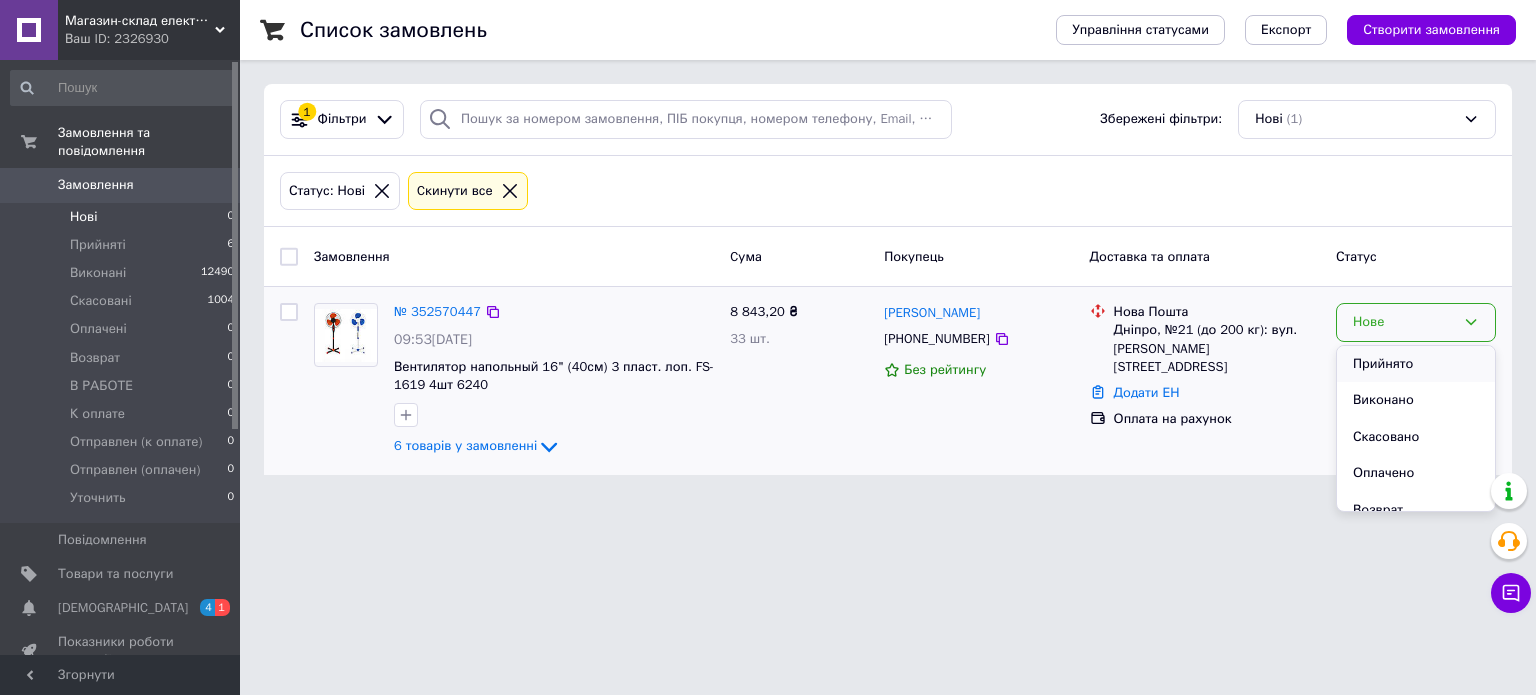 click on "Прийнято" at bounding box center [1416, 364] 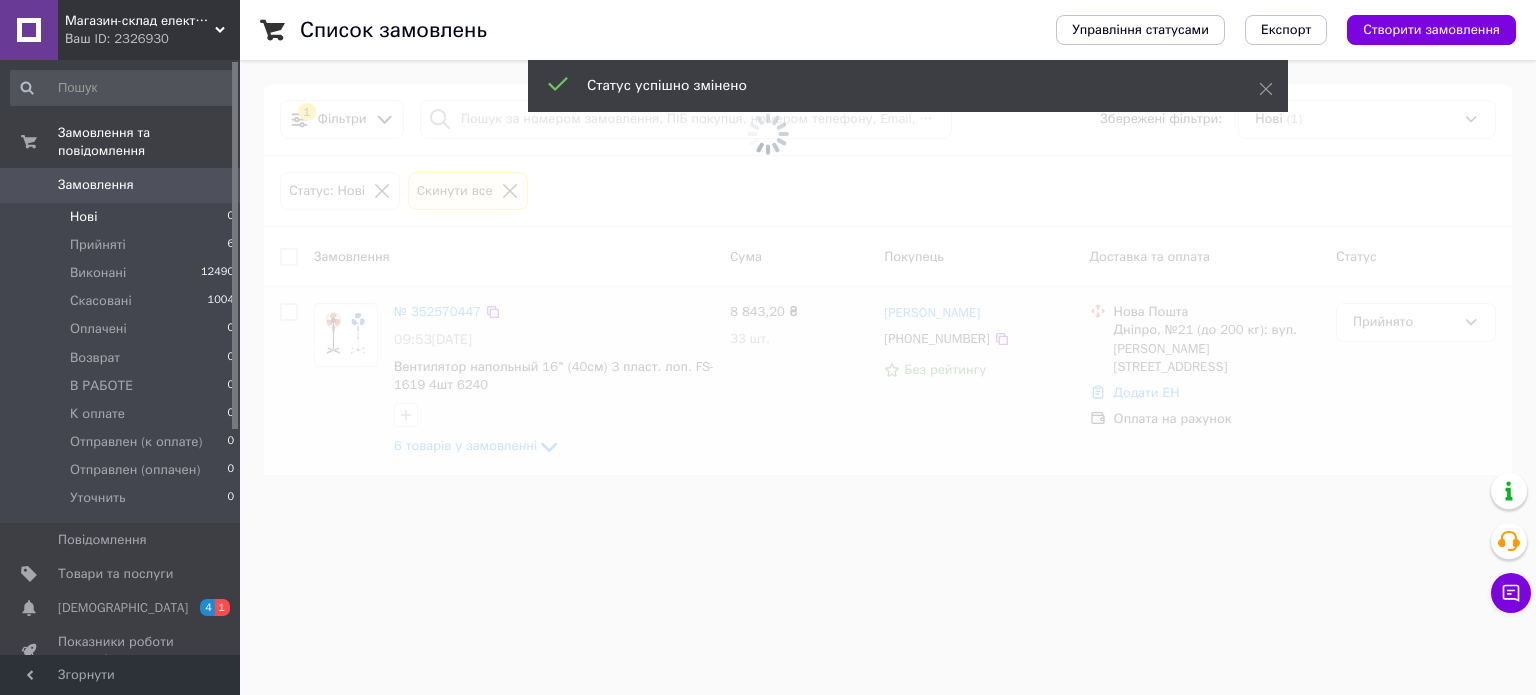 click on "Замовлення Cума Покупець Доставка та оплата Статус № 352570447 09:53, 14.07.2025 Вентилятор напольный 16" (40см) 3 пласт. лоп. FS-1619 4шт 6240 6 товарів у замовленні 8 843,20 ₴ 33 шт. Александр Гергель +380677717017 Без рейтингу Нова Пошта Дніпро, №21 (до 200 кг): вул. Василя Чапленка, 8 Додати ЕН Оплата на рахунок Прийнято" at bounding box center [888, 351] 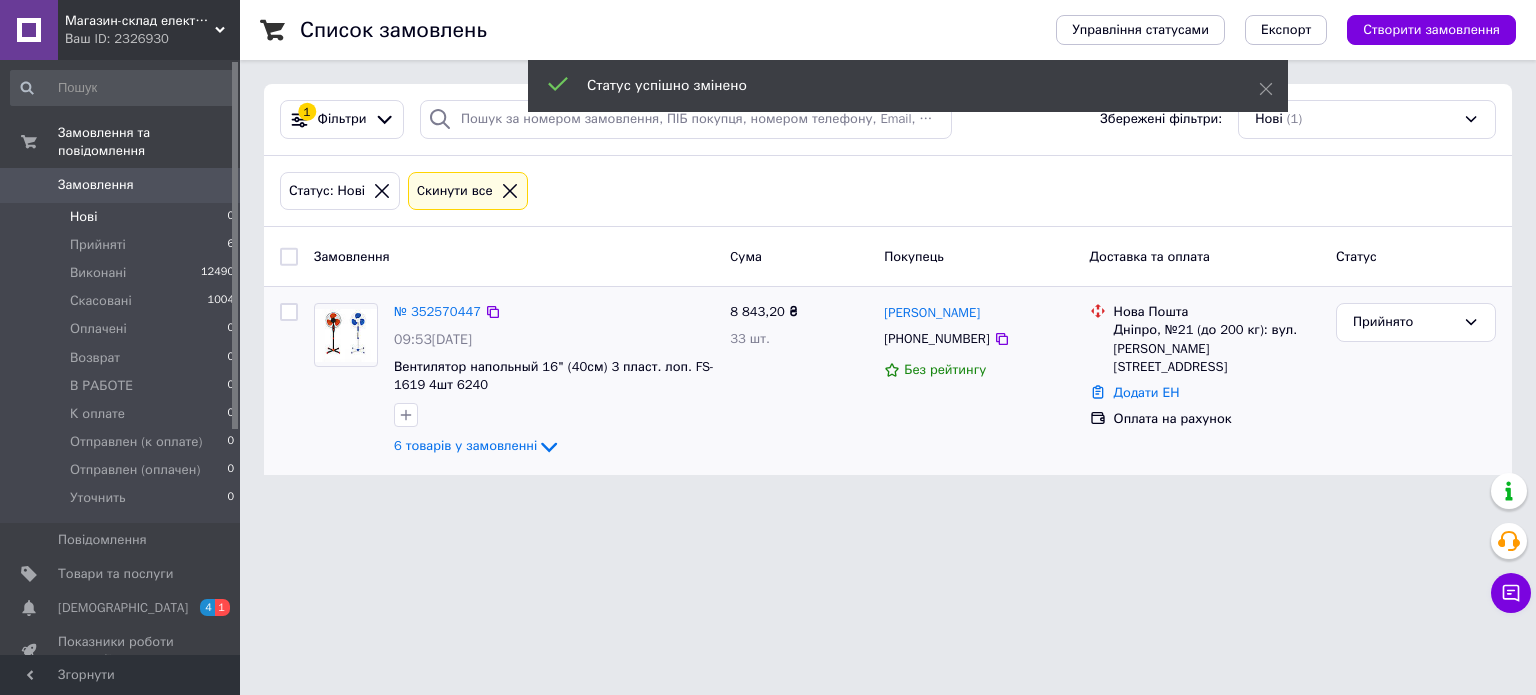 click at bounding box center (289, 312) 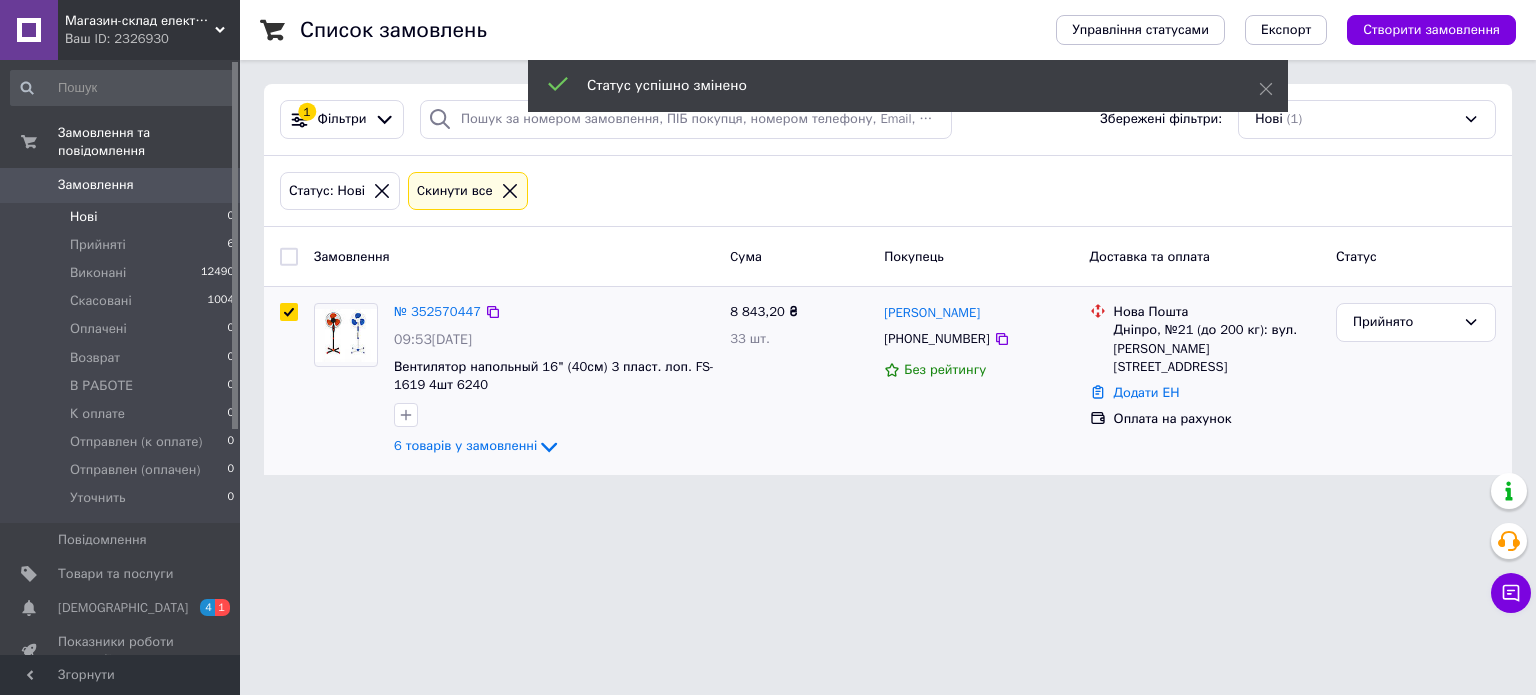 checkbox on "true" 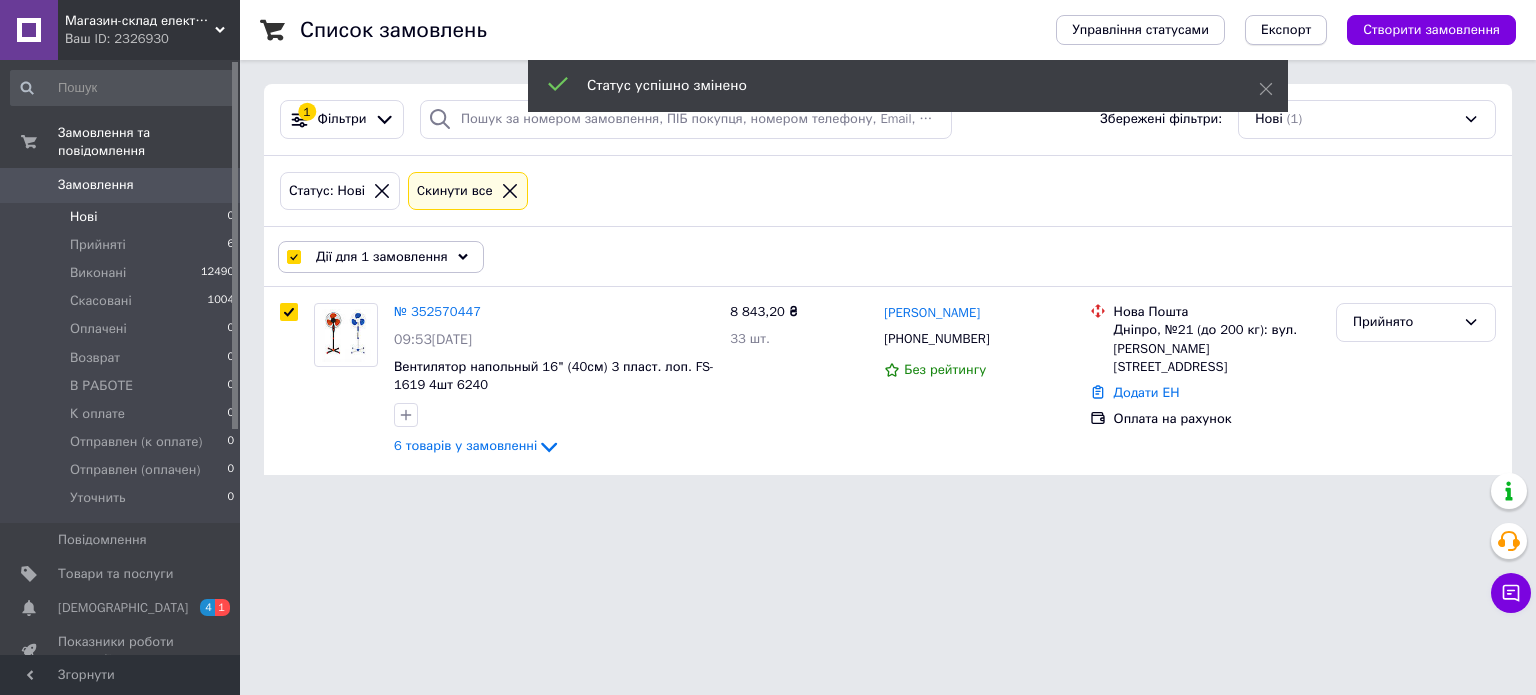 click on "Експорт" at bounding box center (1286, 30) 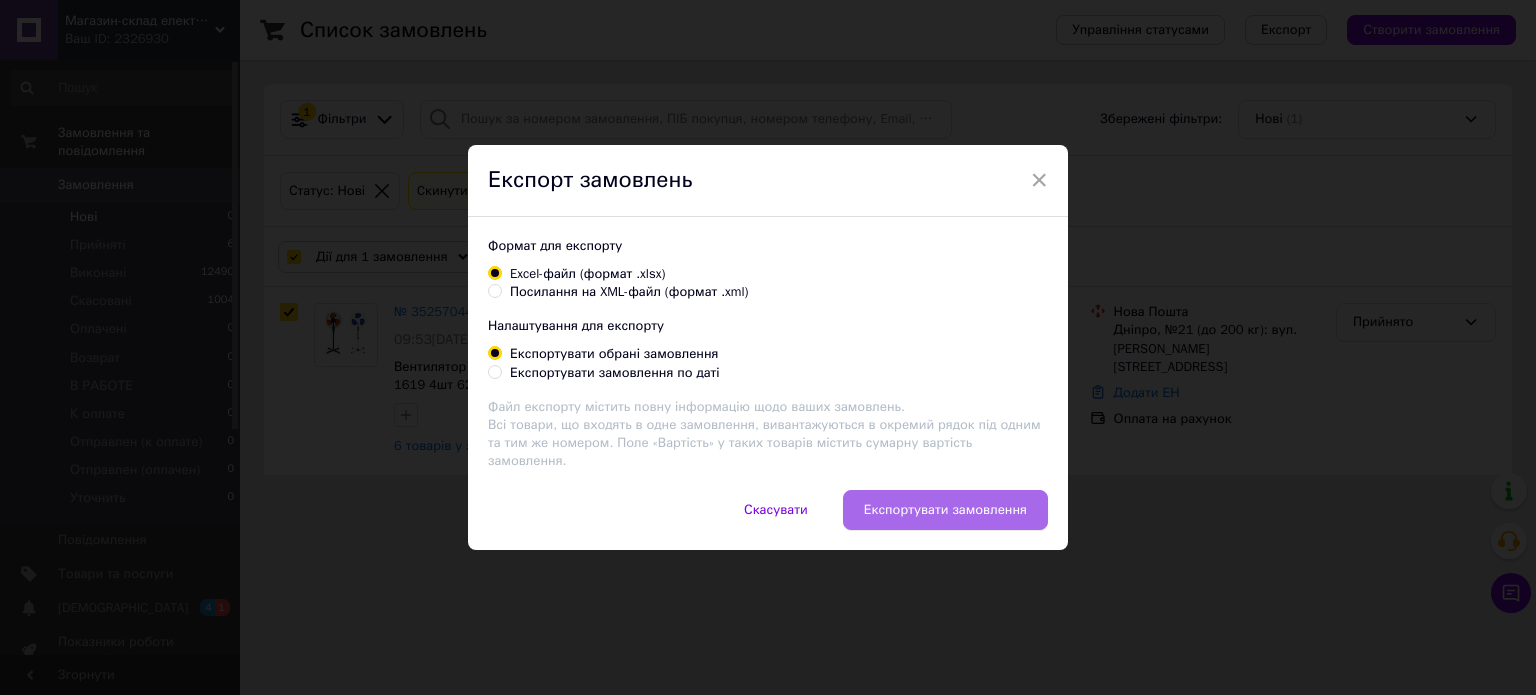 click on "Експортувати замовлення" at bounding box center [945, 510] 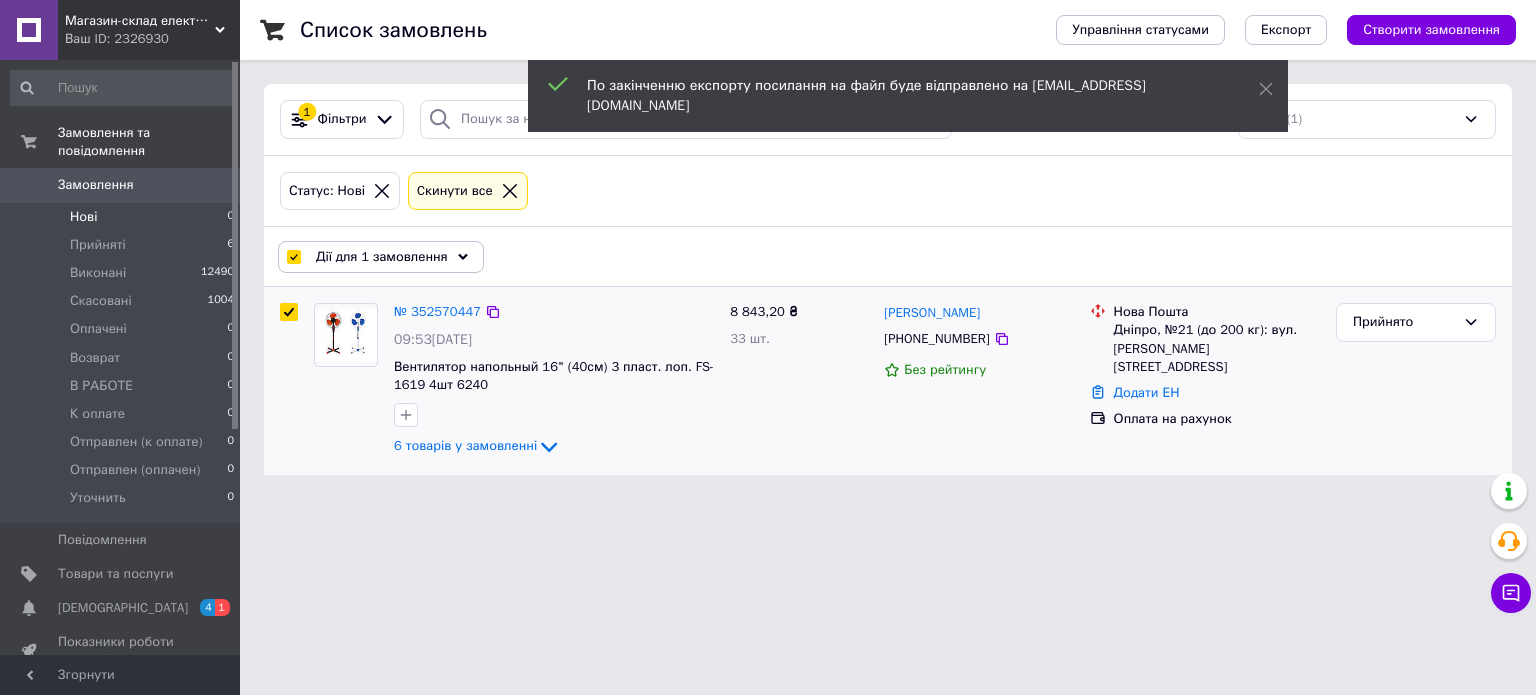 drag, startPoint x: 408, startPoint y: 411, endPoint x: 448, endPoint y: 424, distance: 42.059483 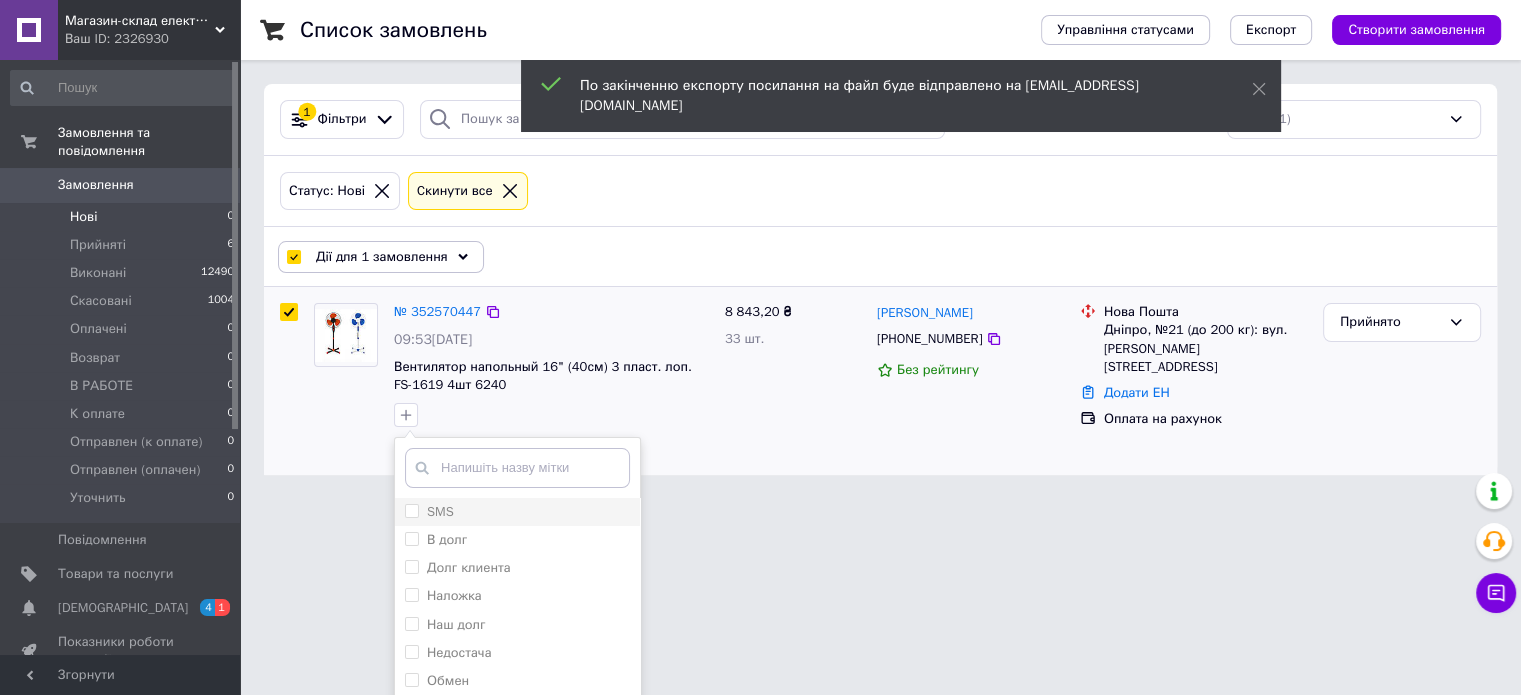 click on "SMS" at bounding box center [517, 512] 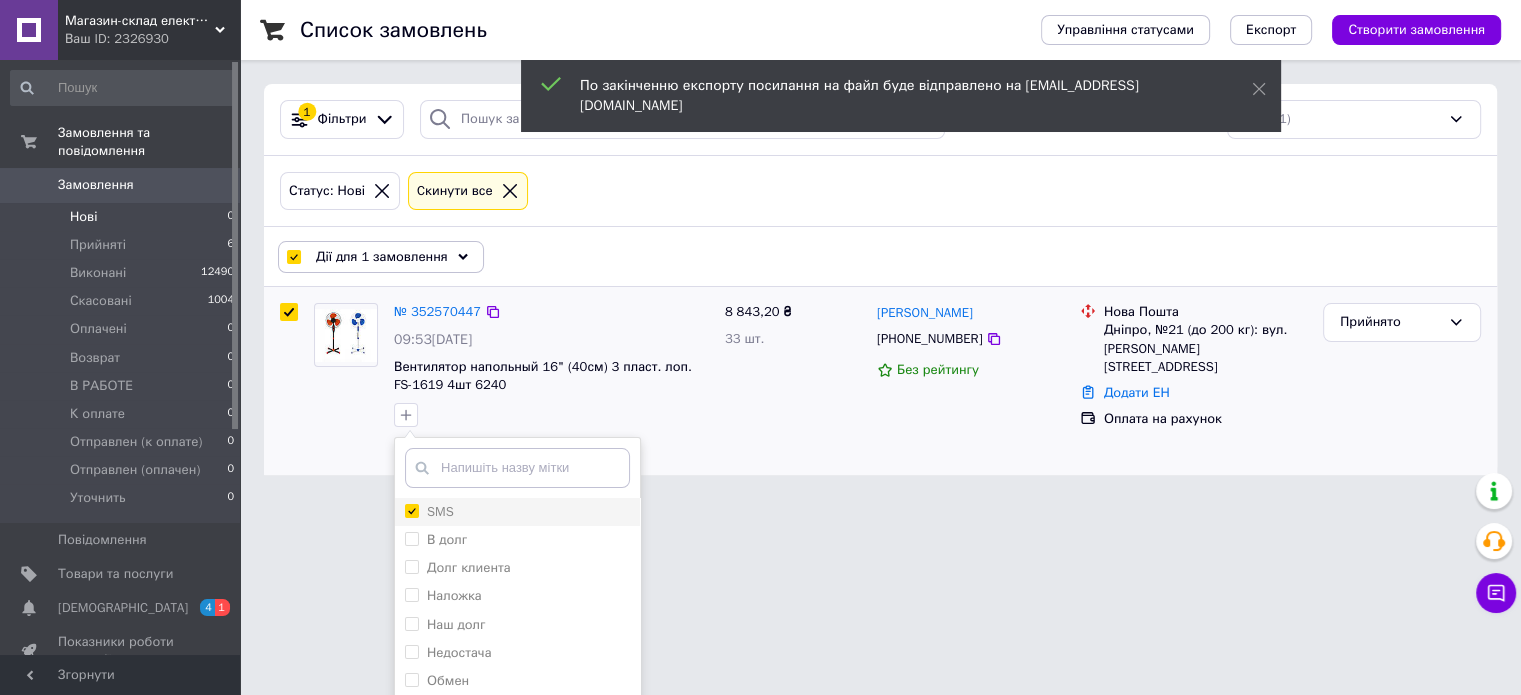 checkbox on "true" 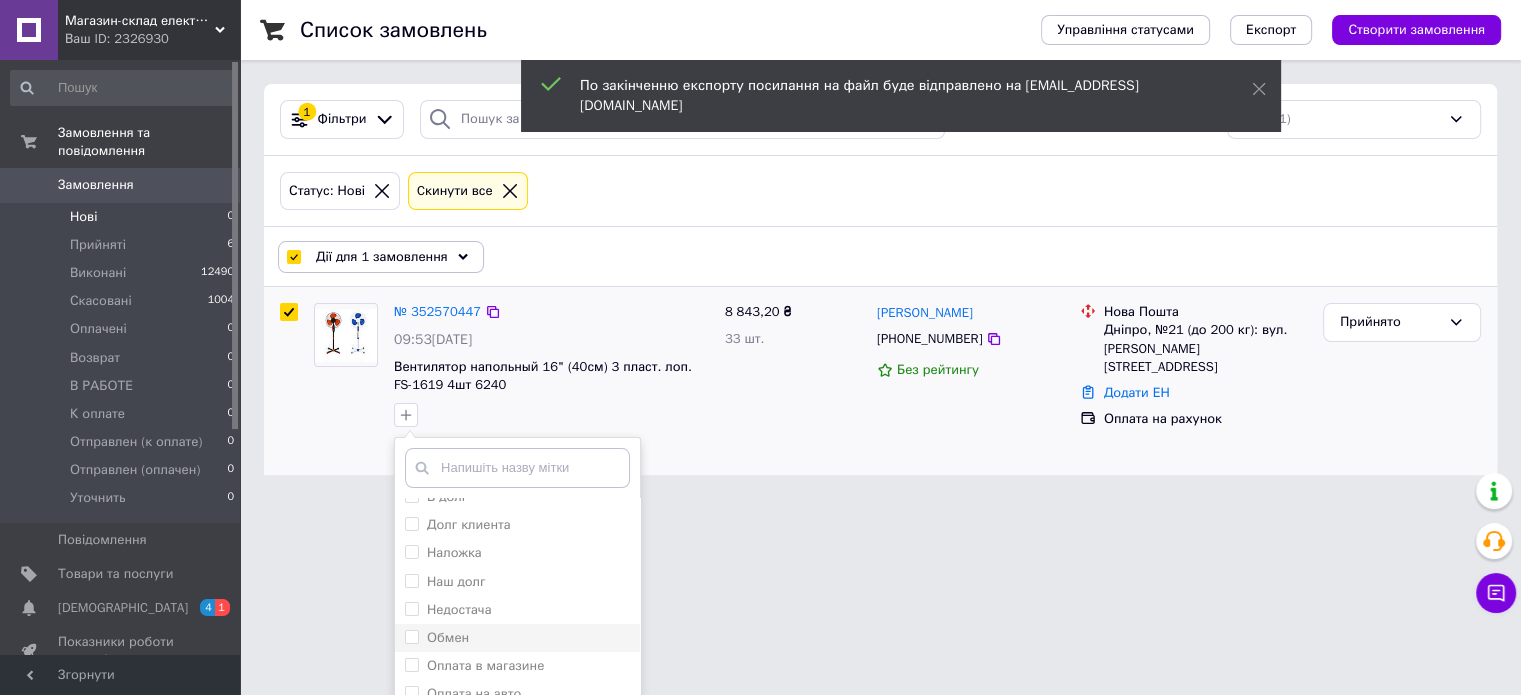 scroll, scrollTop: 66, scrollLeft: 0, axis: vertical 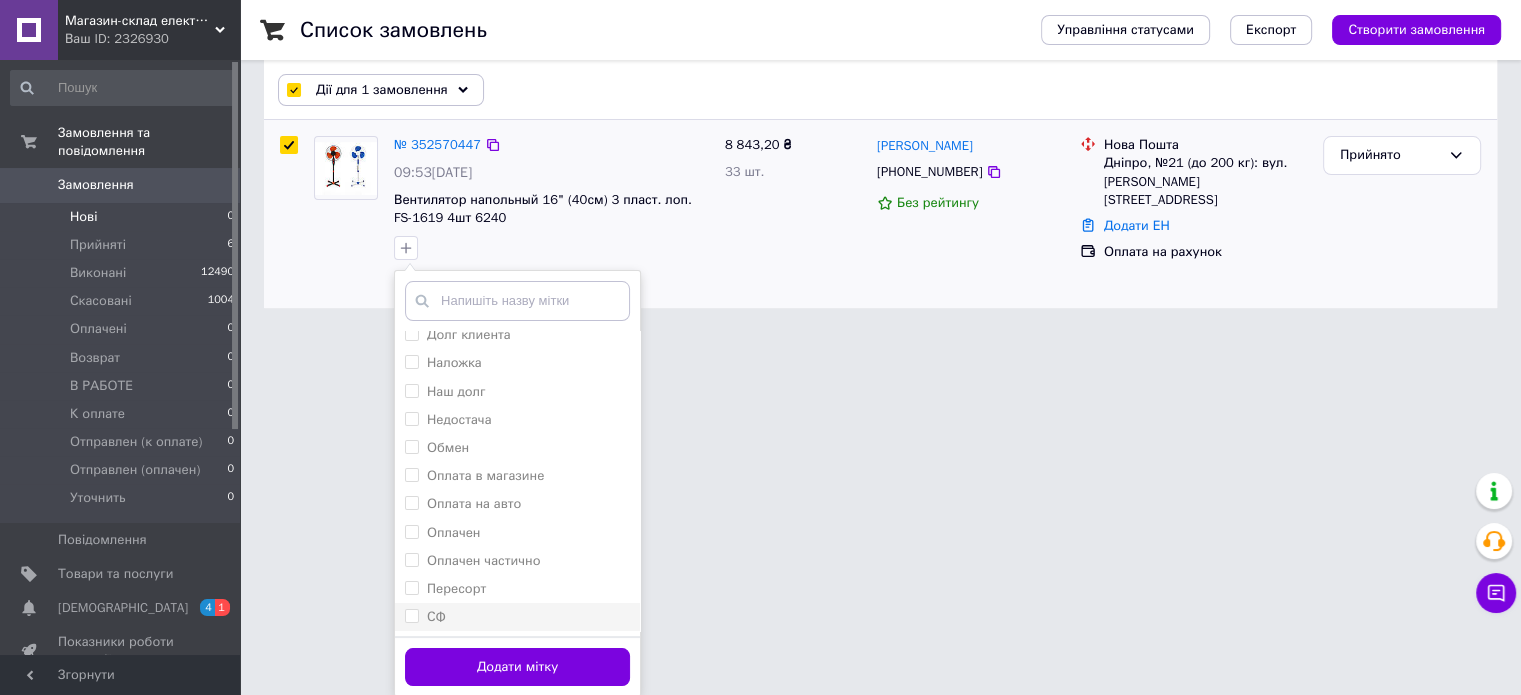 drag, startPoint x: 508, startPoint y: 622, endPoint x: 512, endPoint y: 607, distance: 15.524175 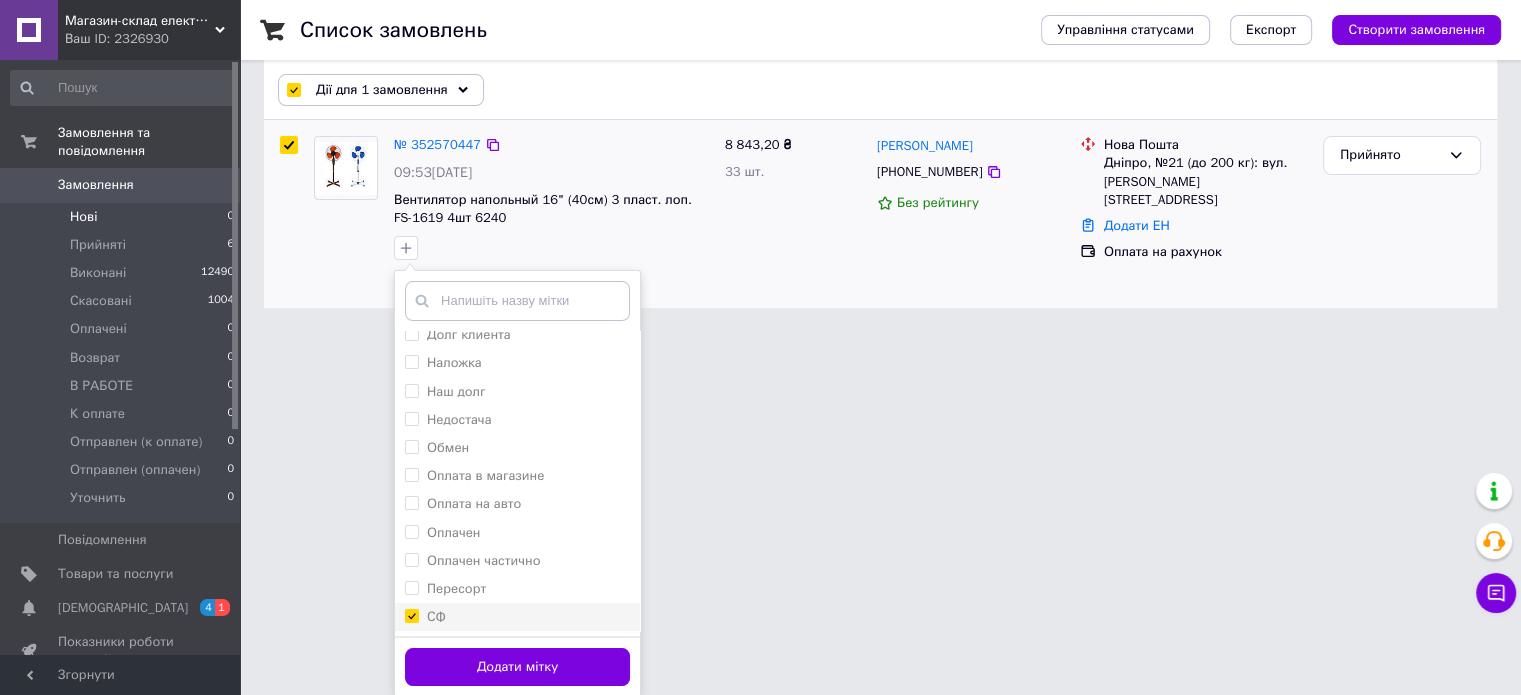 checkbox on "true" 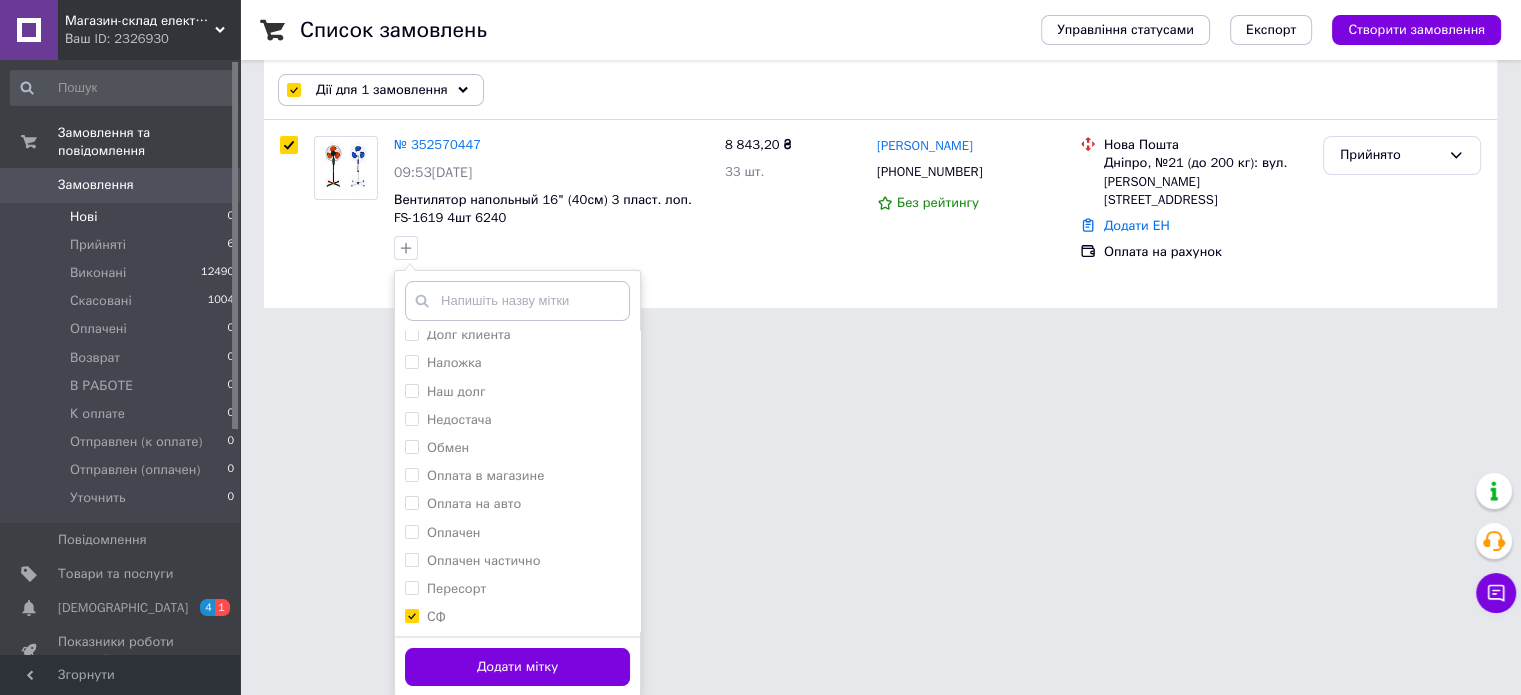 click on "Додати мітку" at bounding box center [517, 667] 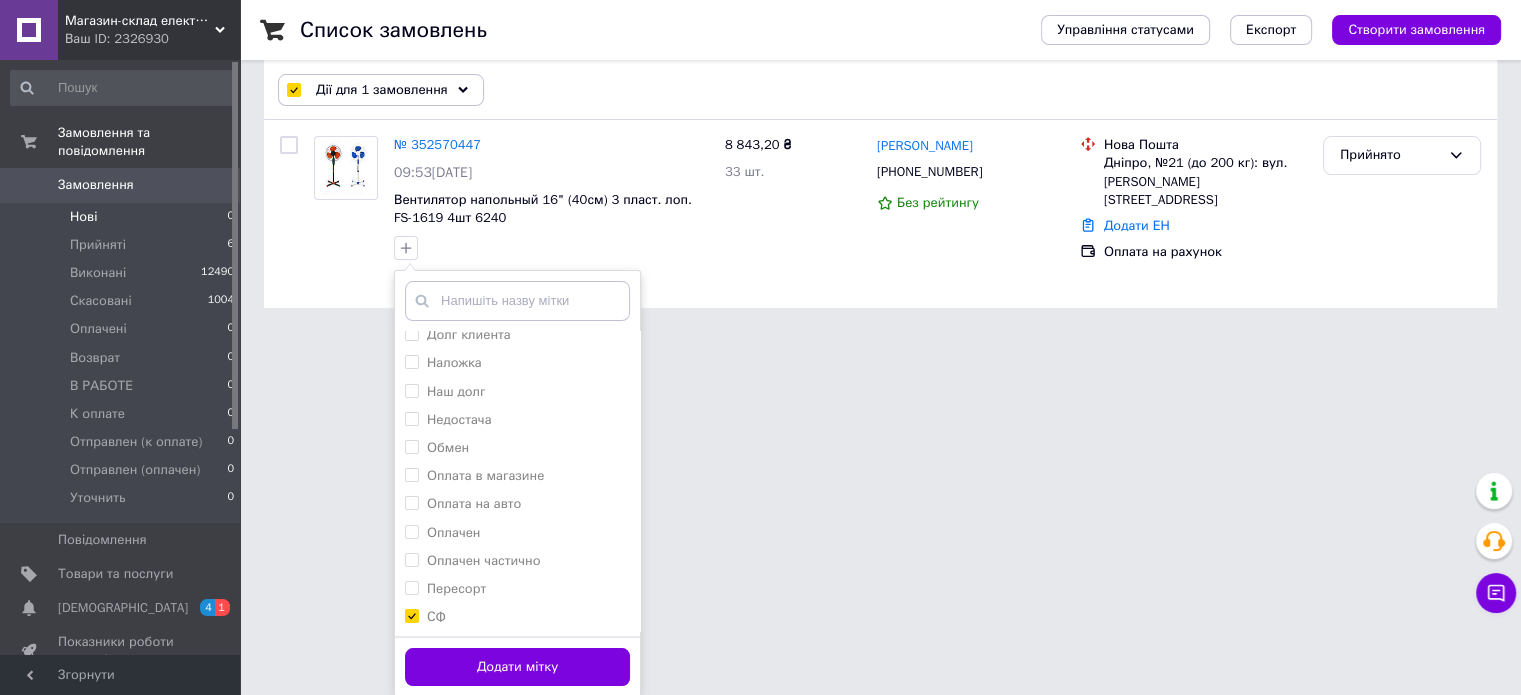 checkbox on "false" 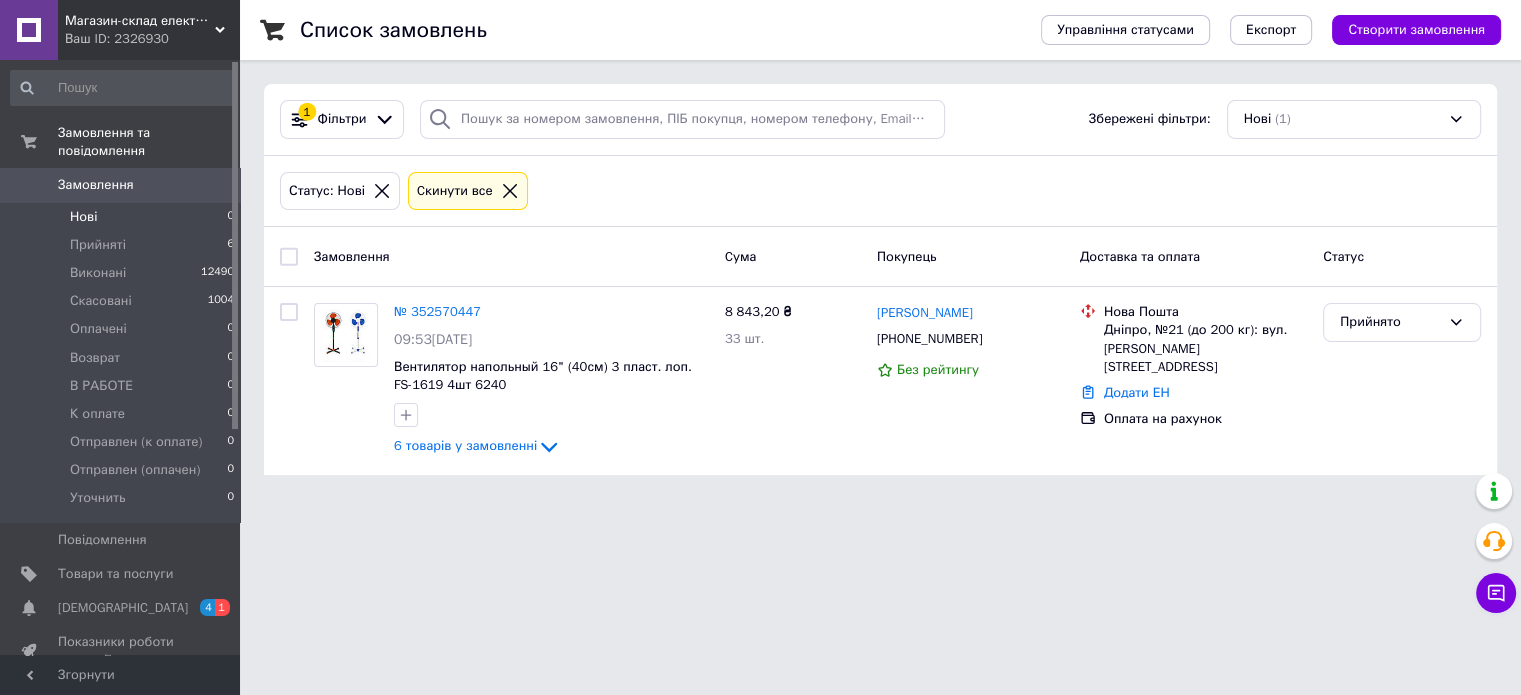 scroll, scrollTop: 0, scrollLeft: 0, axis: both 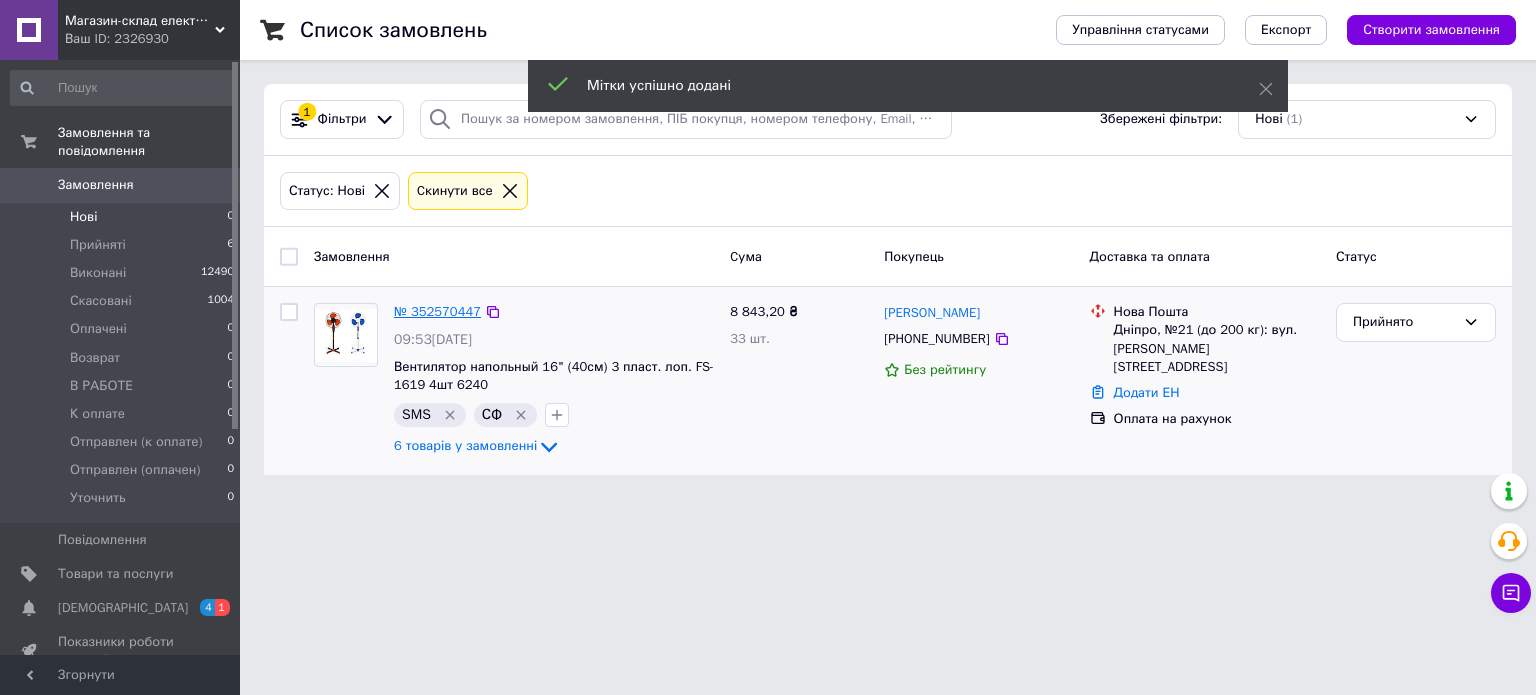 click on "№ 352570447" at bounding box center (437, 311) 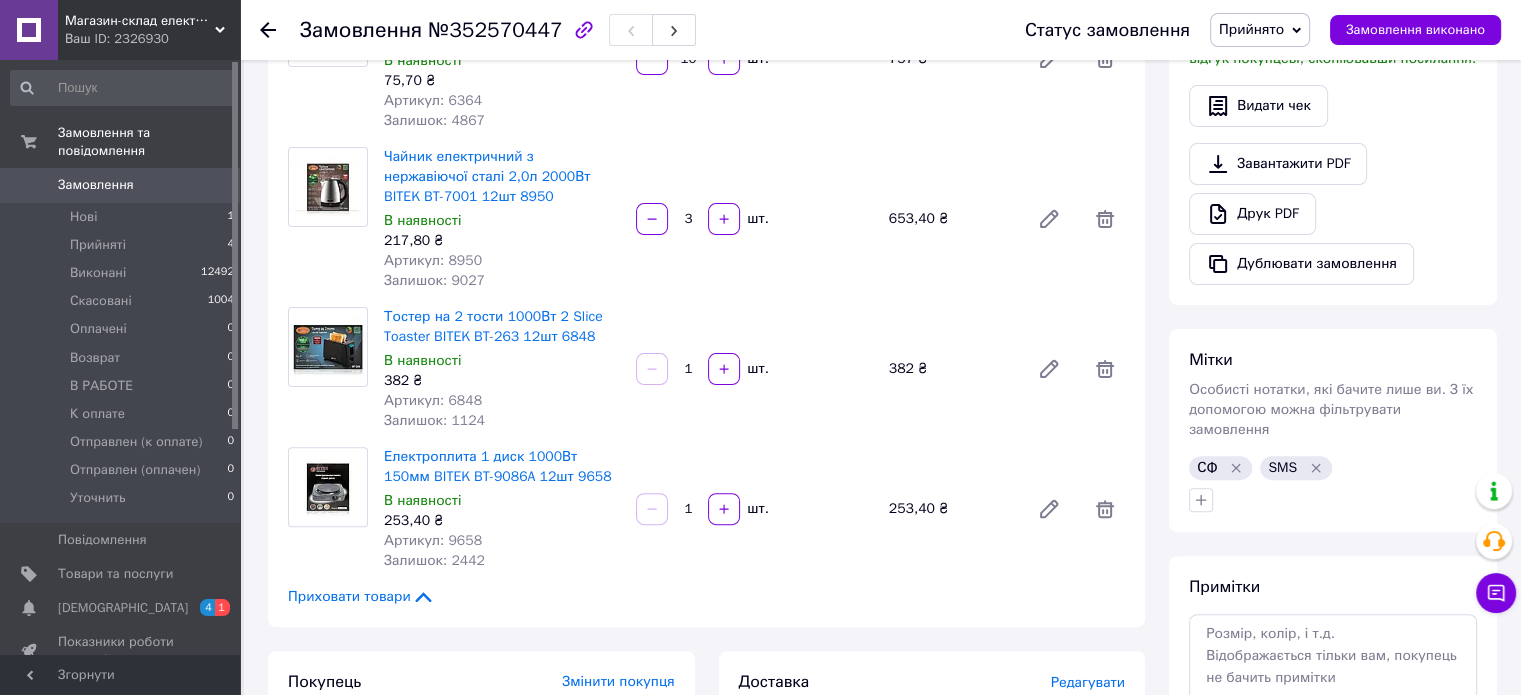 scroll, scrollTop: 700, scrollLeft: 0, axis: vertical 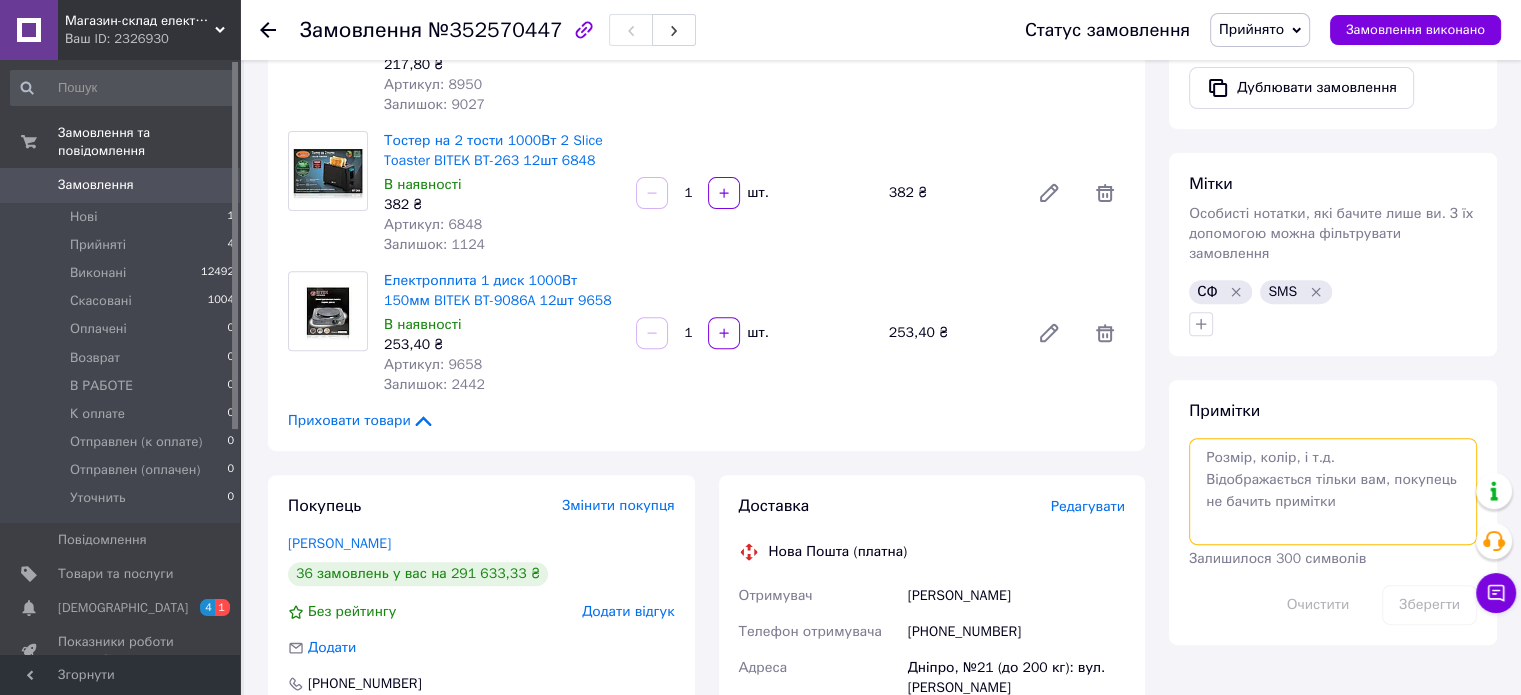 click at bounding box center [1333, 491] 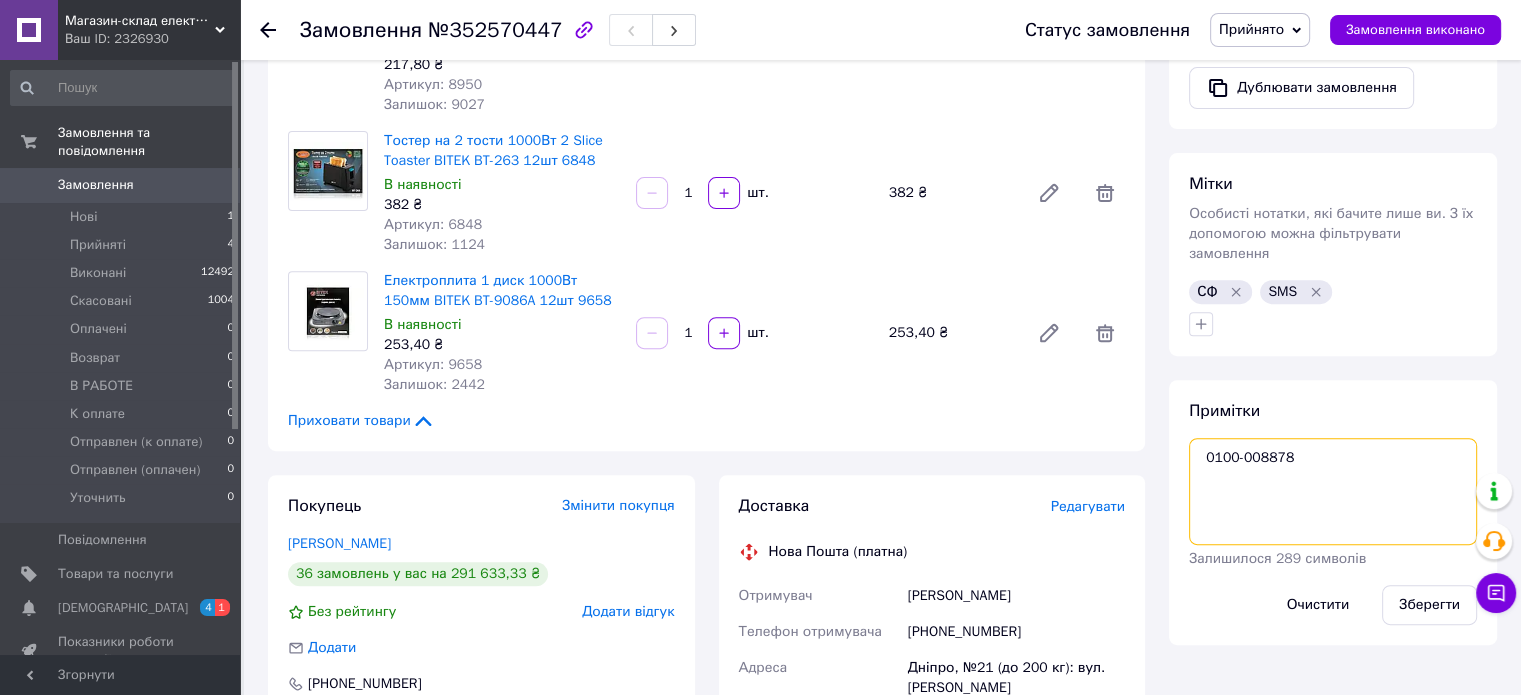 type on "0100-008878" 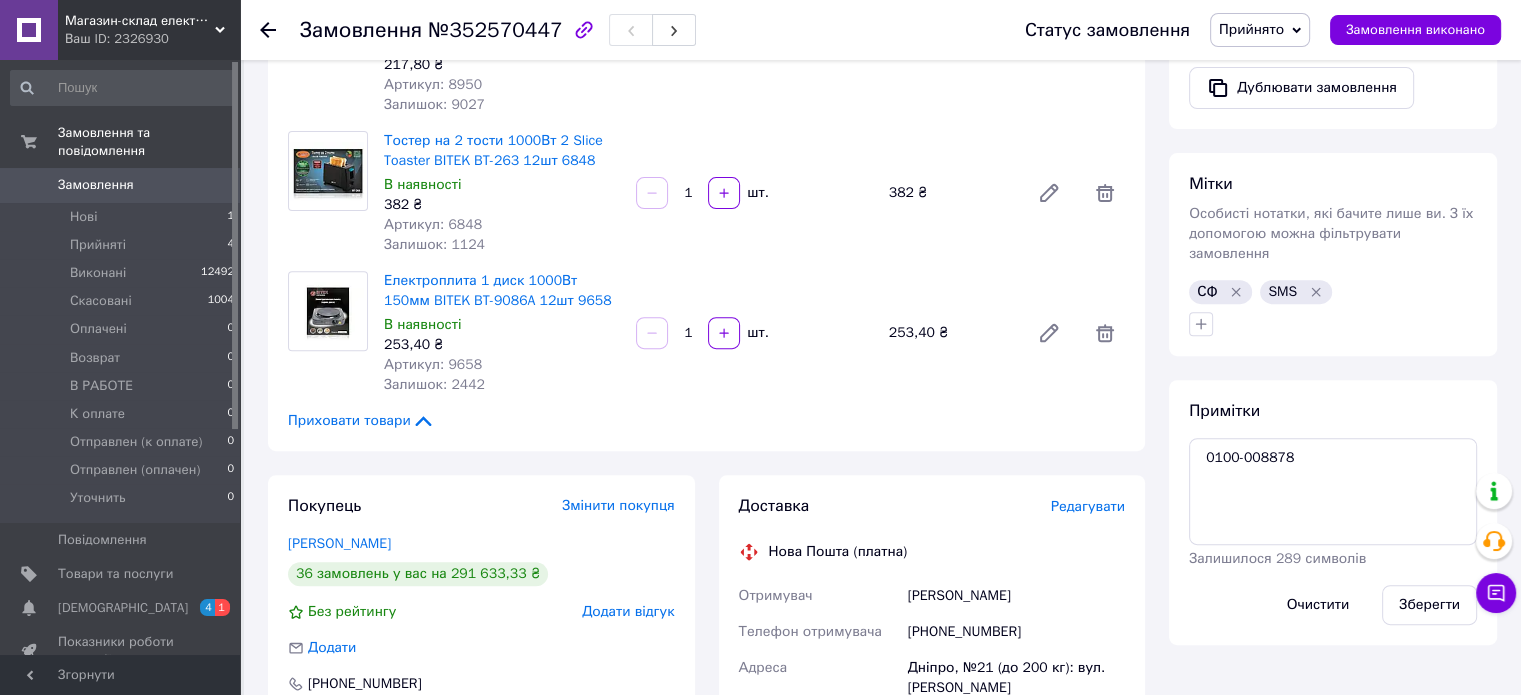 click on "Замовлення №352570447" at bounding box center (498, 30) 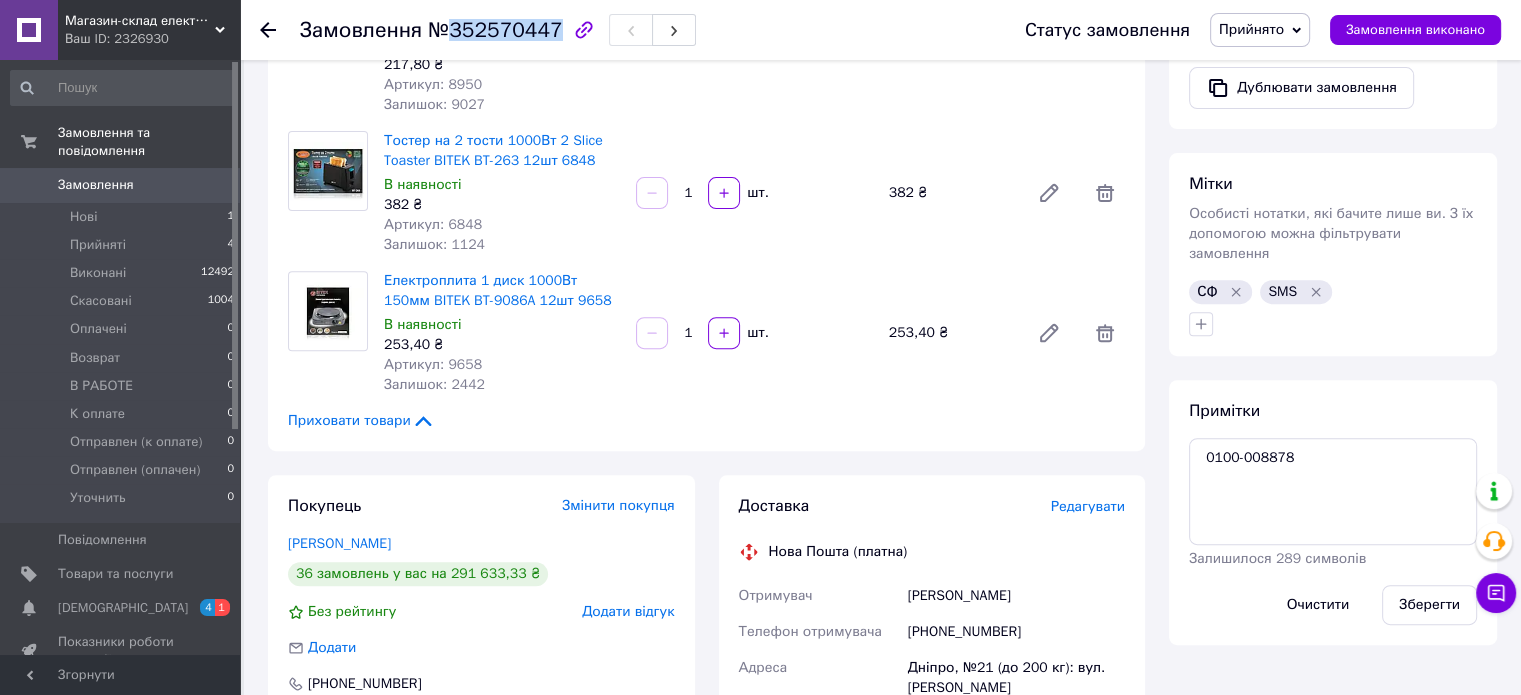 copy on "352570447" 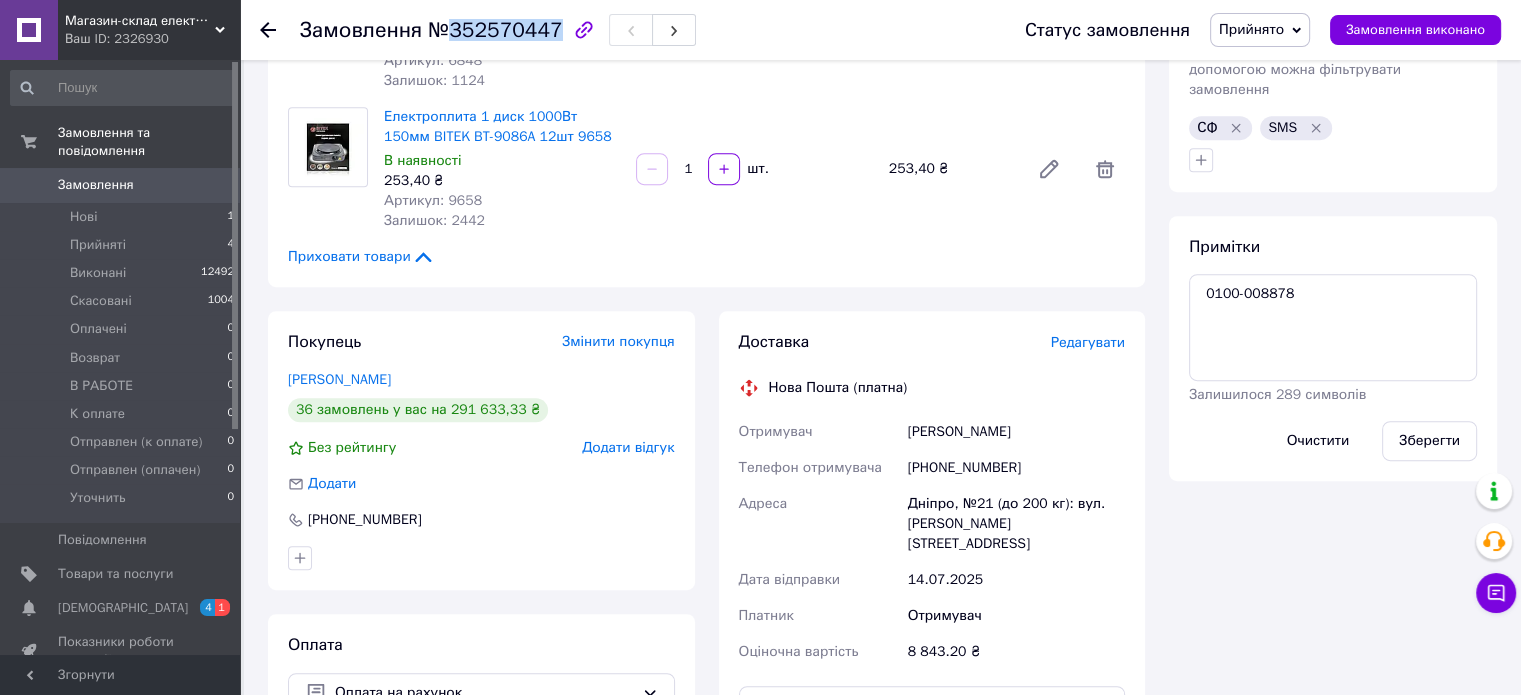 scroll, scrollTop: 1100, scrollLeft: 0, axis: vertical 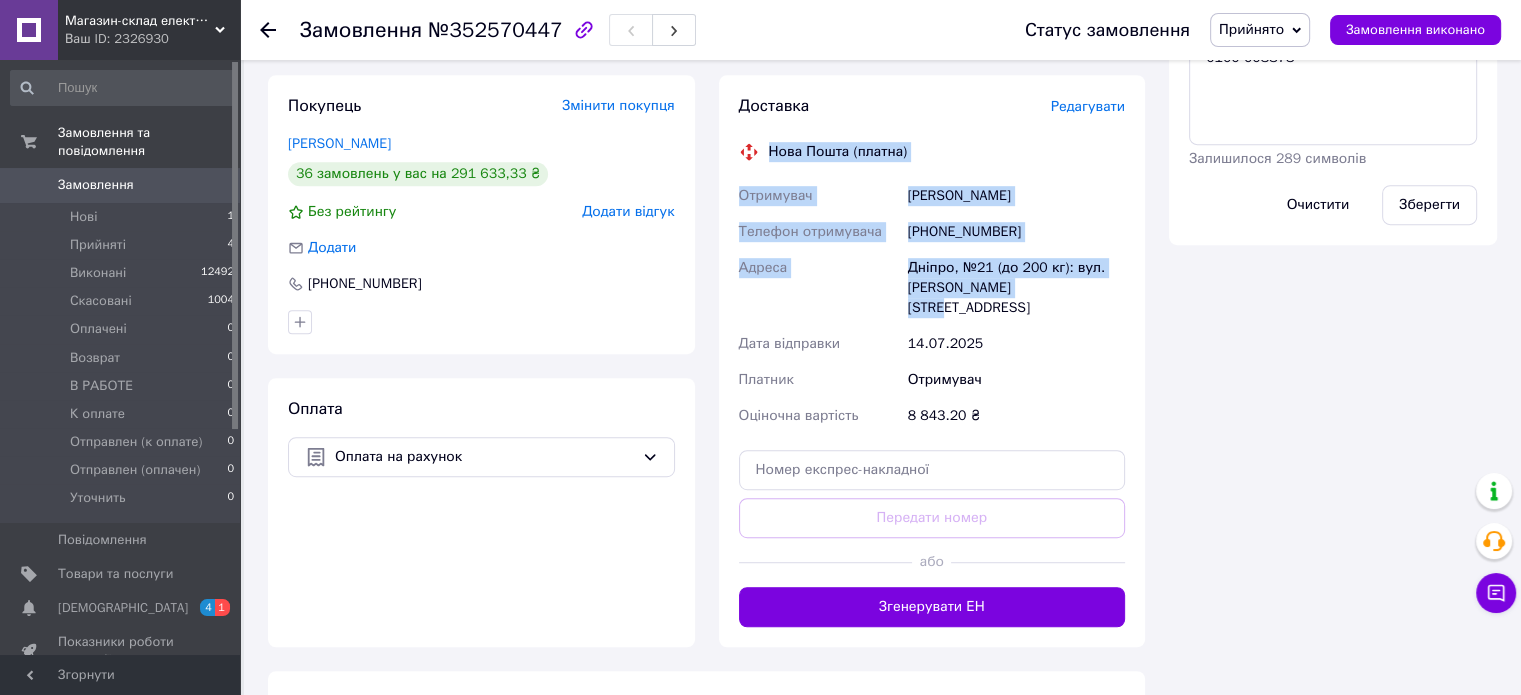 drag, startPoint x: 1051, startPoint y: 286, endPoint x: 771, endPoint y: 146, distance: 313.04953 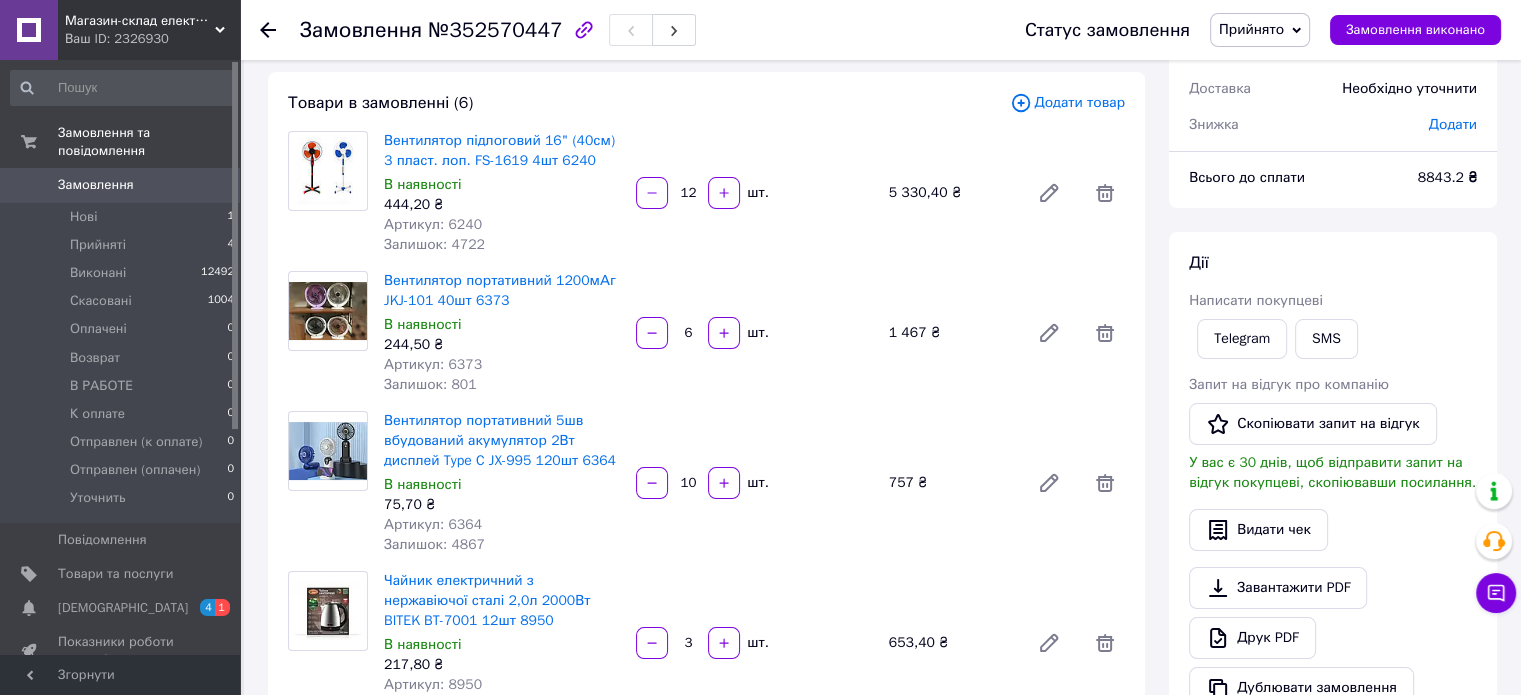 scroll, scrollTop: 0, scrollLeft: 0, axis: both 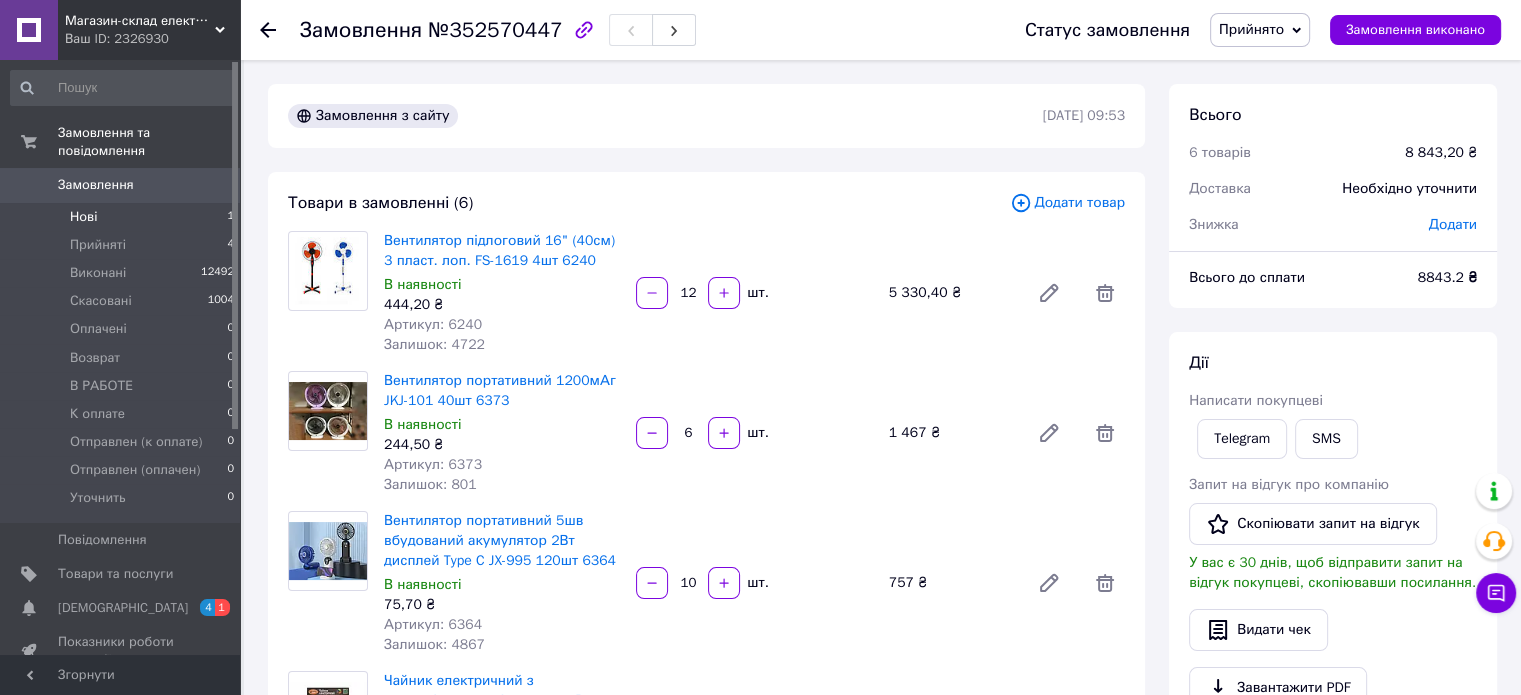 click on "Нові 1" at bounding box center (123, 217) 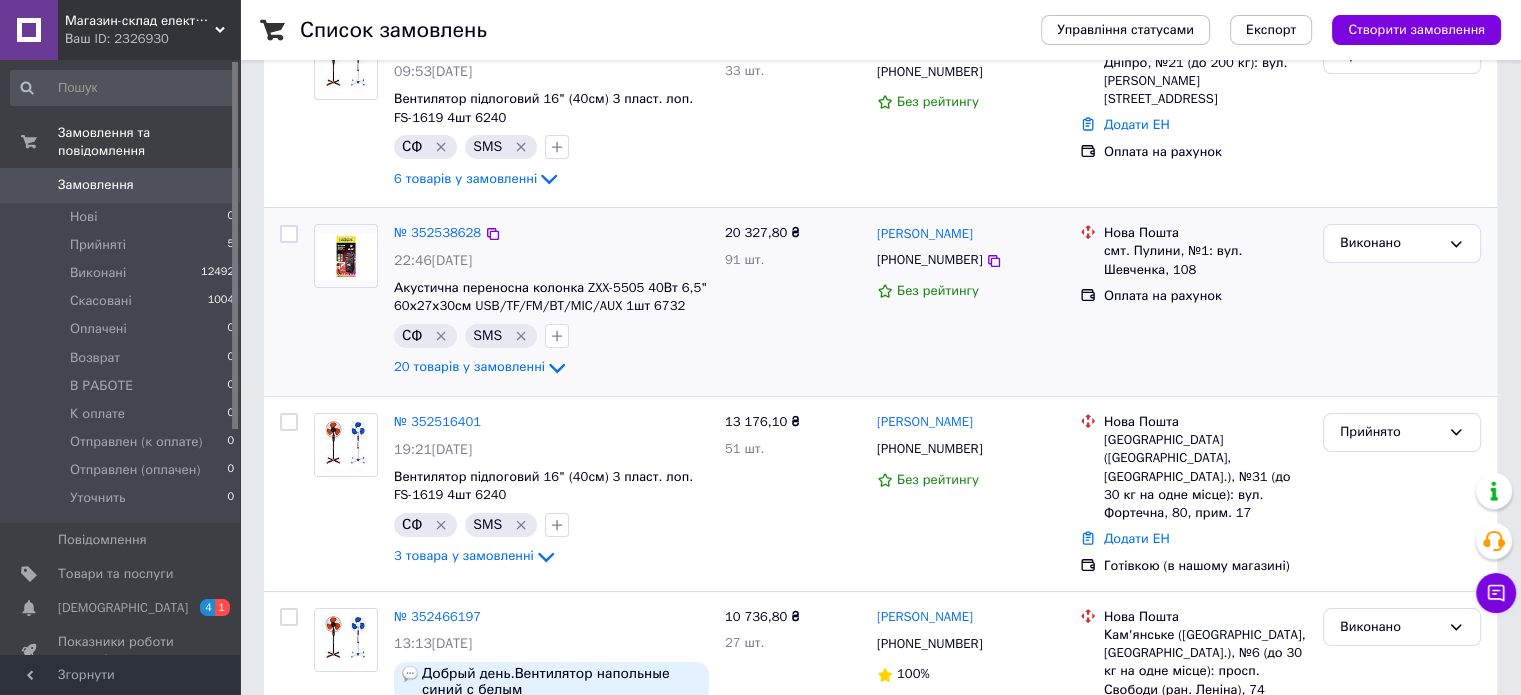 scroll, scrollTop: 200, scrollLeft: 0, axis: vertical 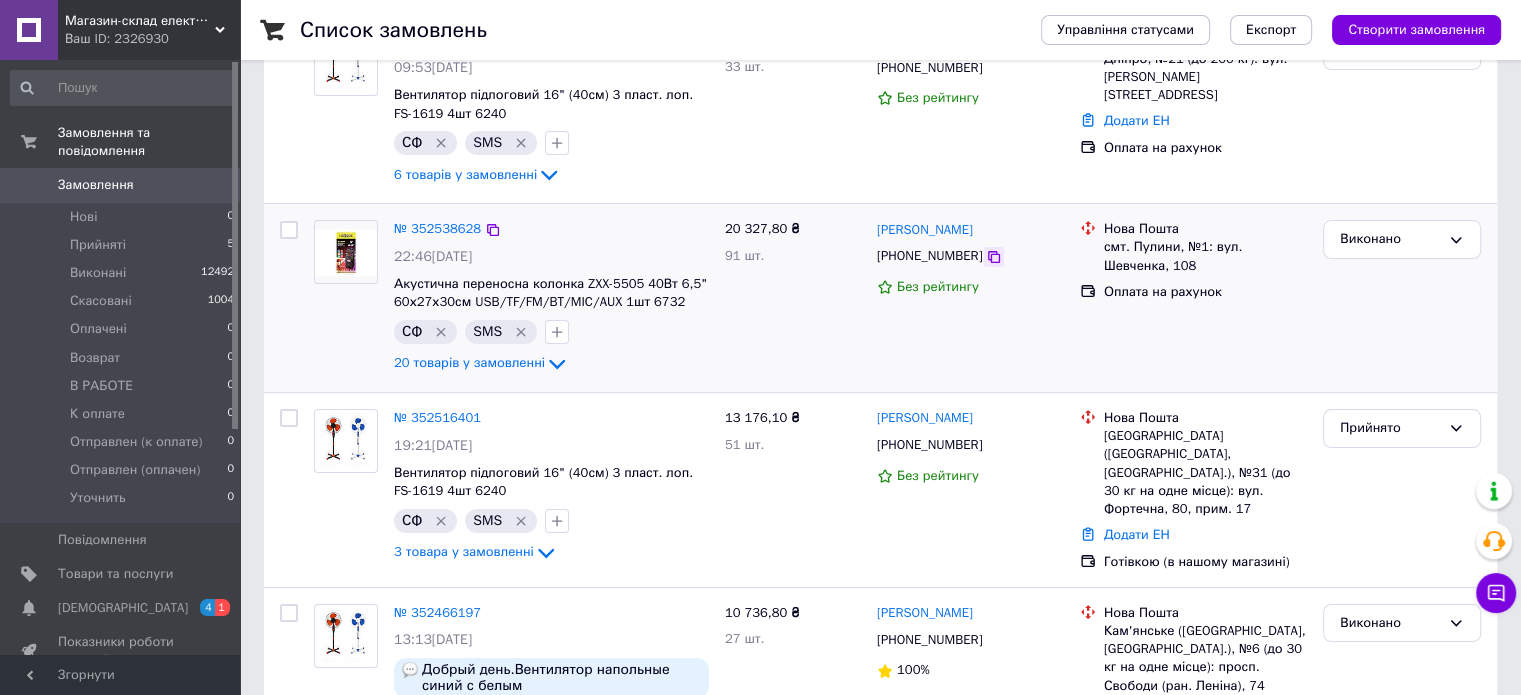 click 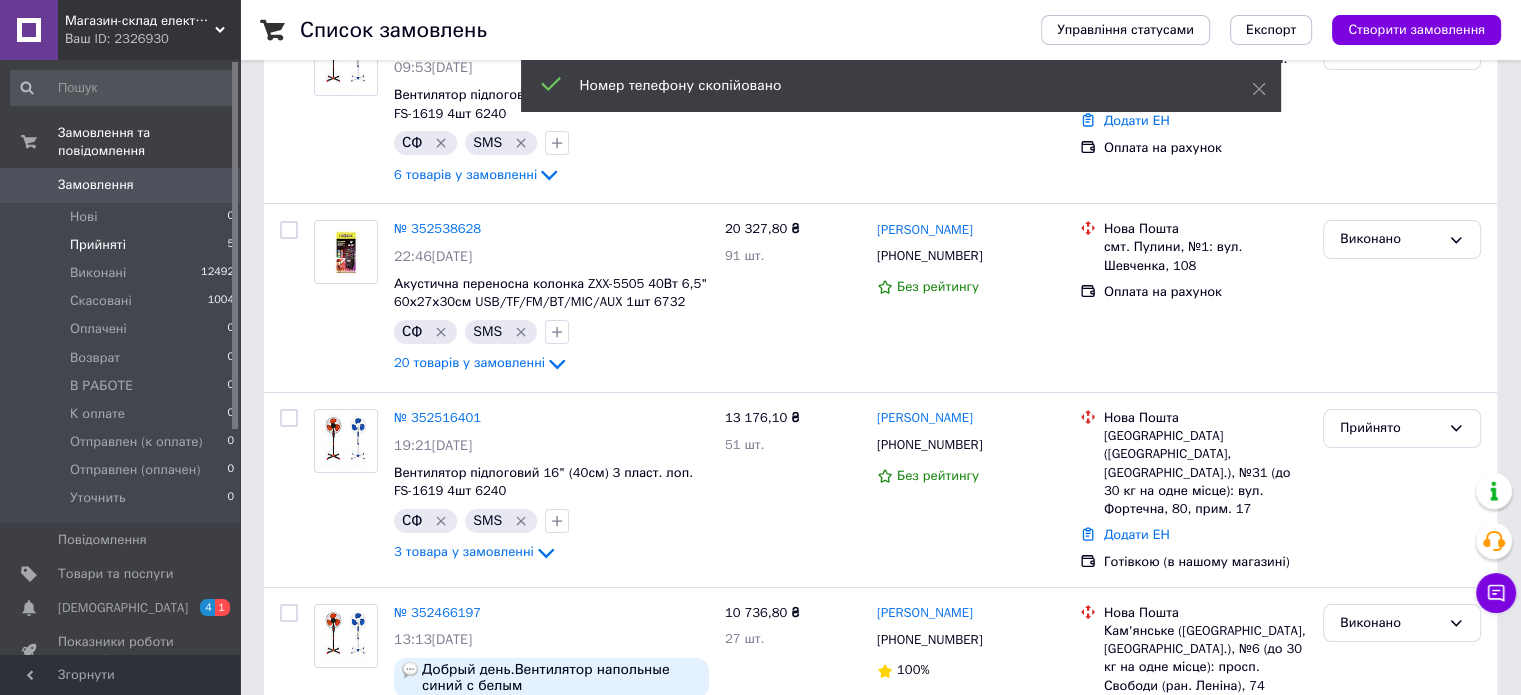 click on "Прийняті 5" at bounding box center [123, 245] 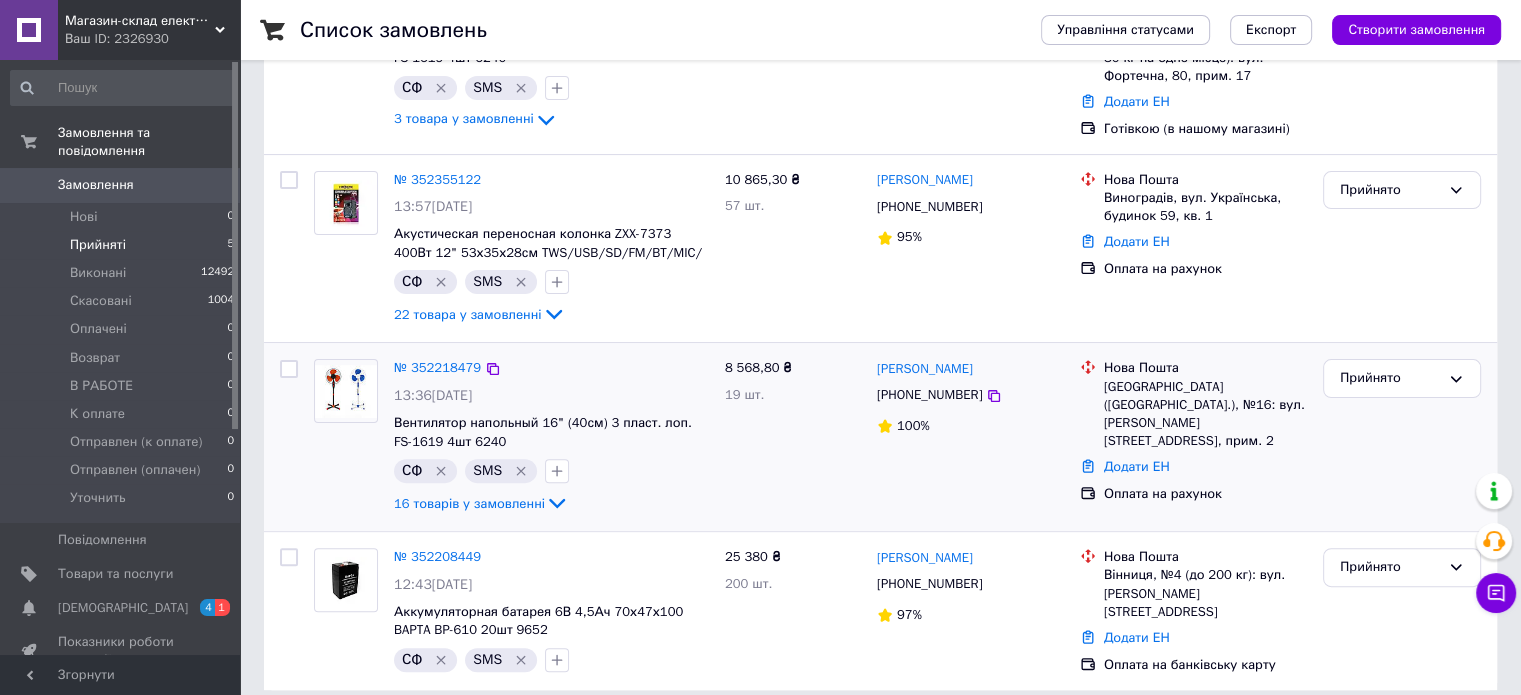 scroll, scrollTop: 524, scrollLeft: 0, axis: vertical 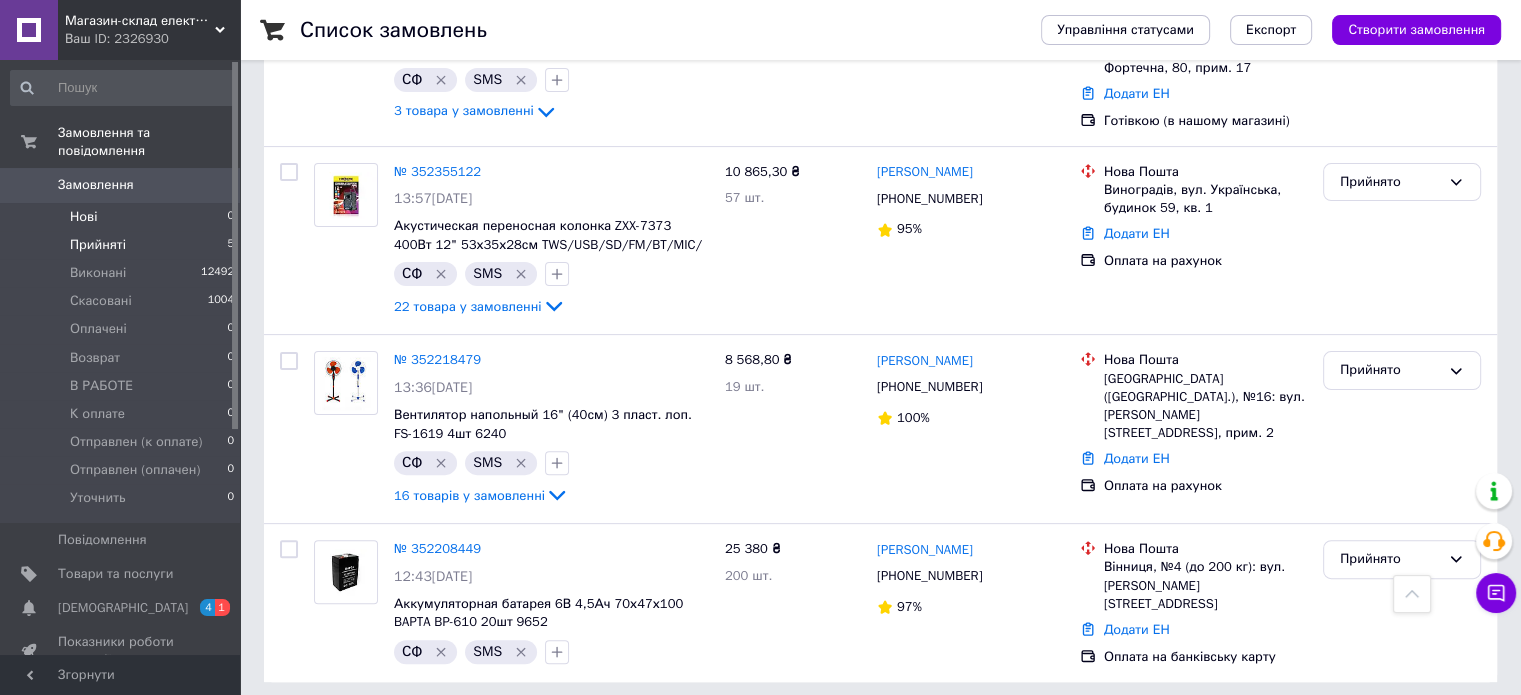 click on "Нові 0" at bounding box center [123, 217] 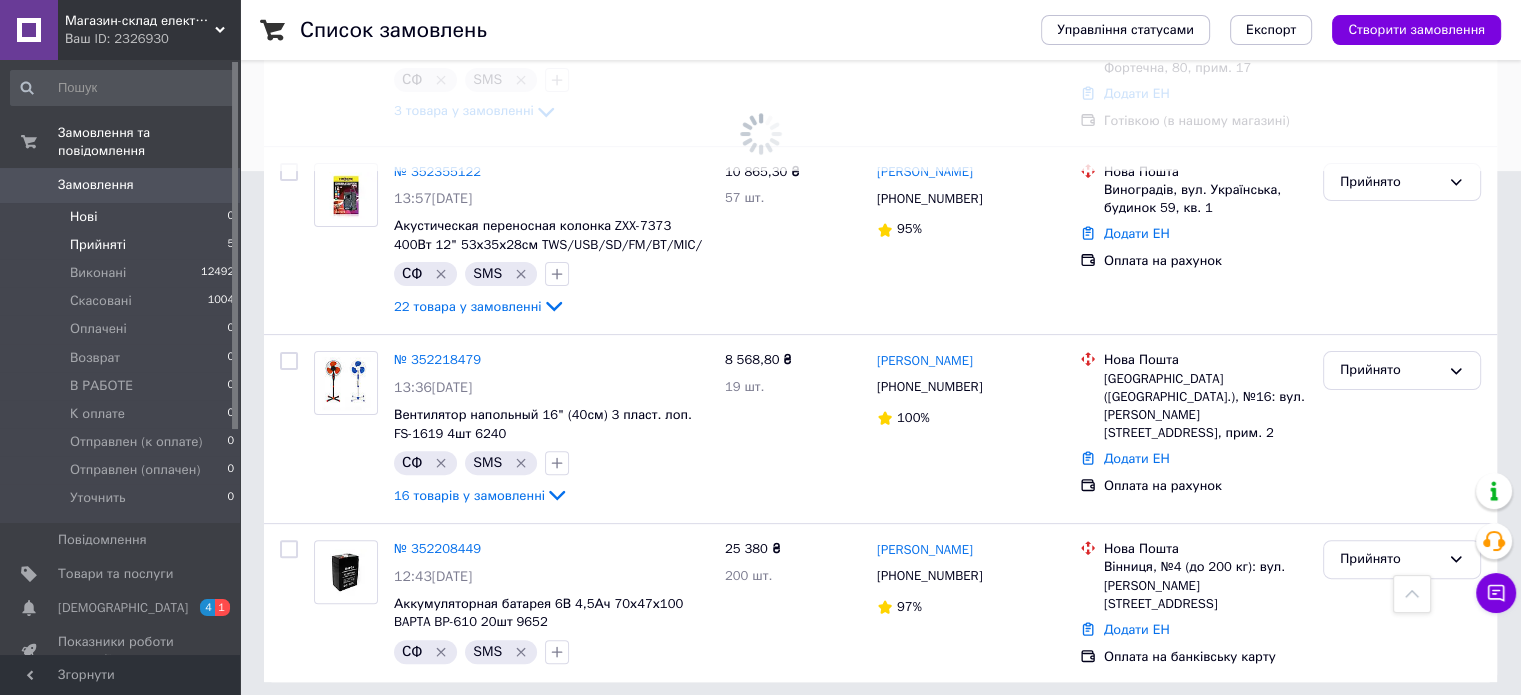 scroll, scrollTop: 0, scrollLeft: 0, axis: both 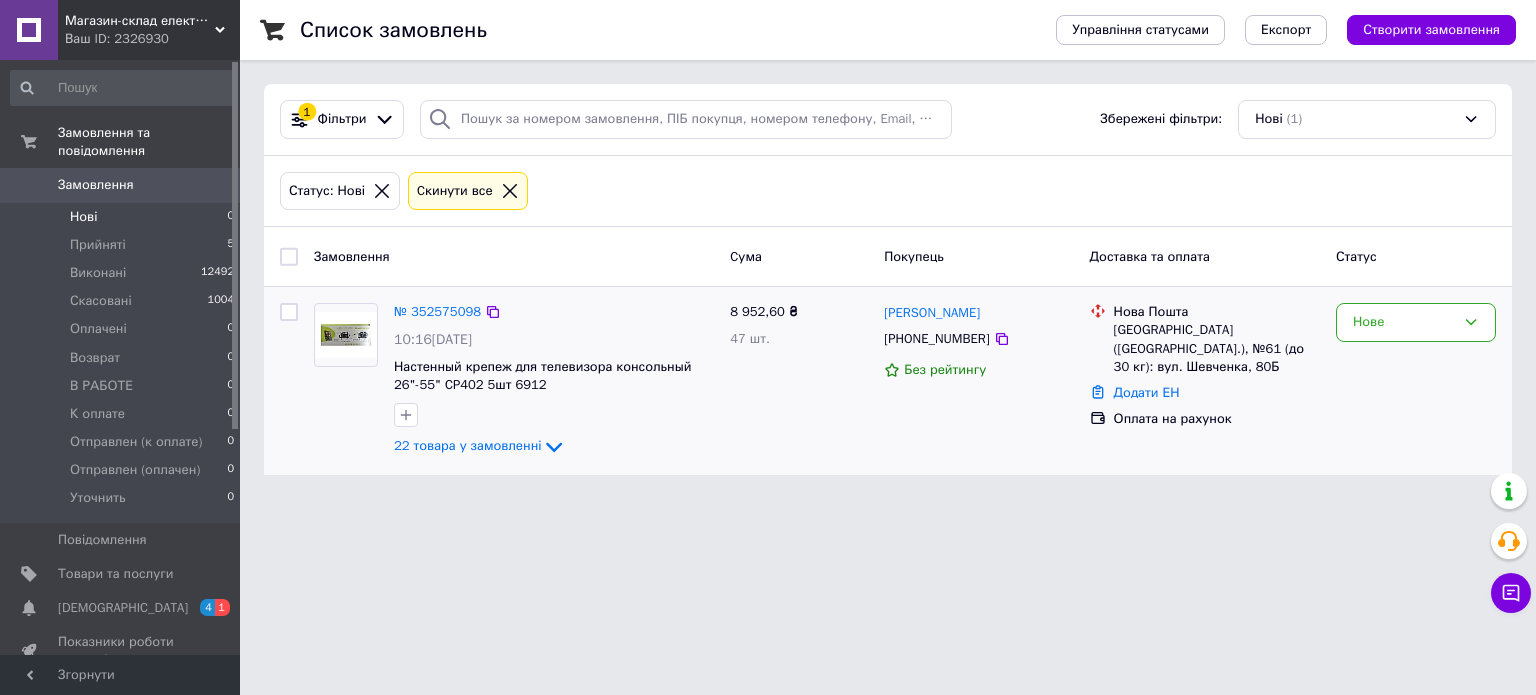 click at bounding box center [289, 312] 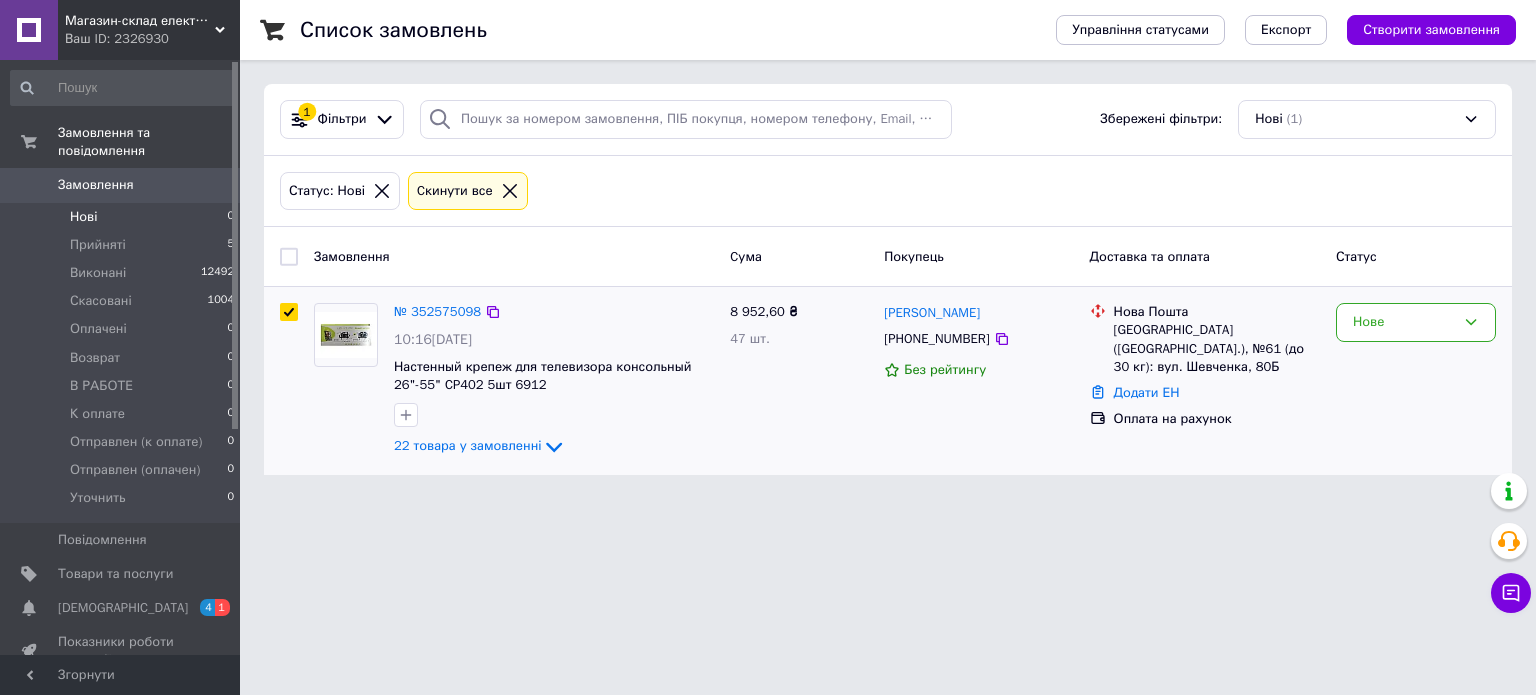 checkbox on "true" 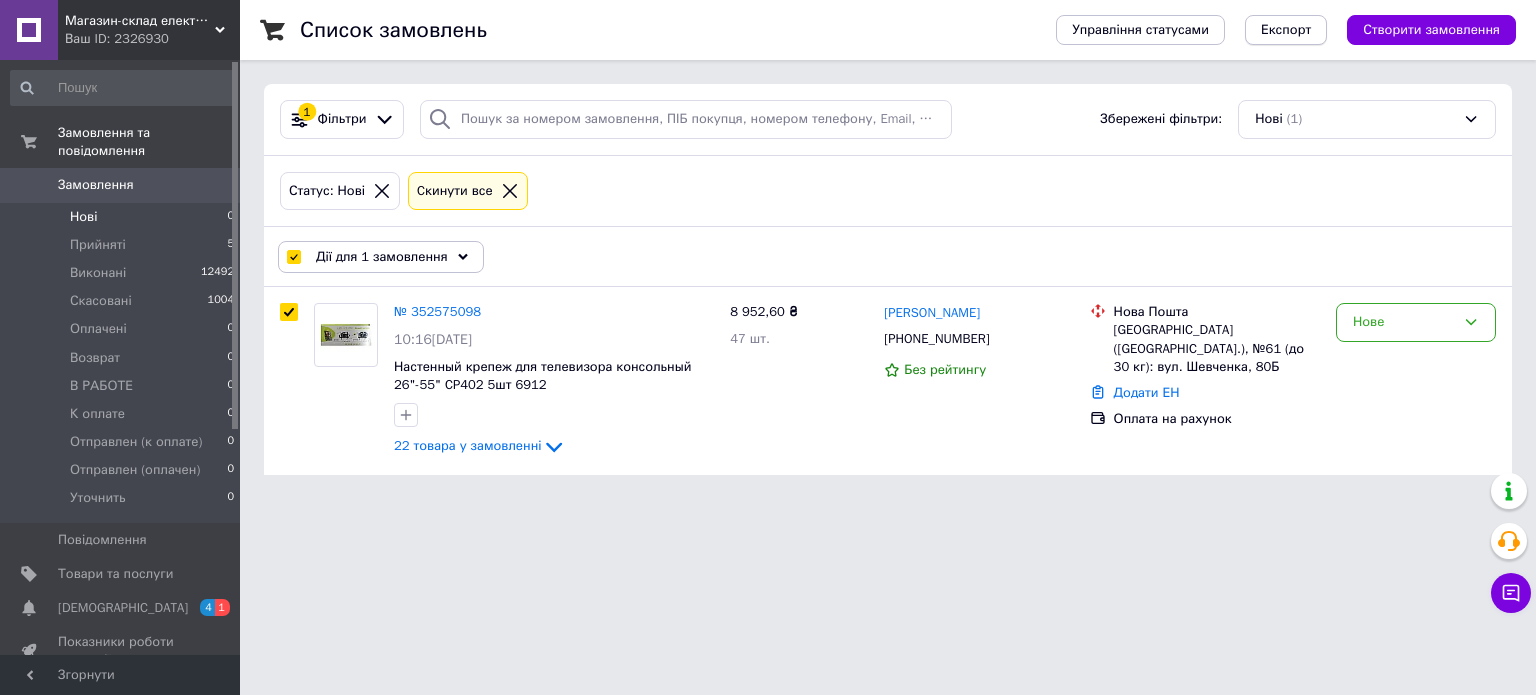 click on "Експорт" at bounding box center [1286, 30] 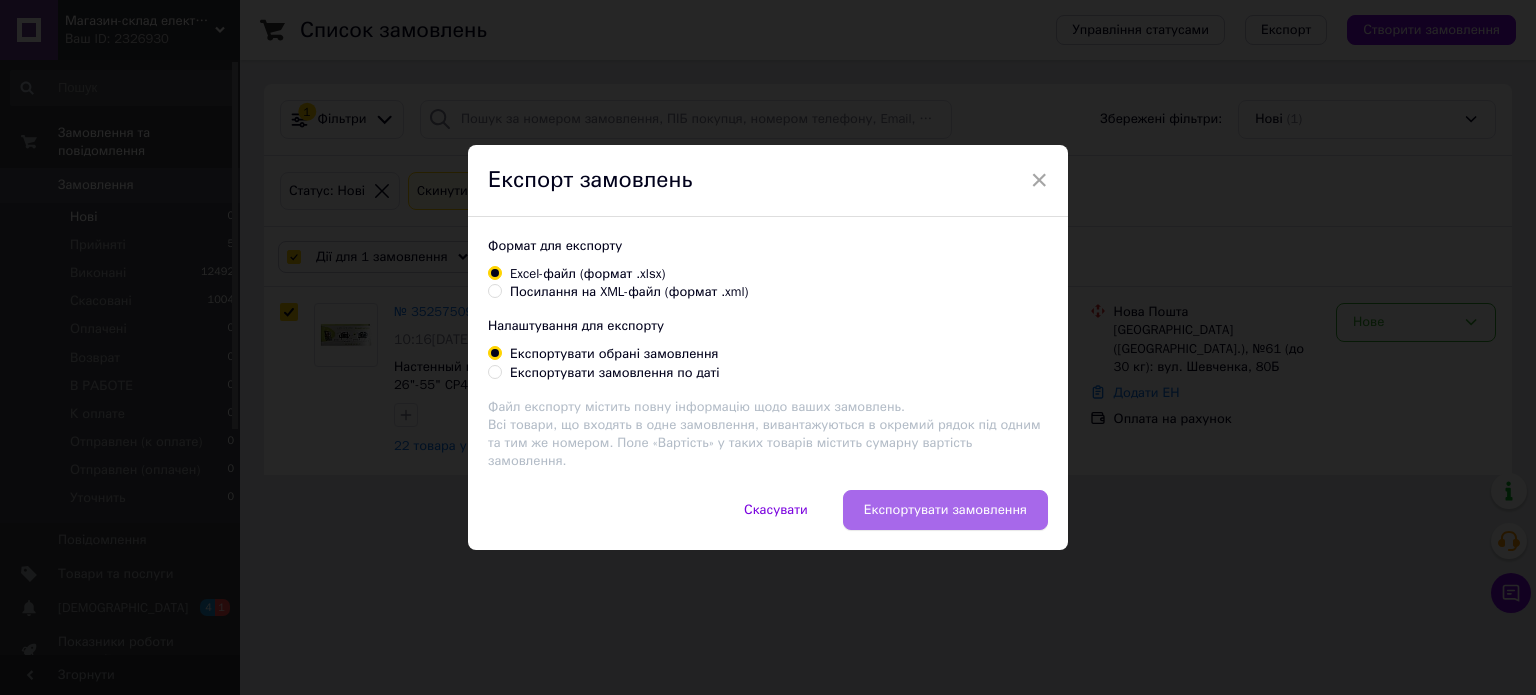 click on "Експортувати замовлення" at bounding box center (945, 510) 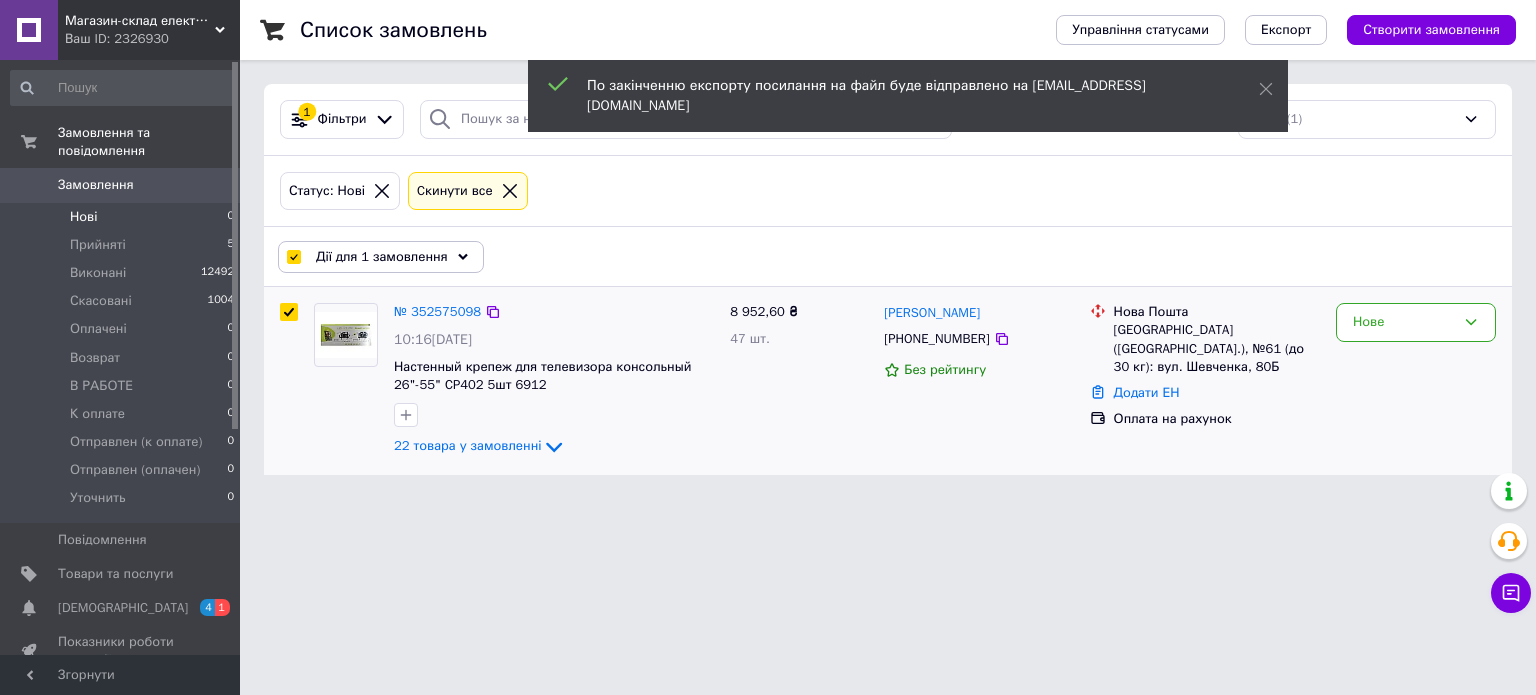 click at bounding box center (406, 415) 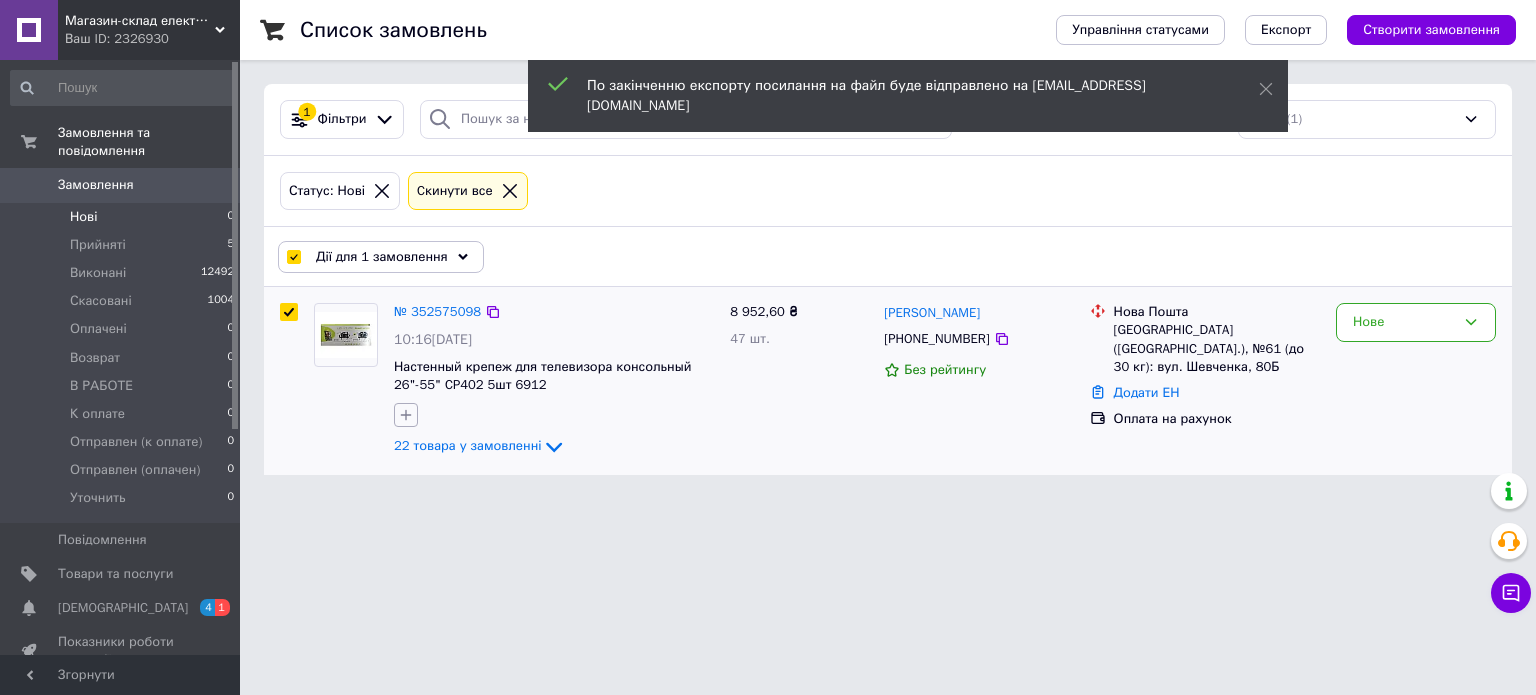 click 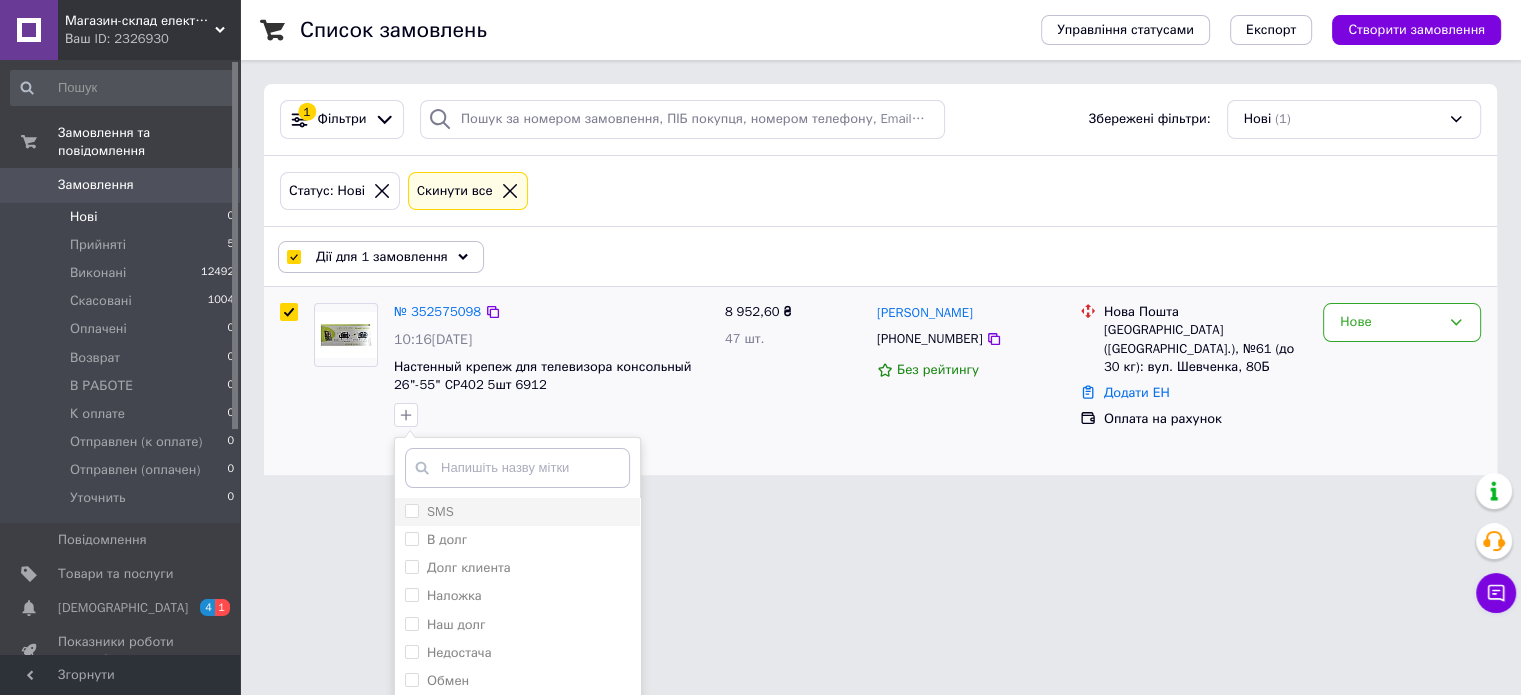 click on "SMS" at bounding box center [440, 511] 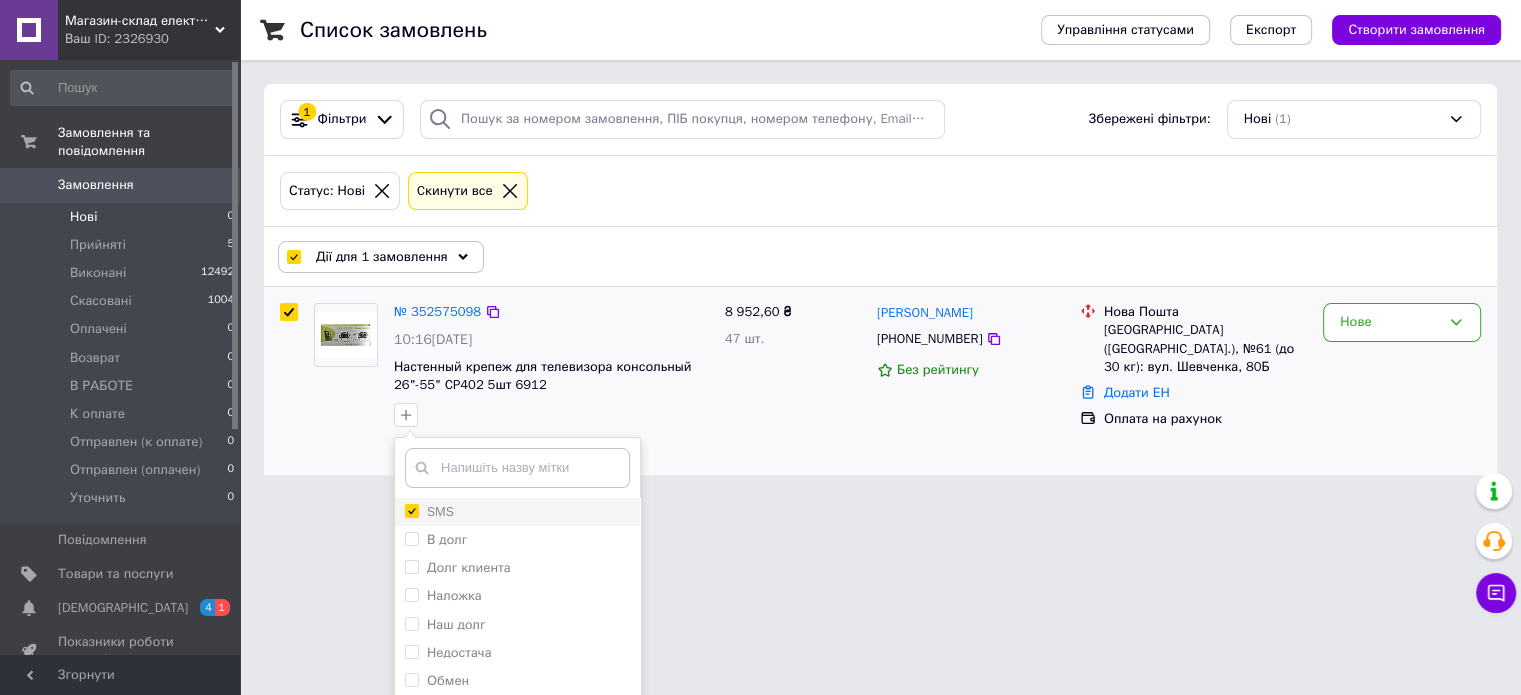 checkbox on "true" 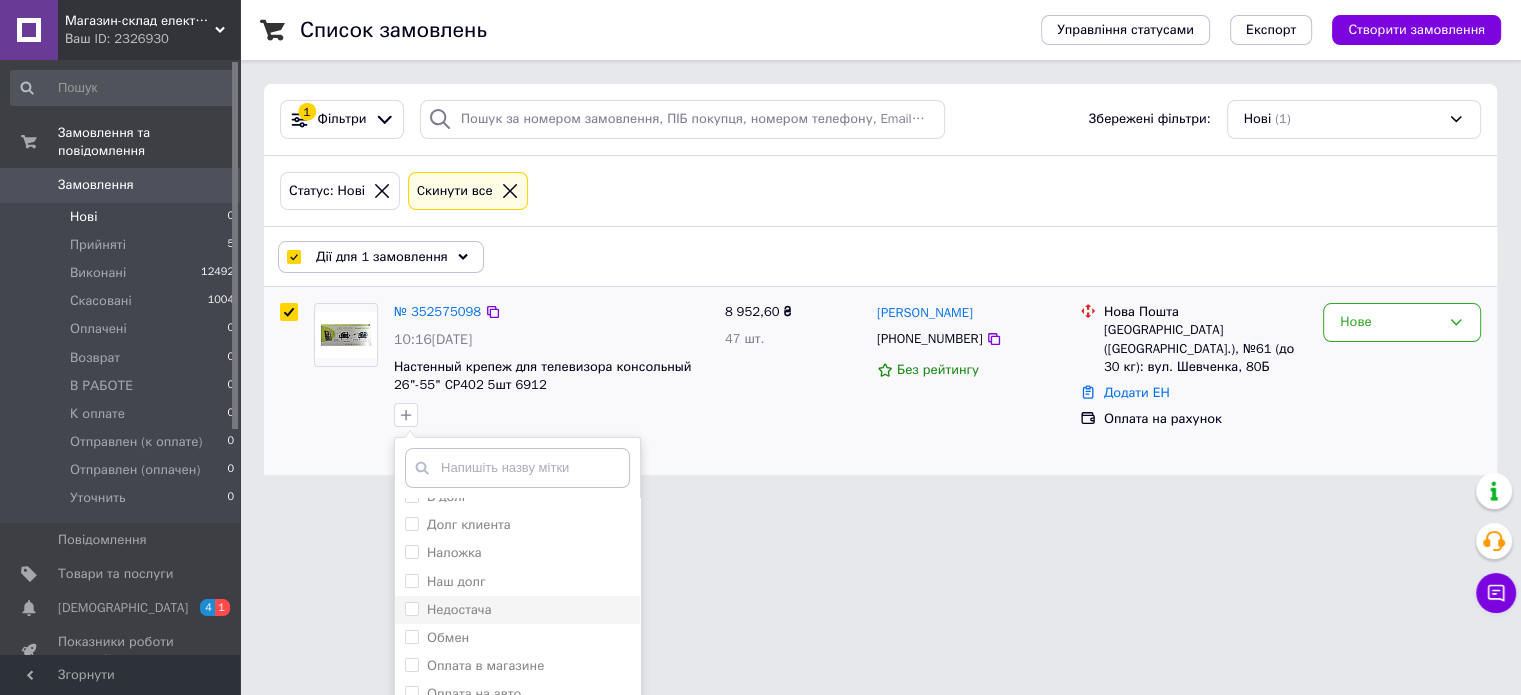 scroll, scrollTop: 66, scrollLeft: 0, axis: vertical 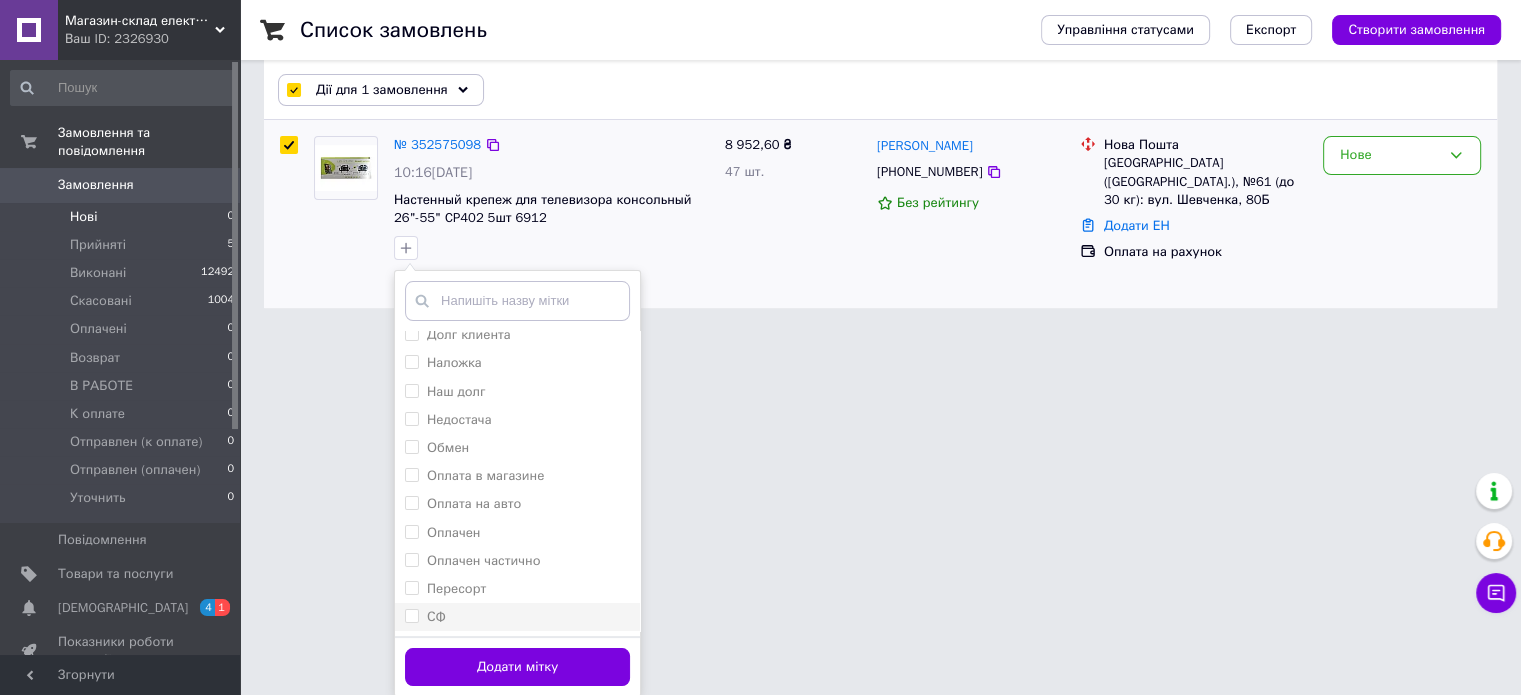 click on "СФ" at bounding box center [517, 617] 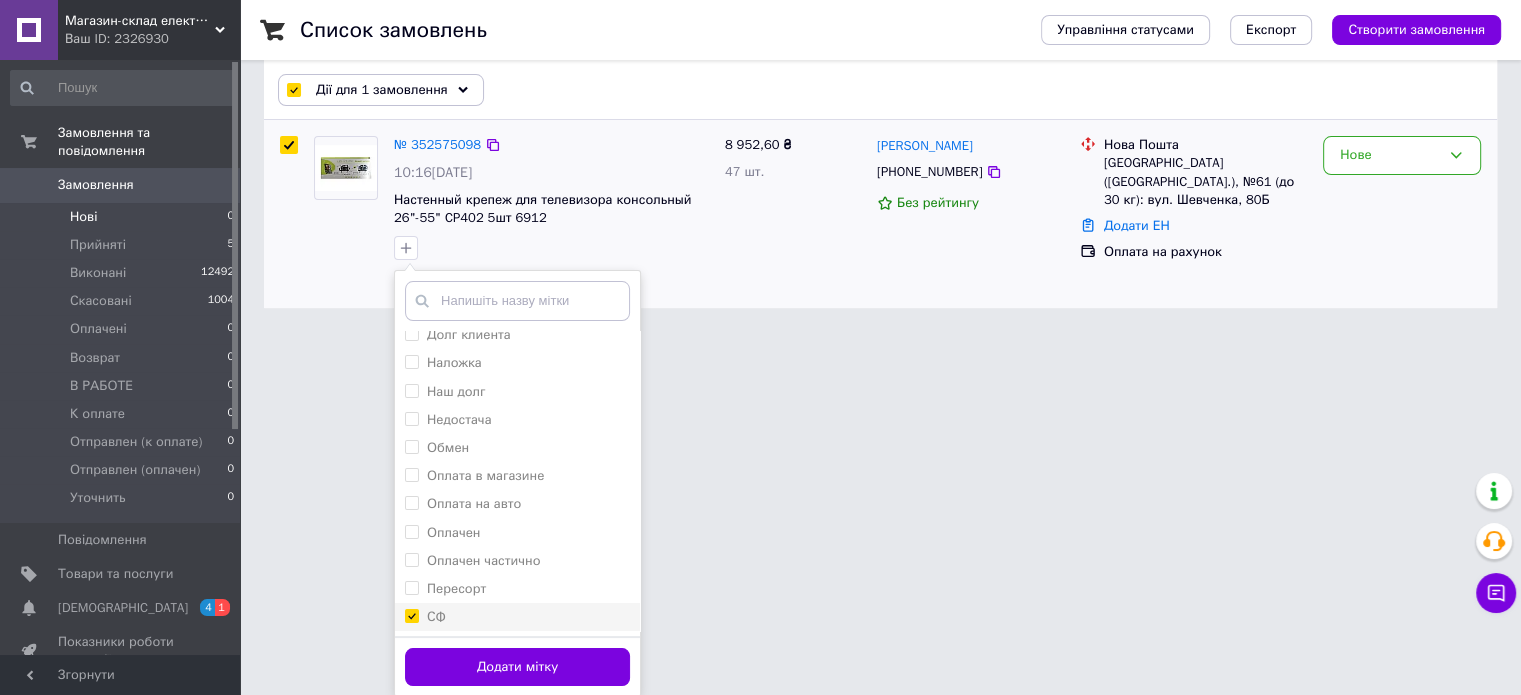 checkbox on "true" 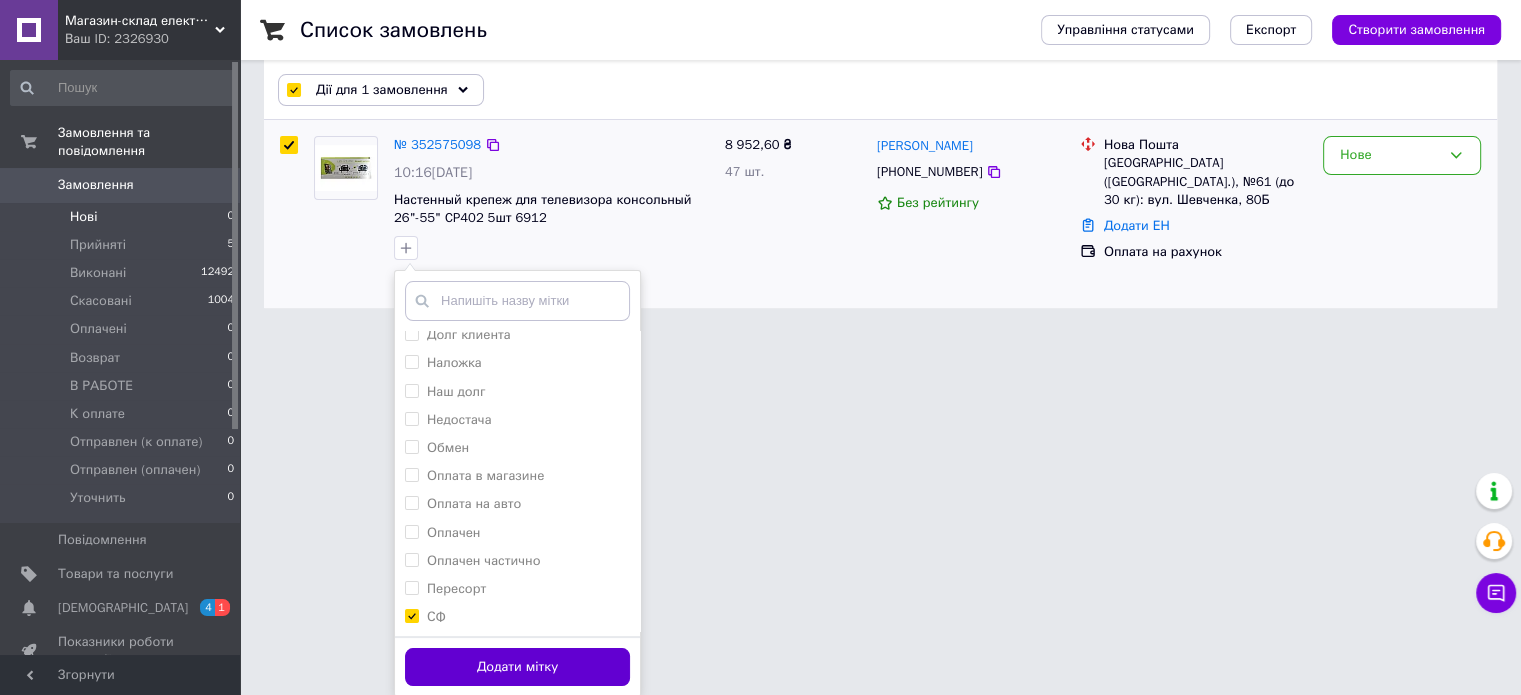 click on "Додати мітку" at bounding box center (517, 667) 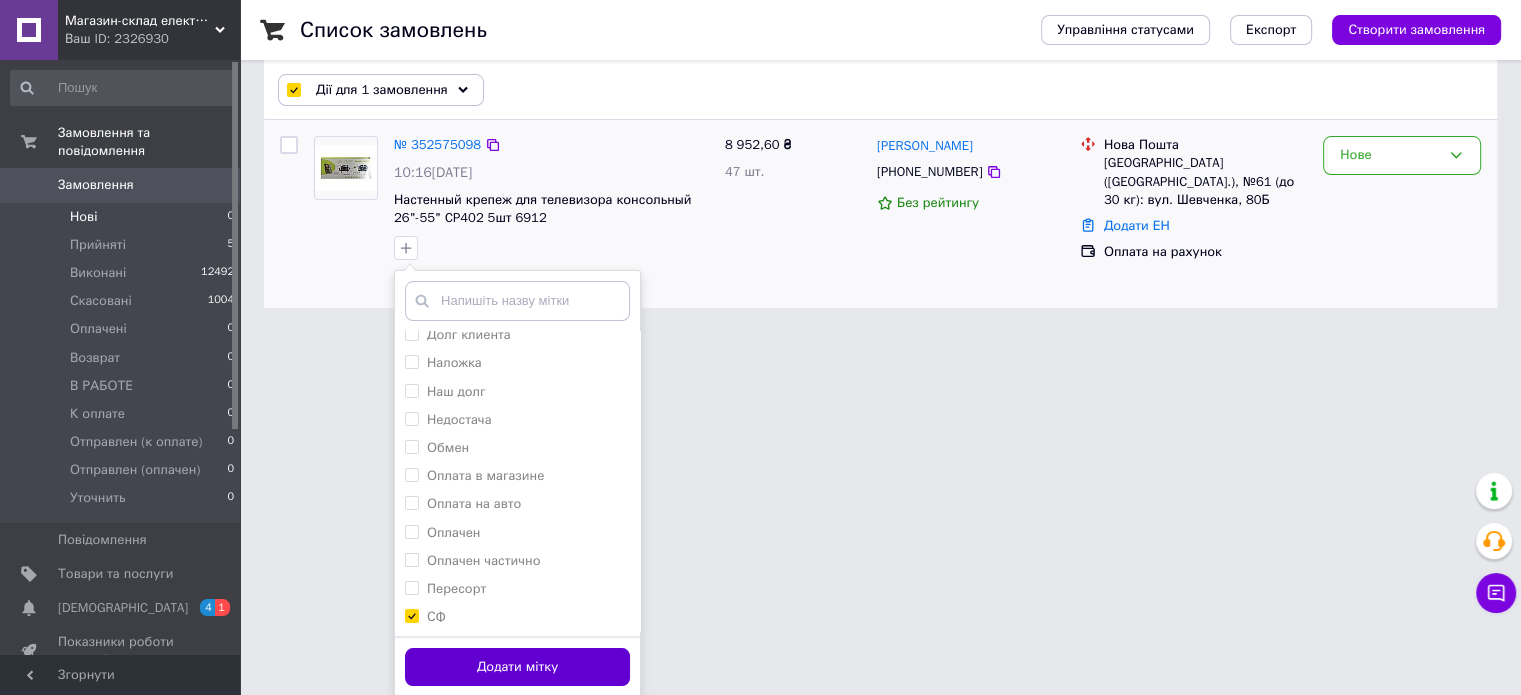 checkbox on "false" 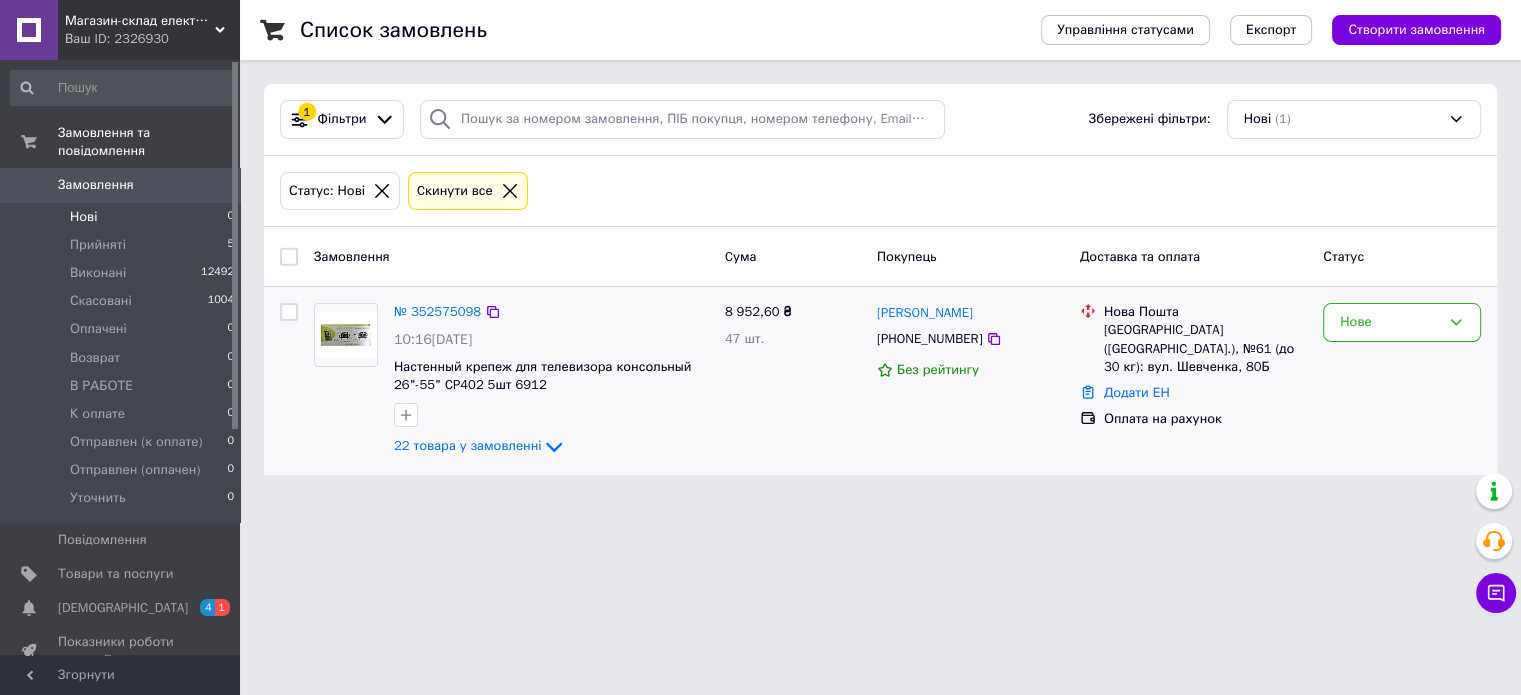 scroll, scrollTop: 0, scrollLeft: 0, axis: both 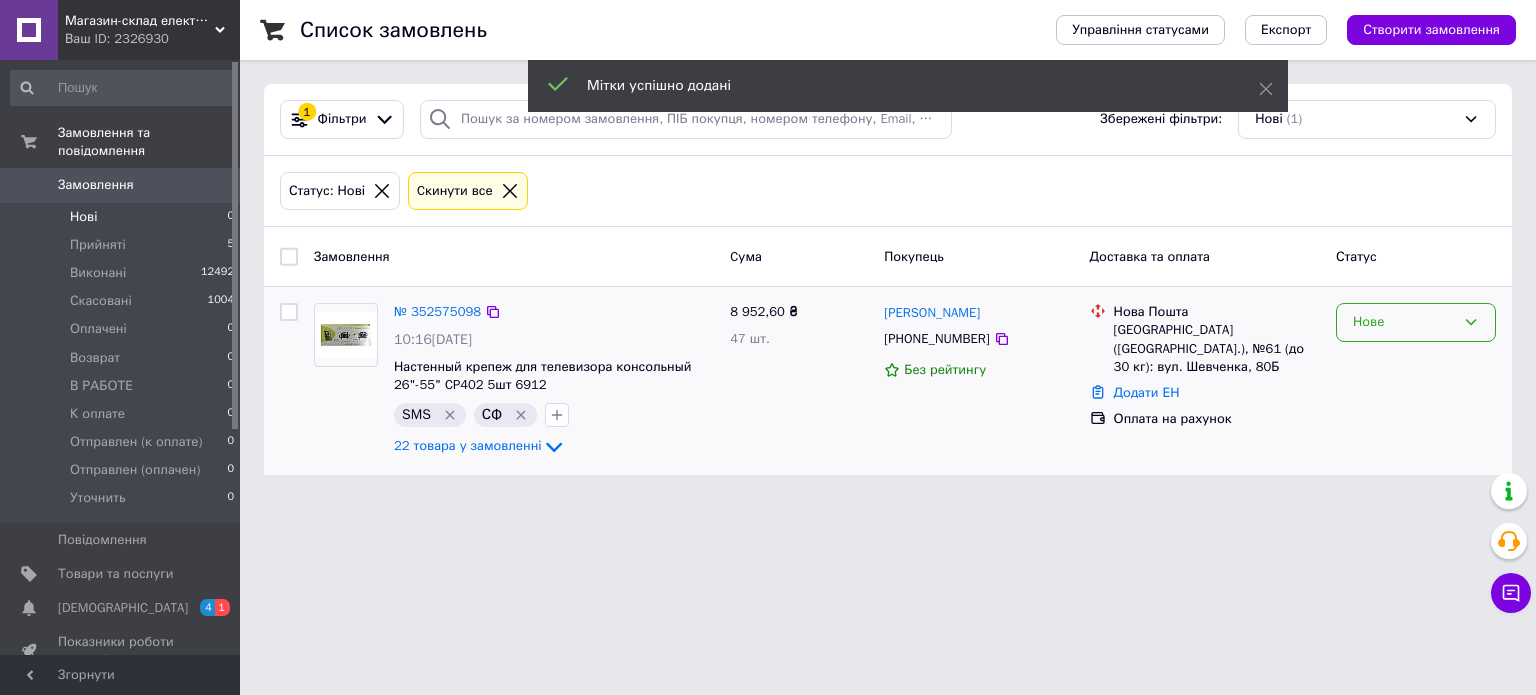 drag, startPoint x: 1371, startPoint y: 326, endPoint x: 1375, endPoint y: 340, distance: 14.56022 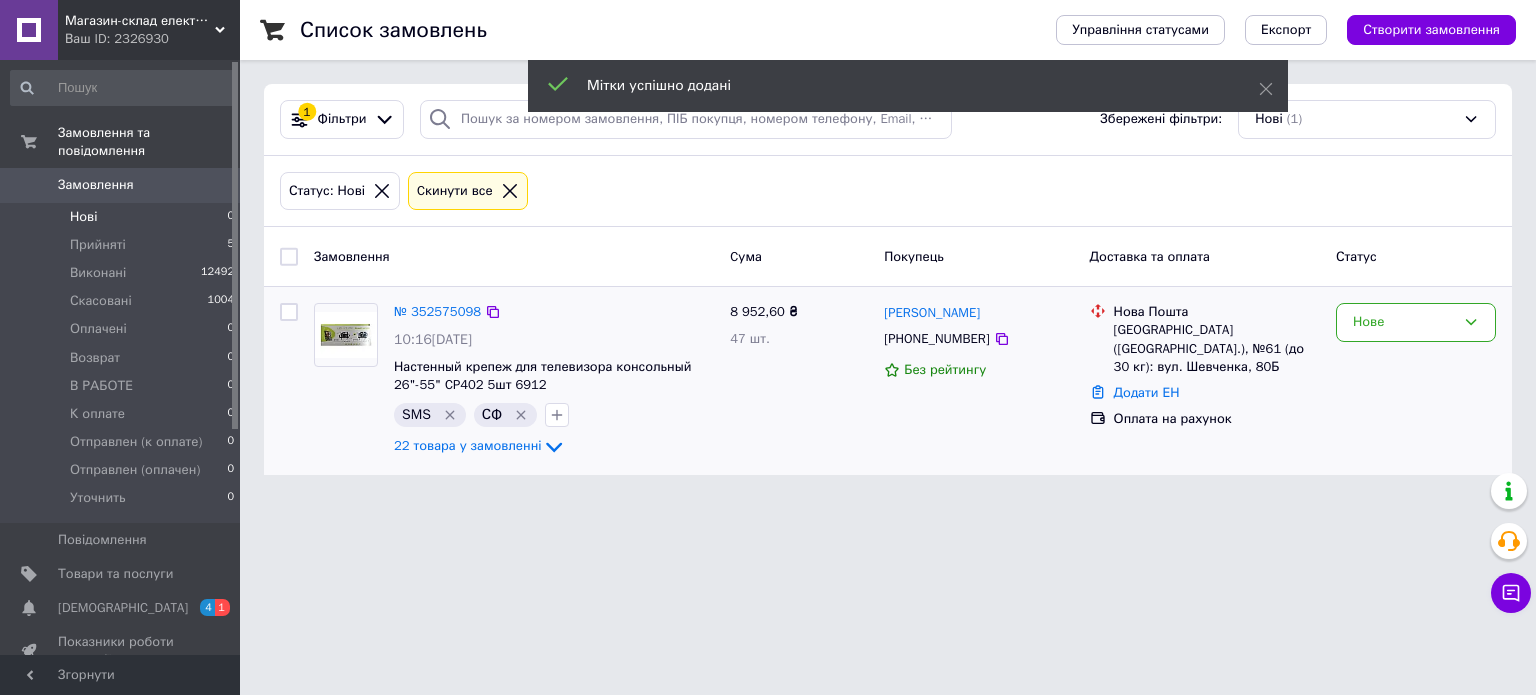 click on "Нове" at bounding box center [1404, 322] 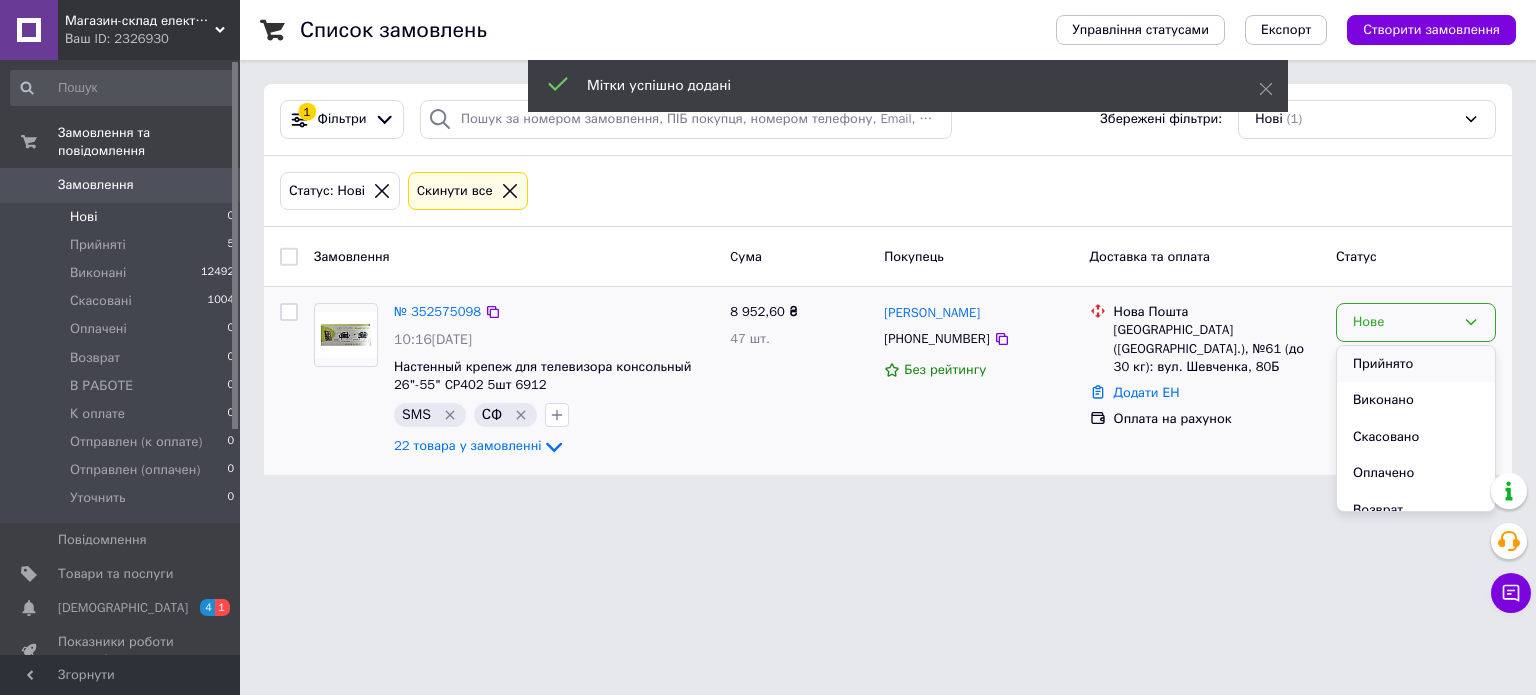 click on "Прийнято" at bounding box center [1416, 364] 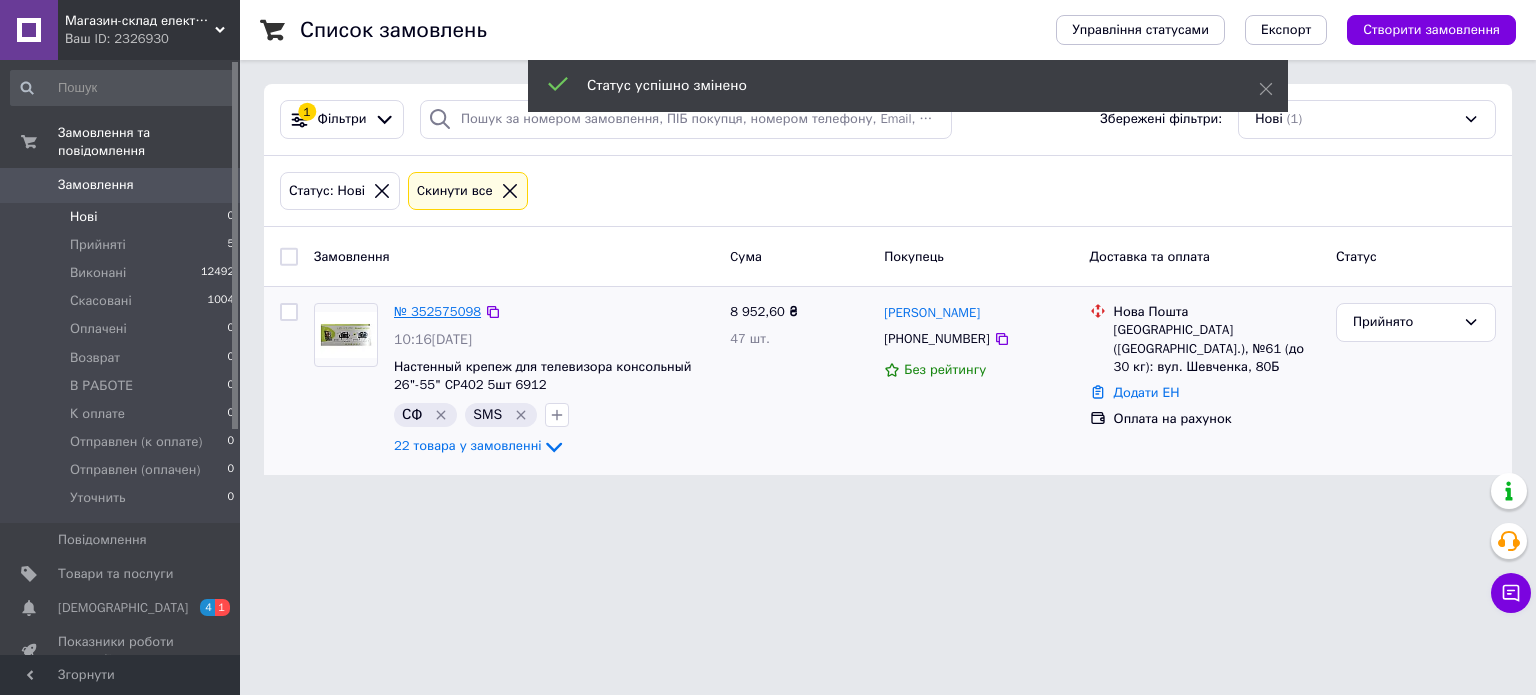 click on "№ 352575098" at bounding box center (437, 311) 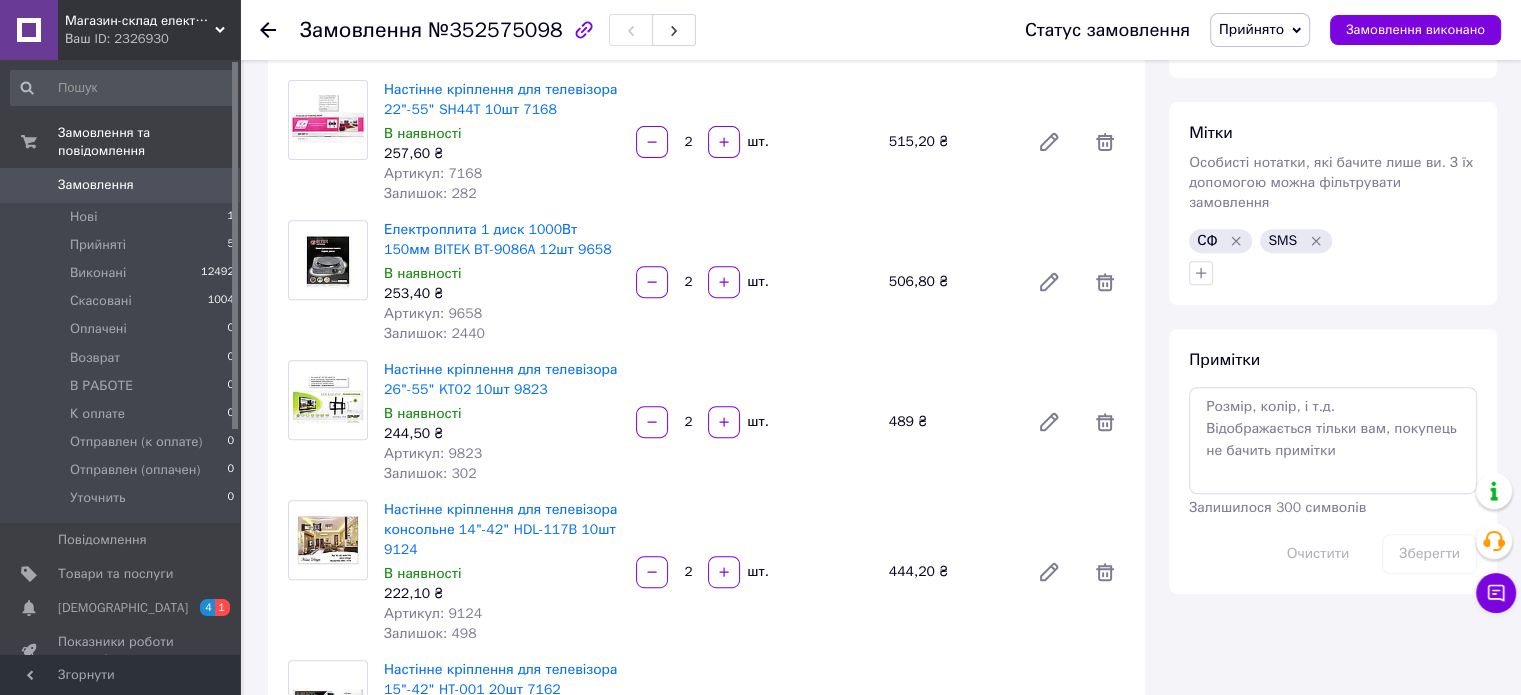 scroll, scrollTop: 800, scrollLeft: 0, axis: vertical 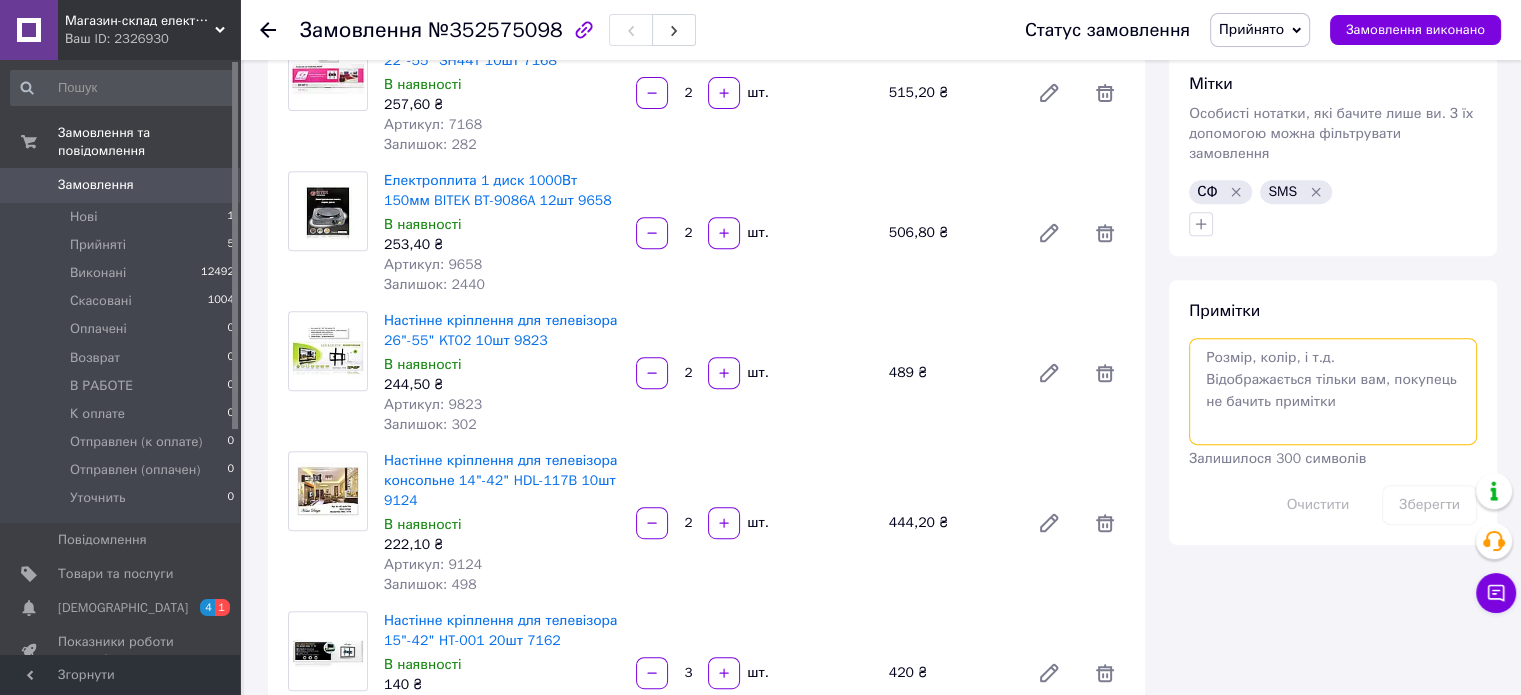 click at bounding box center (1333, 391) 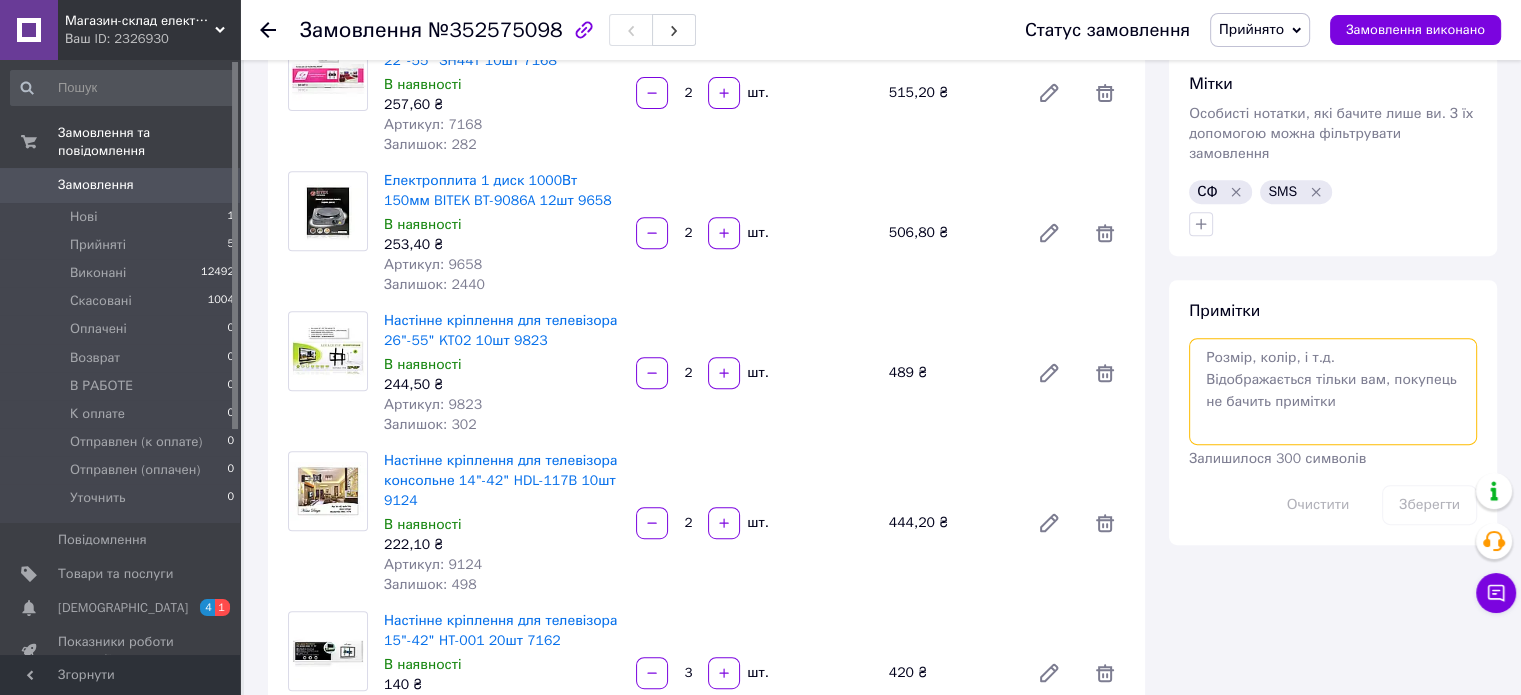 paste on "0100-008880" 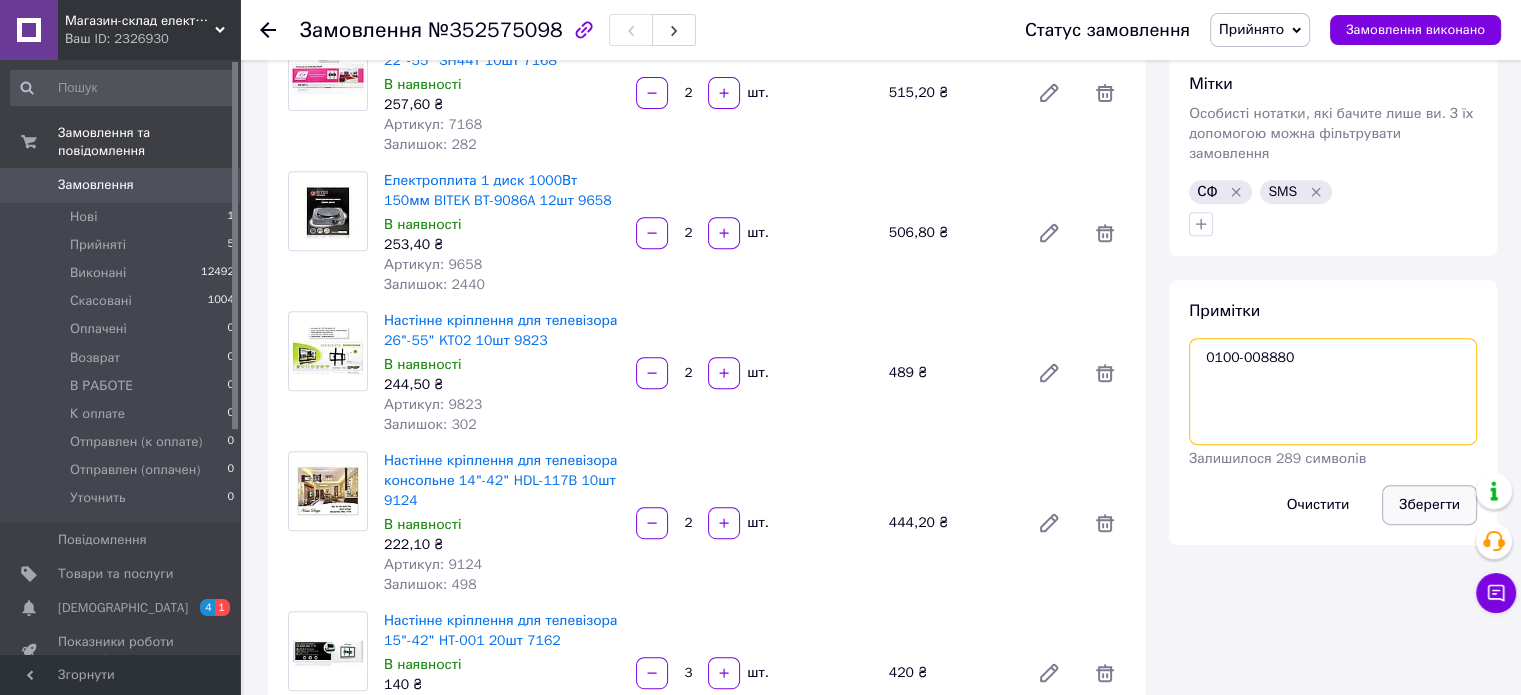 type on "0100-008880" 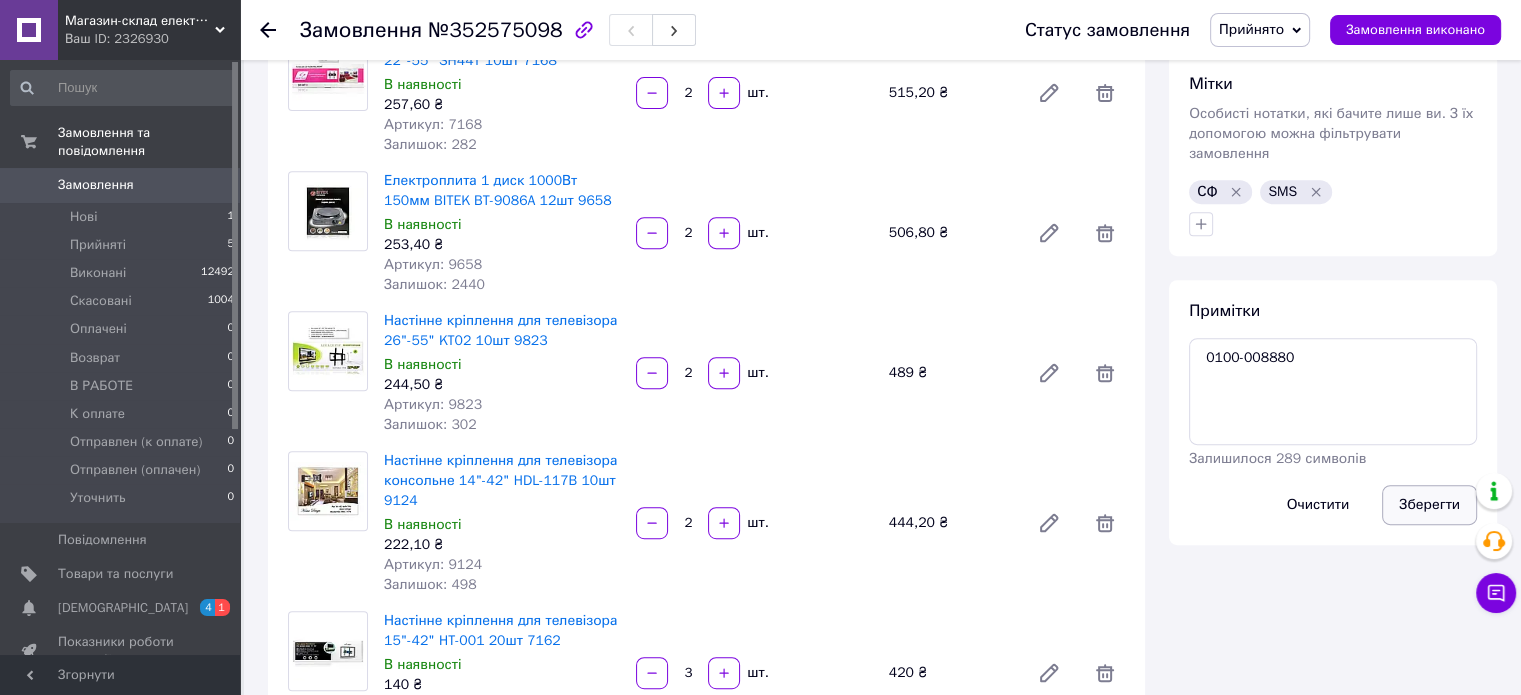 click on "Зберегти" at bounding box center (1429, 505) 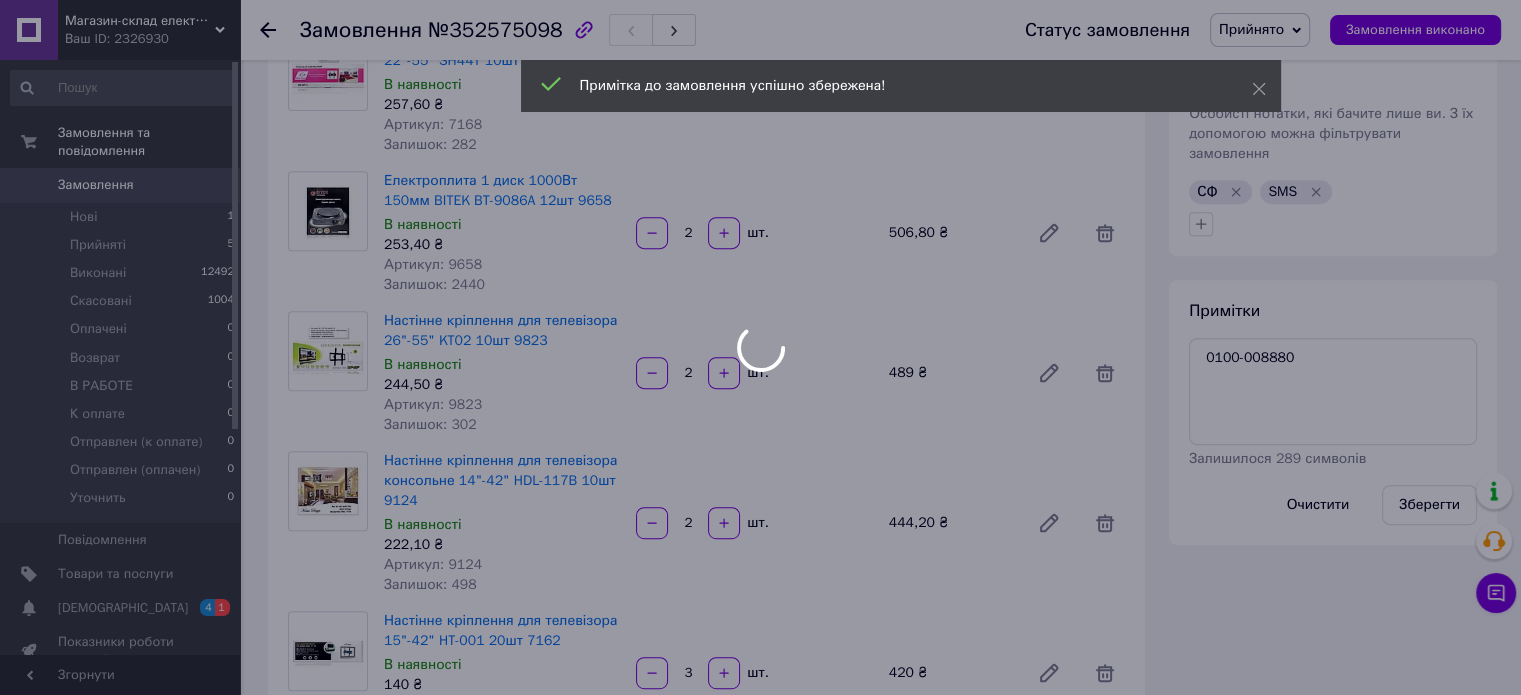 click at bounding box center [760, 347] 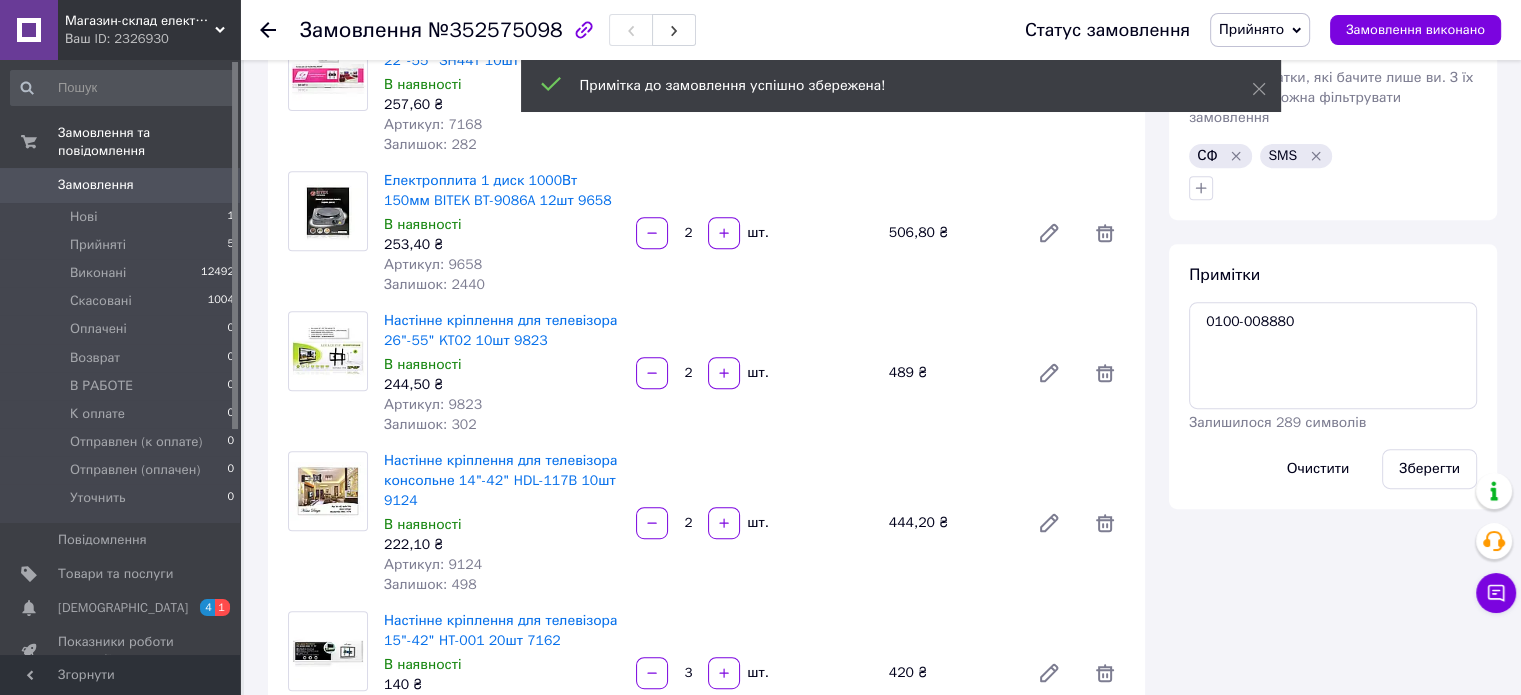 click on "№352575098" at bounding box center [495, 30] 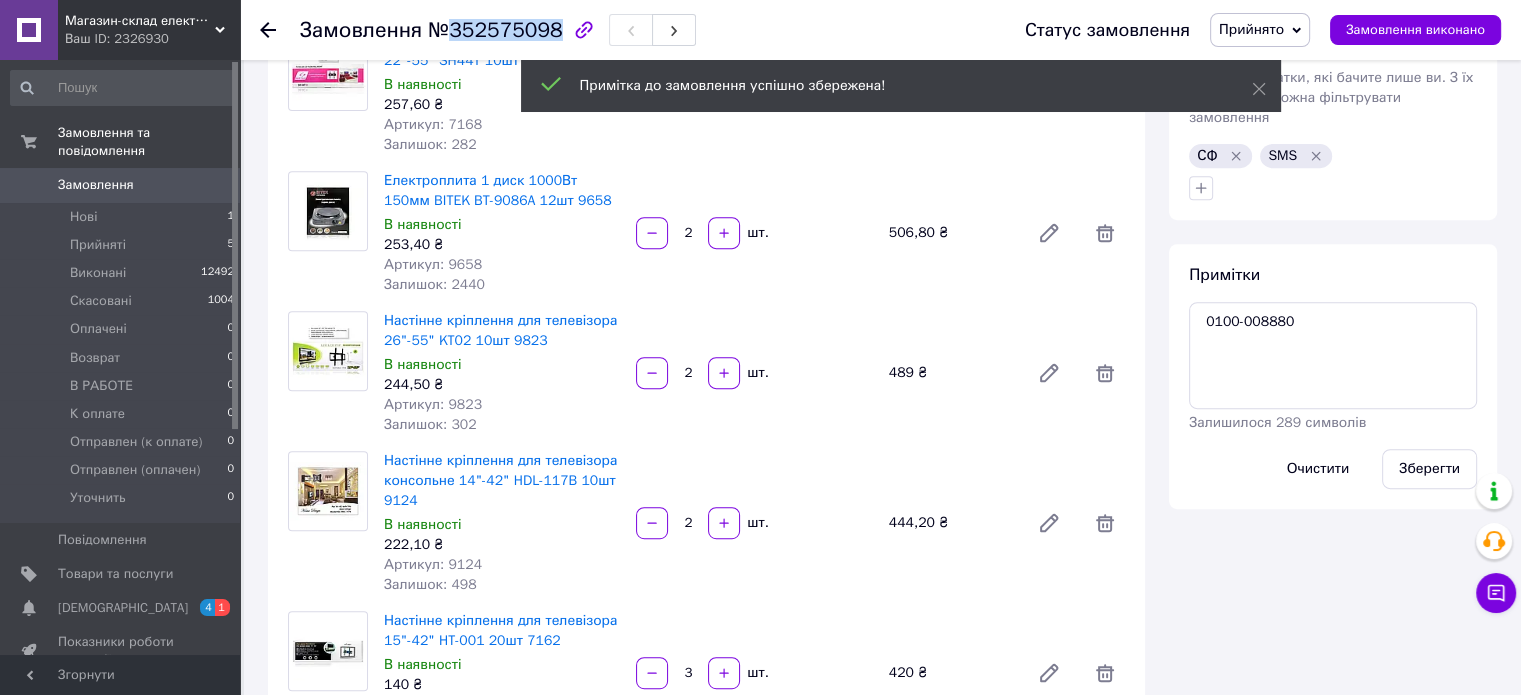 click on "№352575098" at bounding box center [495, 30] 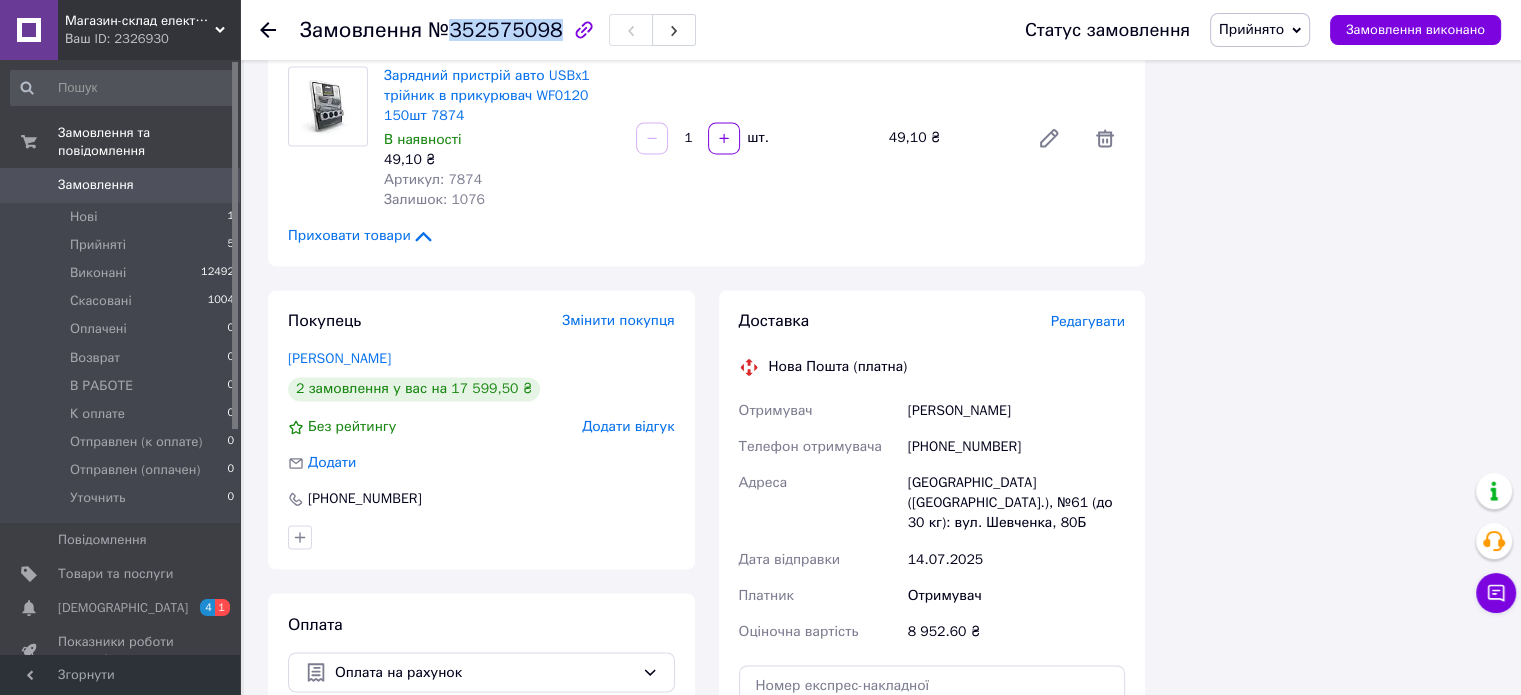 scroll, scrollTop: 3300, scrollLeft: 0, axis: vertical 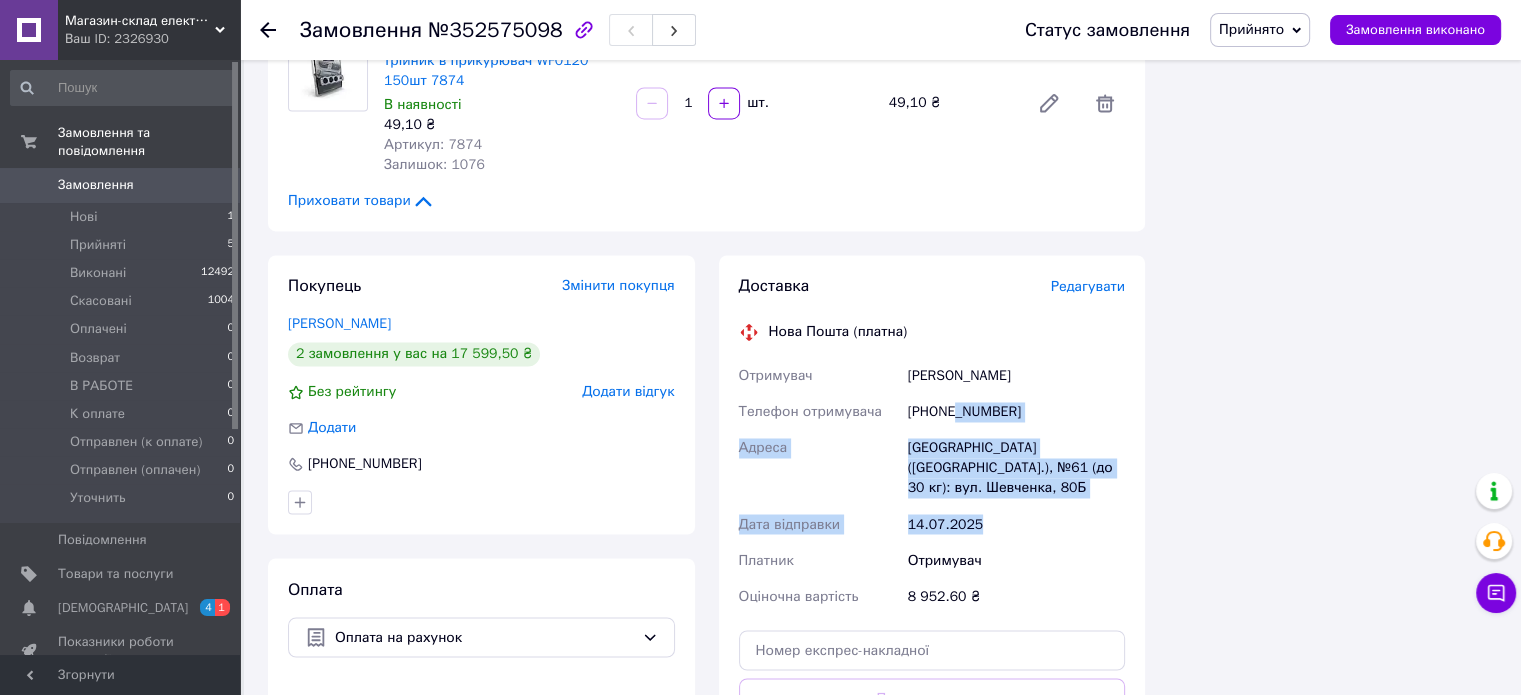 drag, startPoint x: 1081, startPoint y: 447, endPoint x: 956, endPoint y: 391, distance: 136.9708 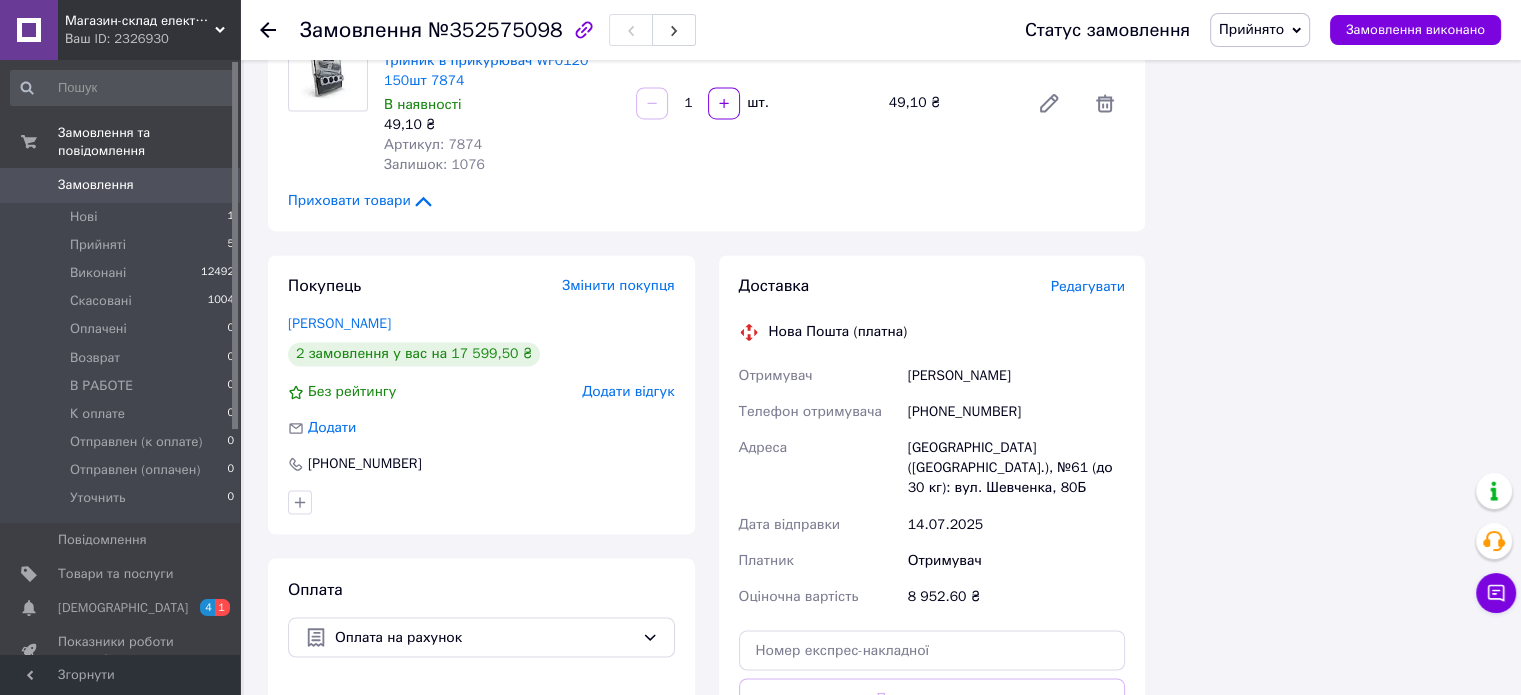 drag, startPoint x: 1079, startPoint y: 493, endPoint x: 1057, endPoint y: 423, distance: 73.37575 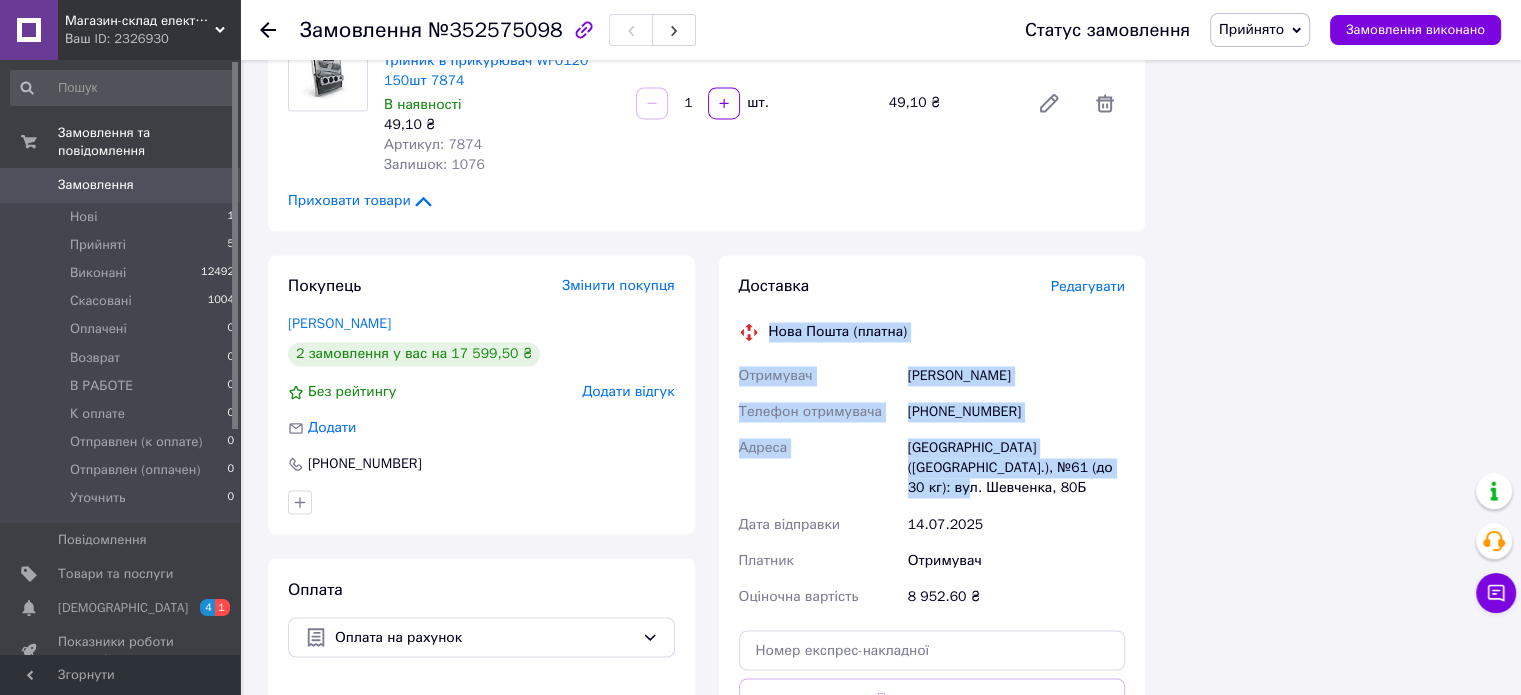 drag, startPoint x: 1088, startPoint y: 430, endPoint x: 769, endPoint y: 291, distance: 347.96838 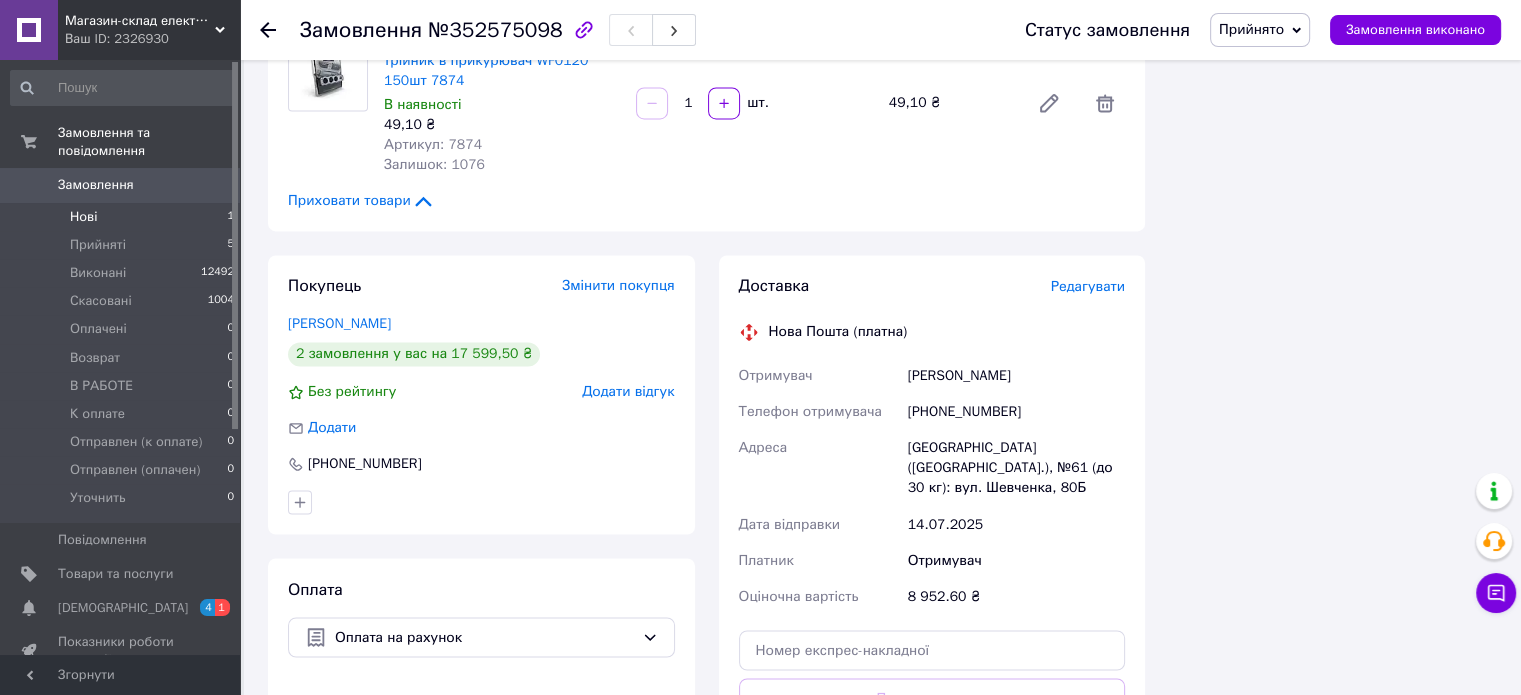 click on "Нові" at bounding box center (83, 217) 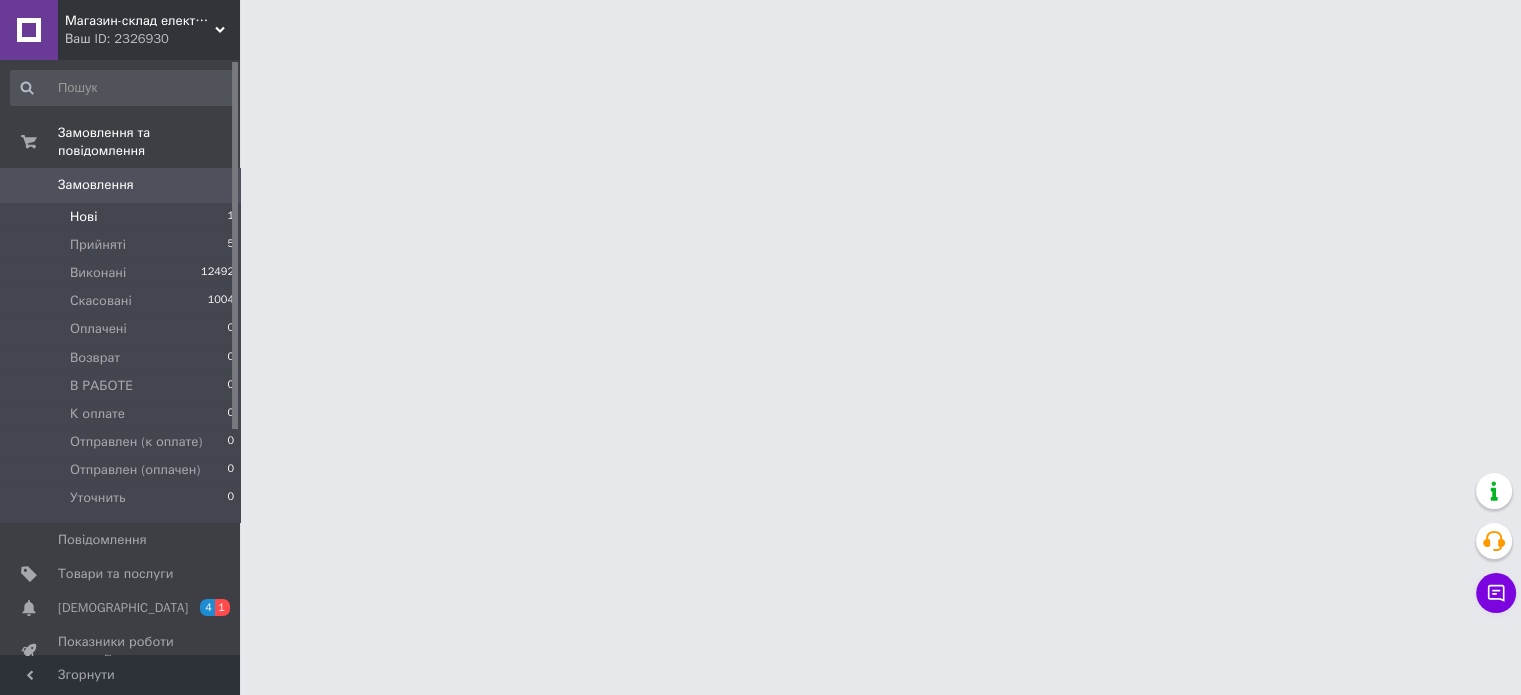 scroll, scrollTop: 0, scrollLeft: 0, axis: both 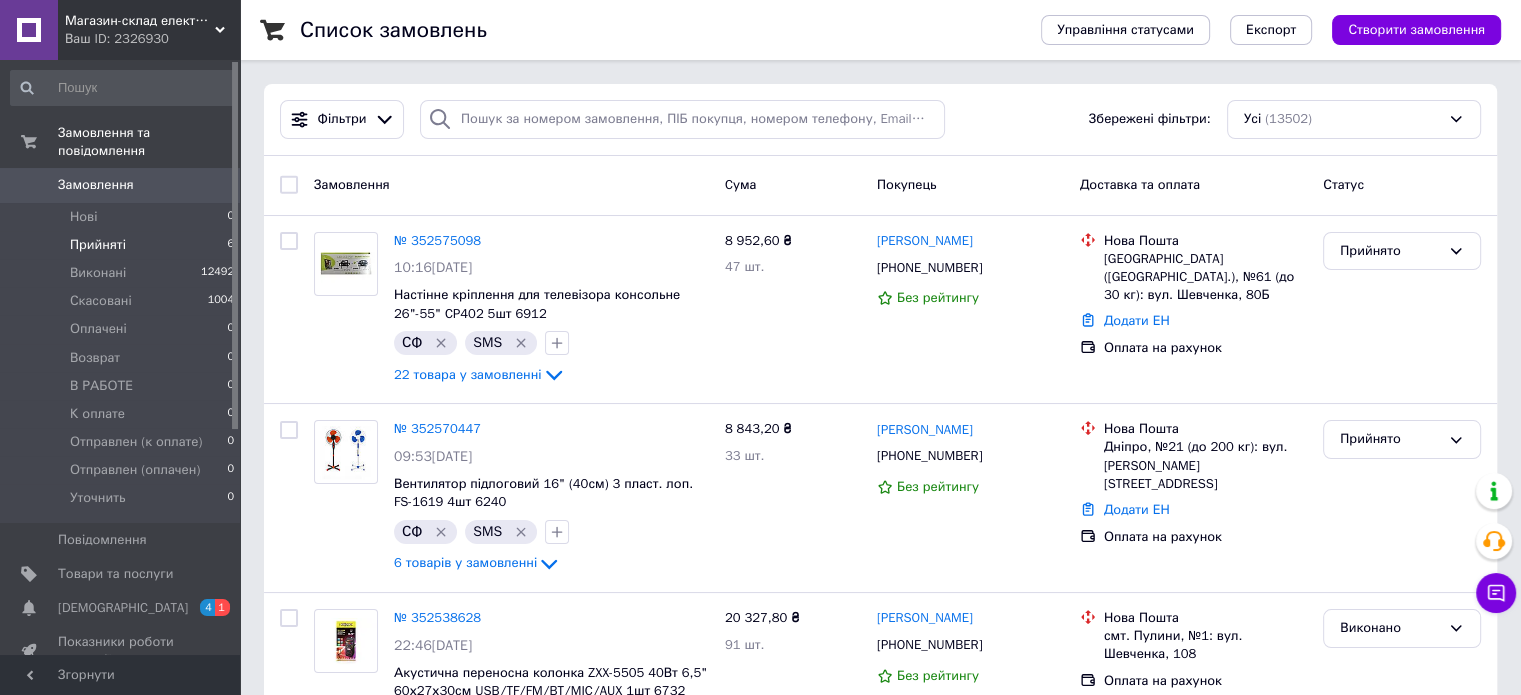 click on "Прийняті 6" at bounding box center [123, 245] 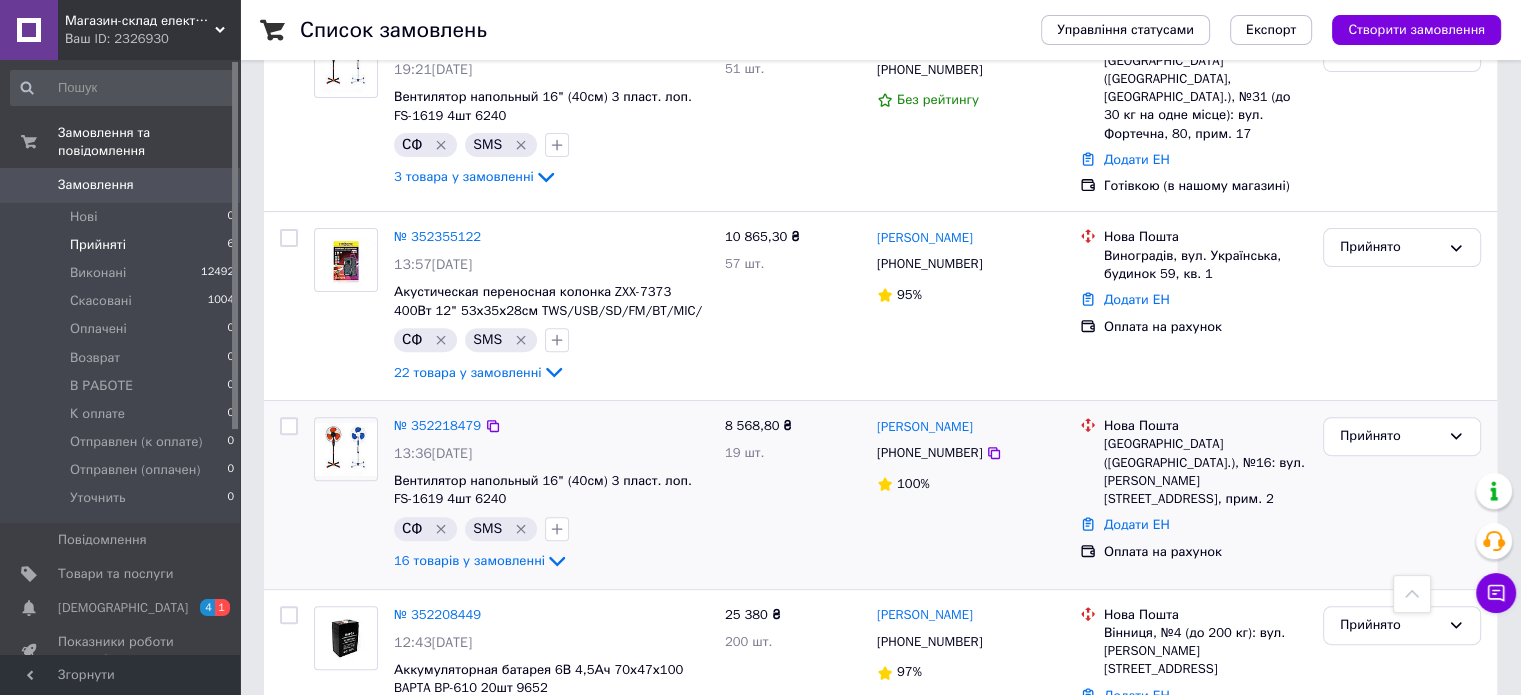 scroll, scrollTop: 612, scrollLeft: 0, axis: vertical 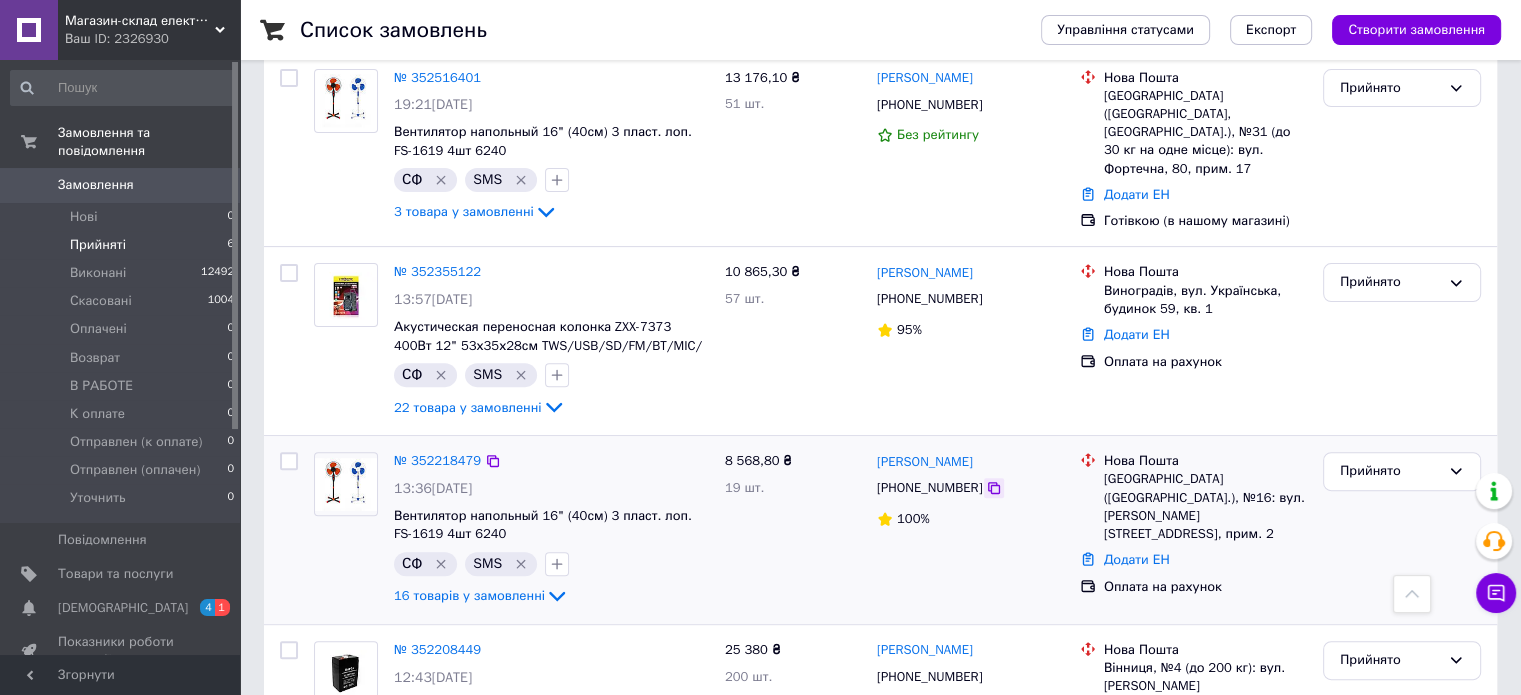 click 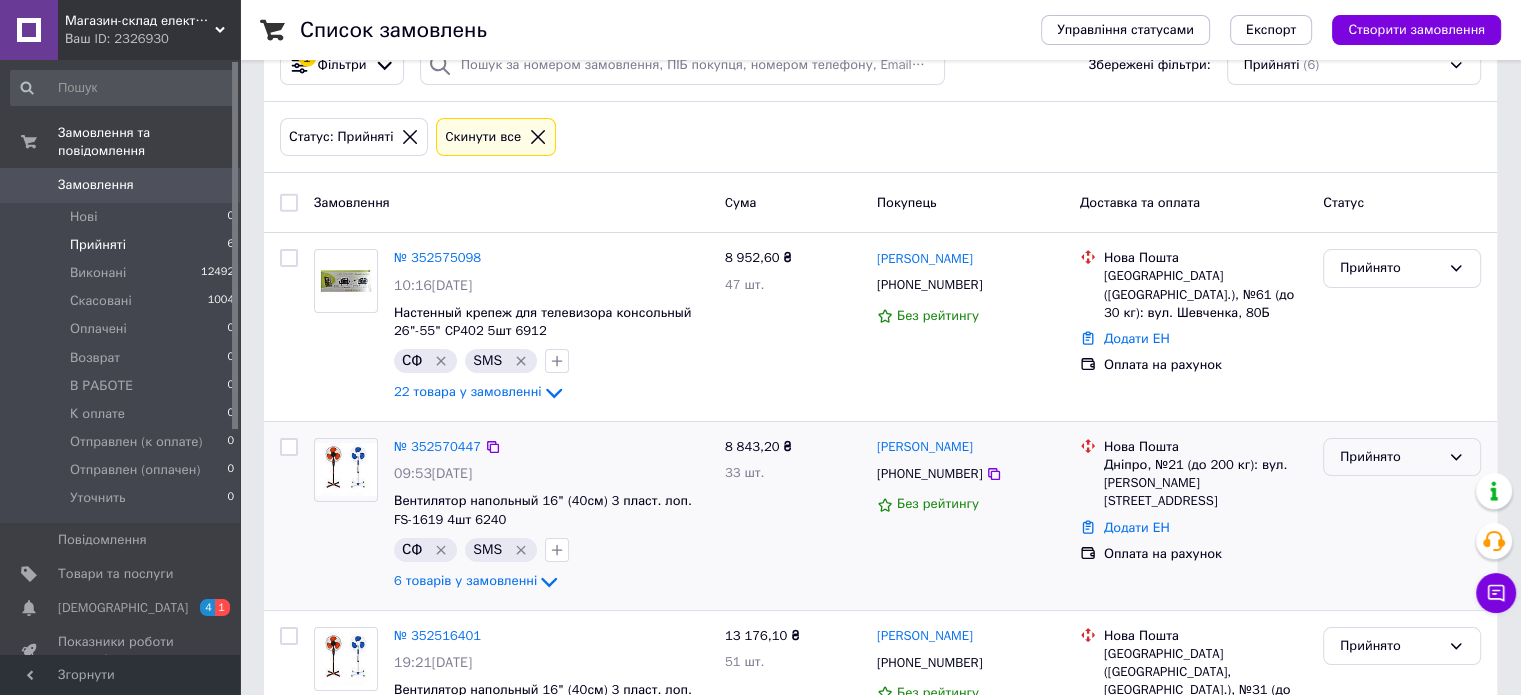 scroll, scrollTop: 100, scrollLeft: 0, axis: vertical 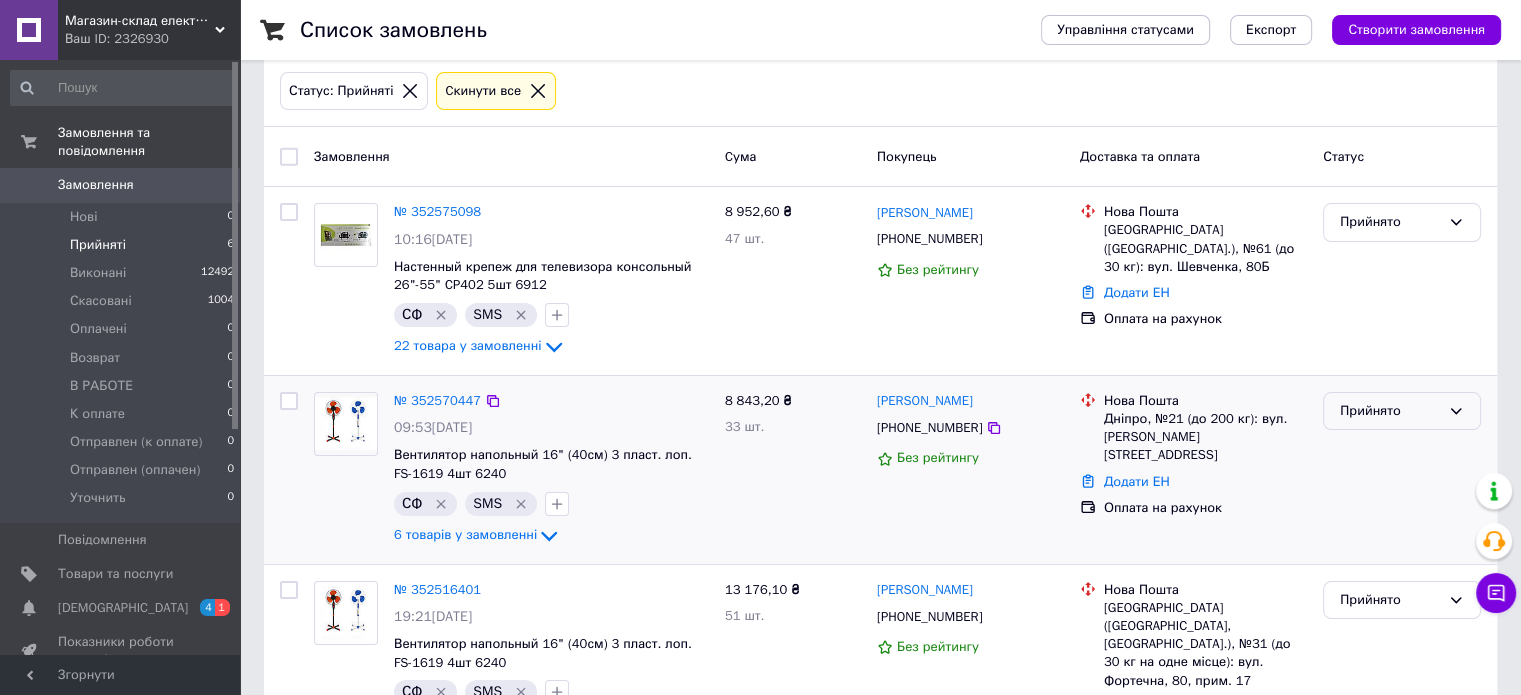click on "Прийнято" at bounding box center (1390, 411) 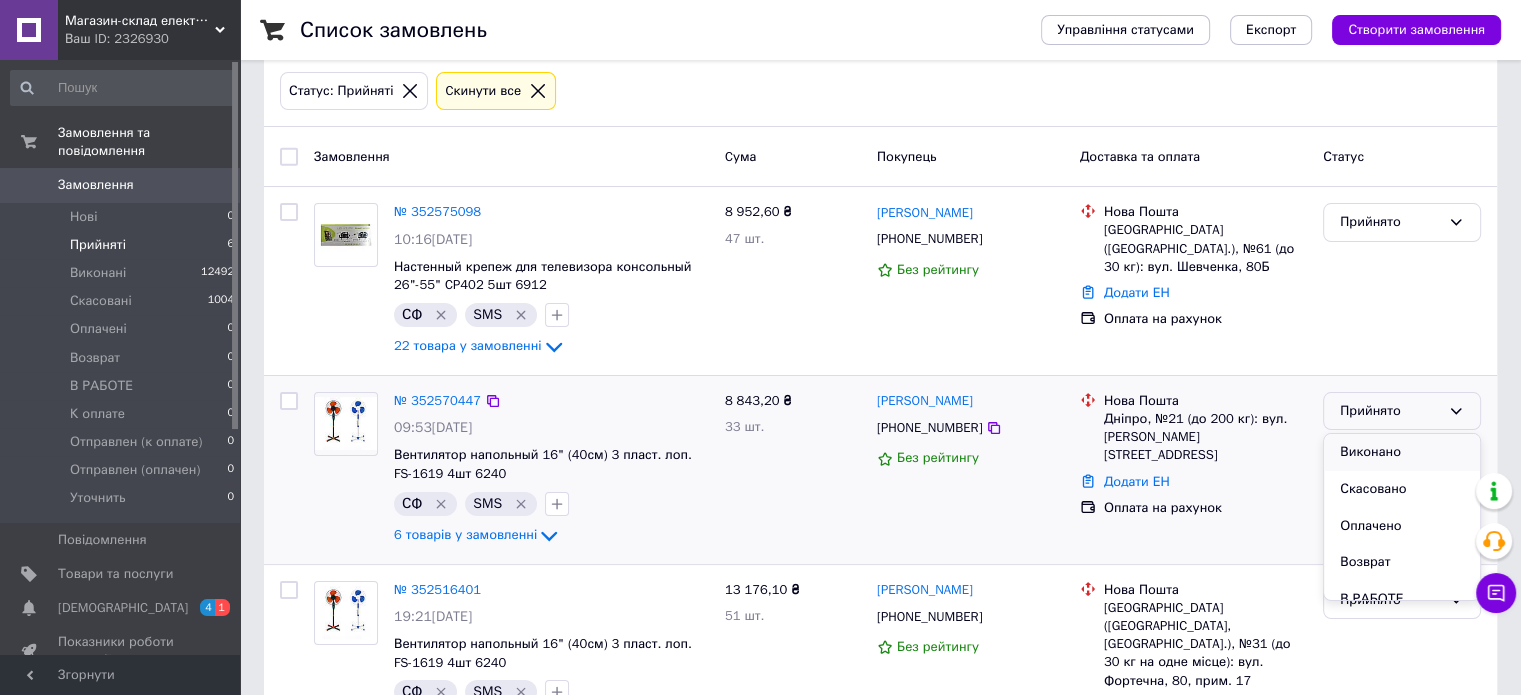 click on "Виконано" at bounding box center [1402, 452] 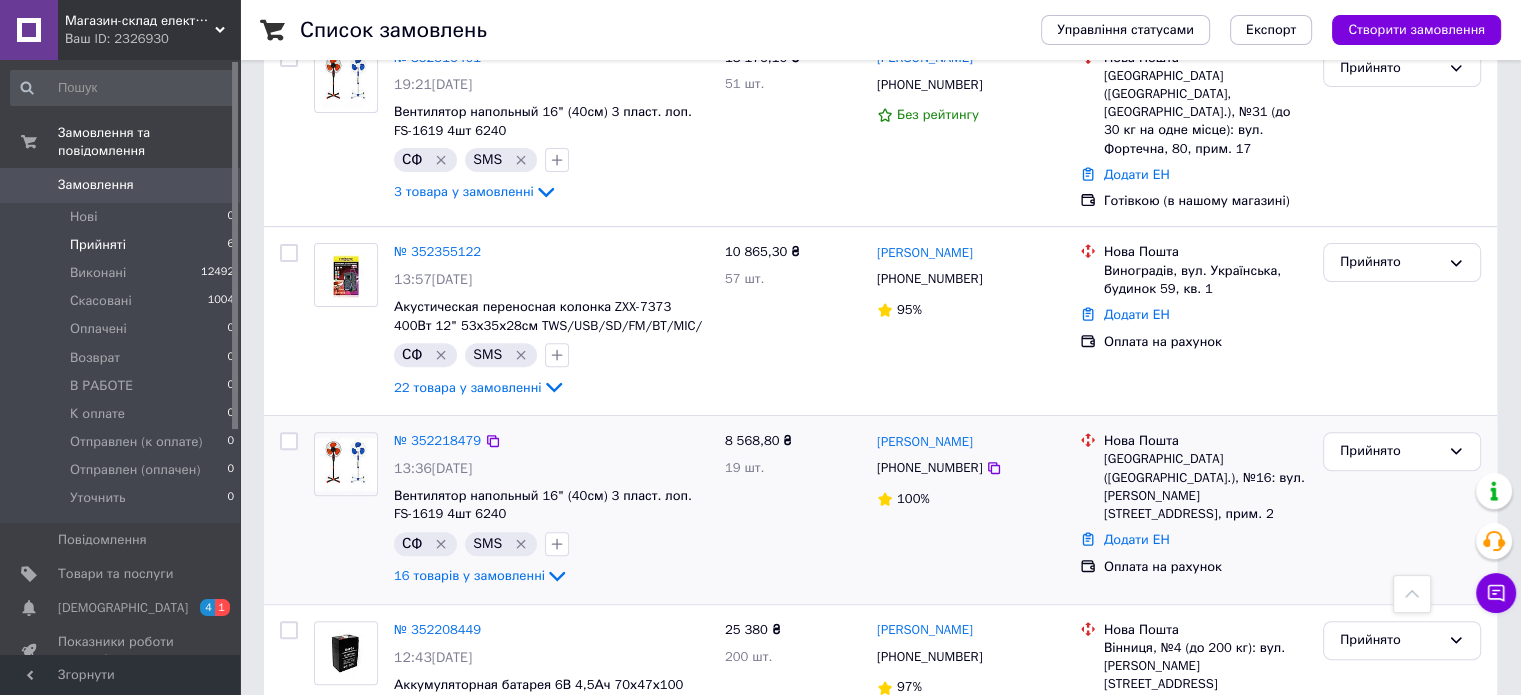 scroll, scrollTop: 500, scrollLeft: 0, axis: vertical 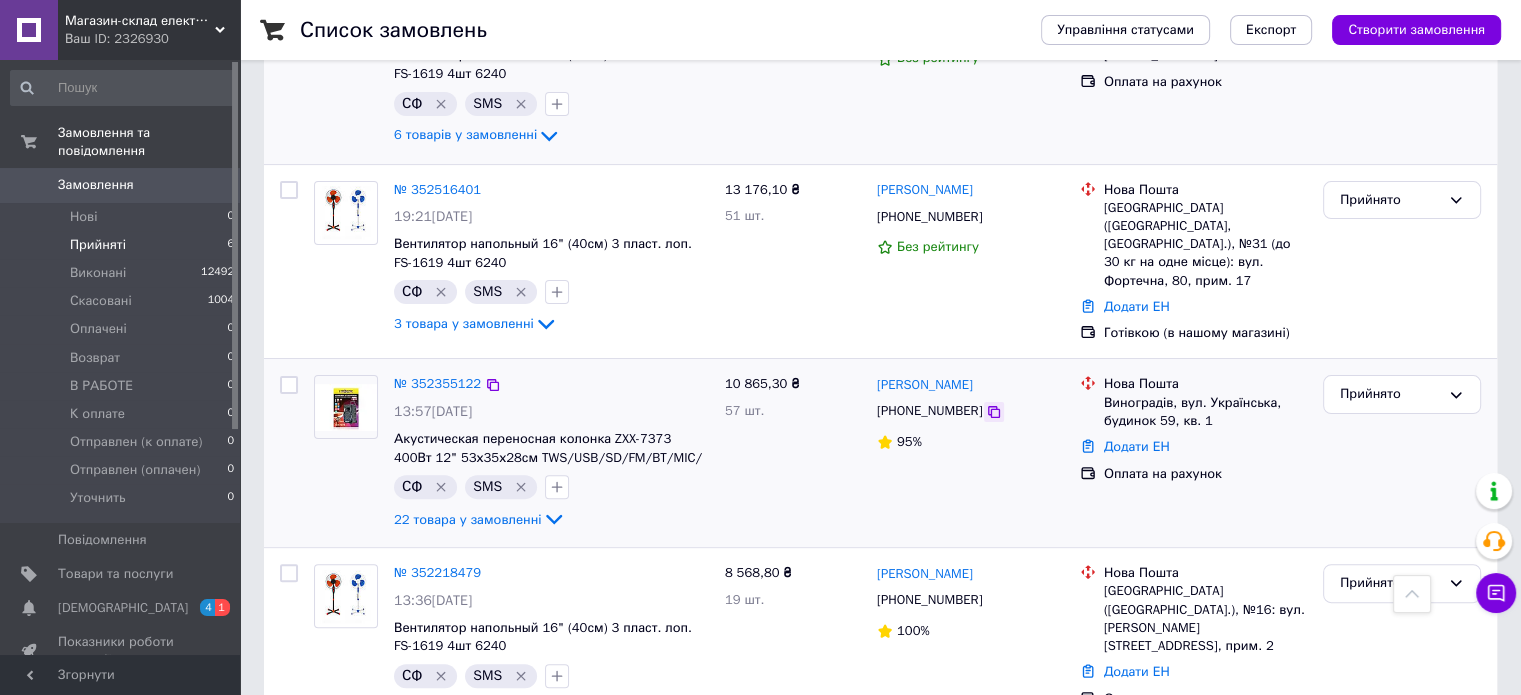 click 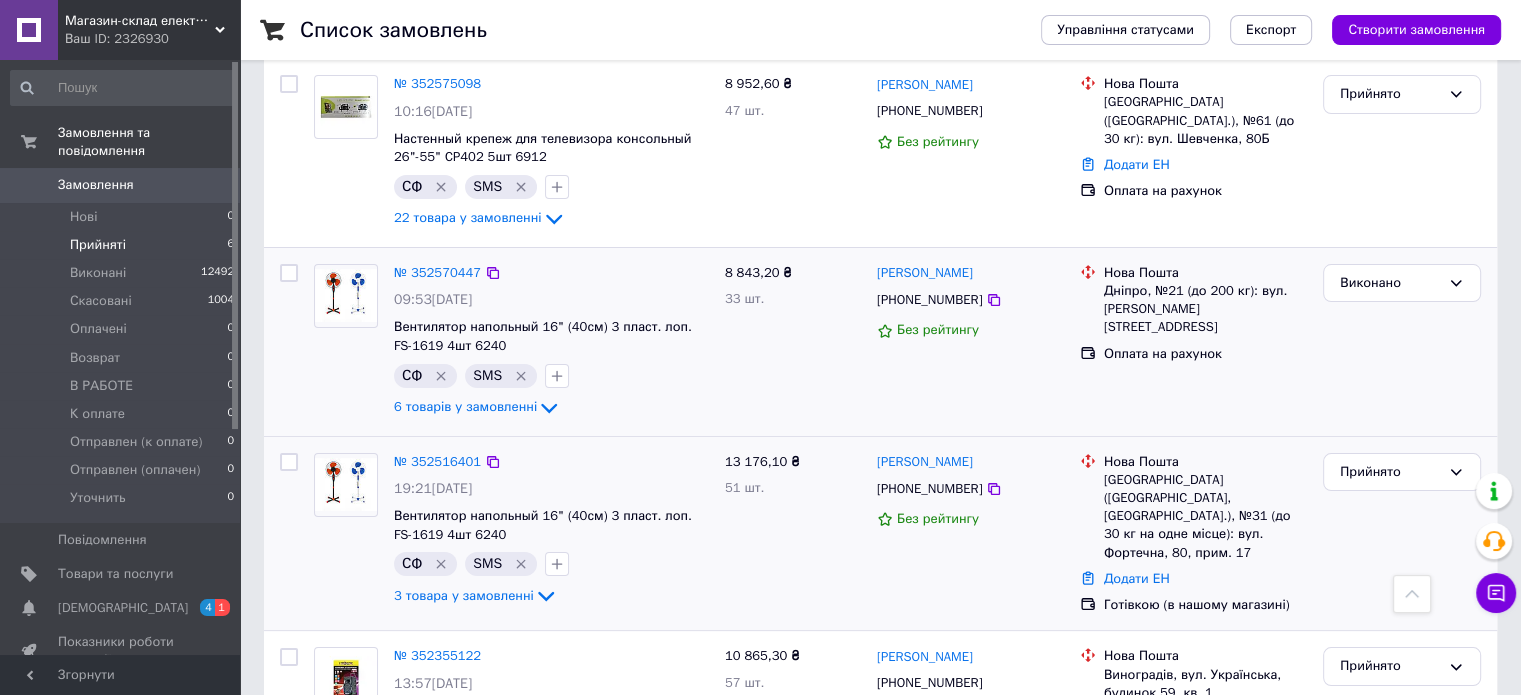 scroll, scrollTop: 200, scrollLeft: 0, axis: vertical 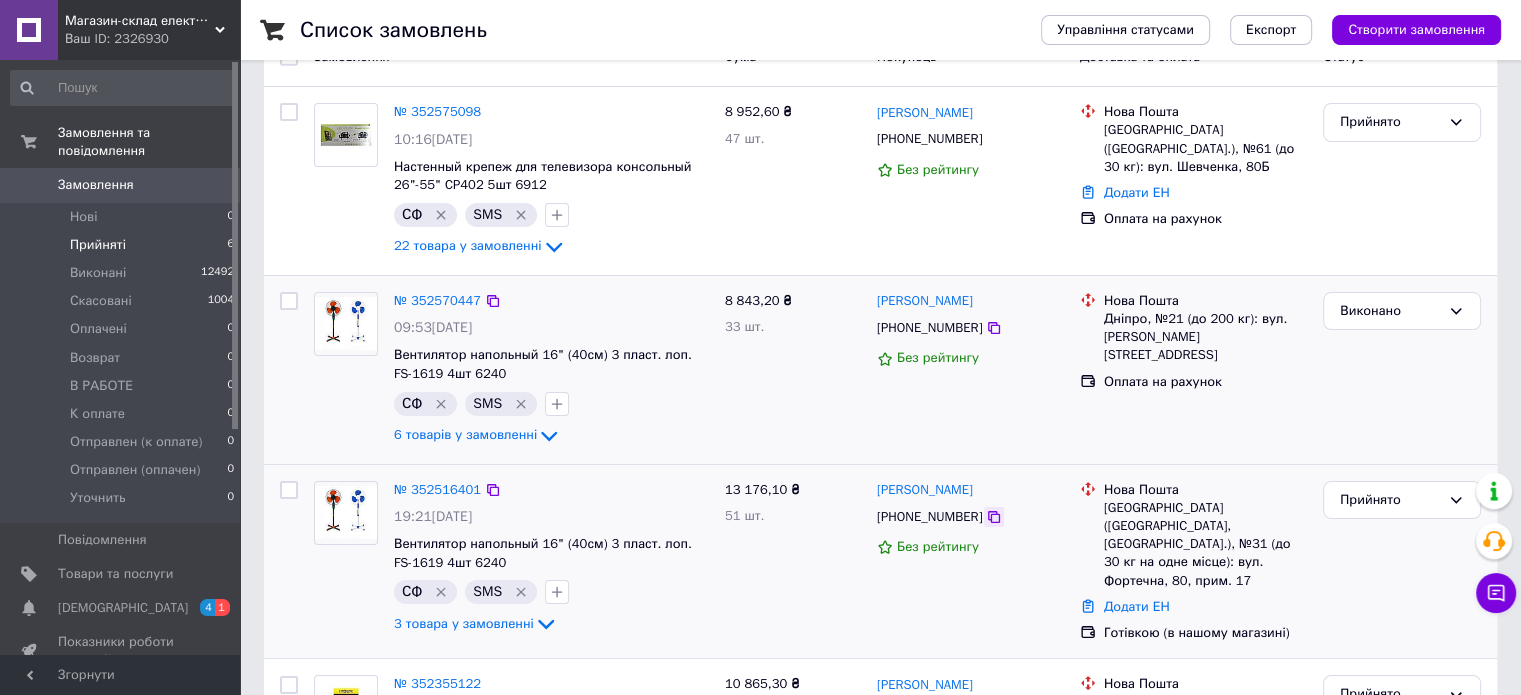 click 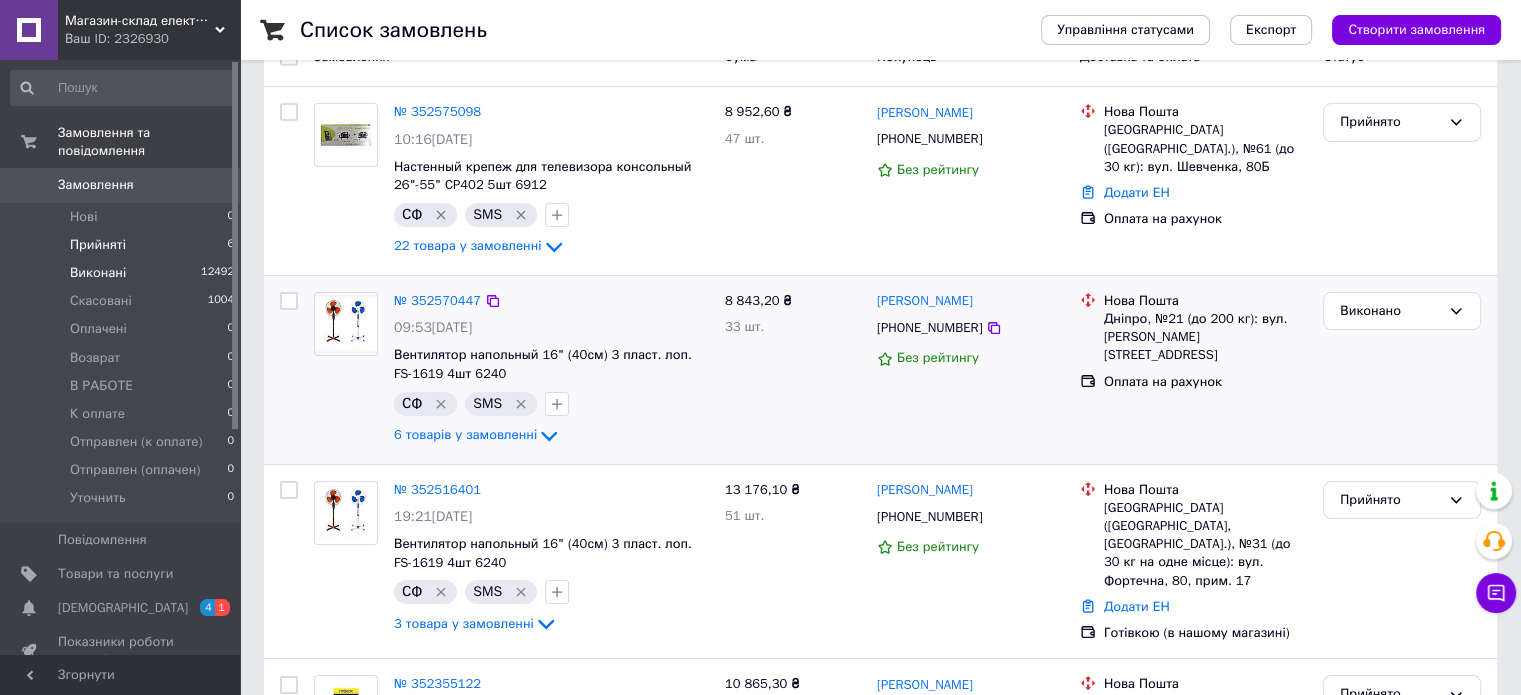 click on "Виконані" at bounding box center (98, 273) 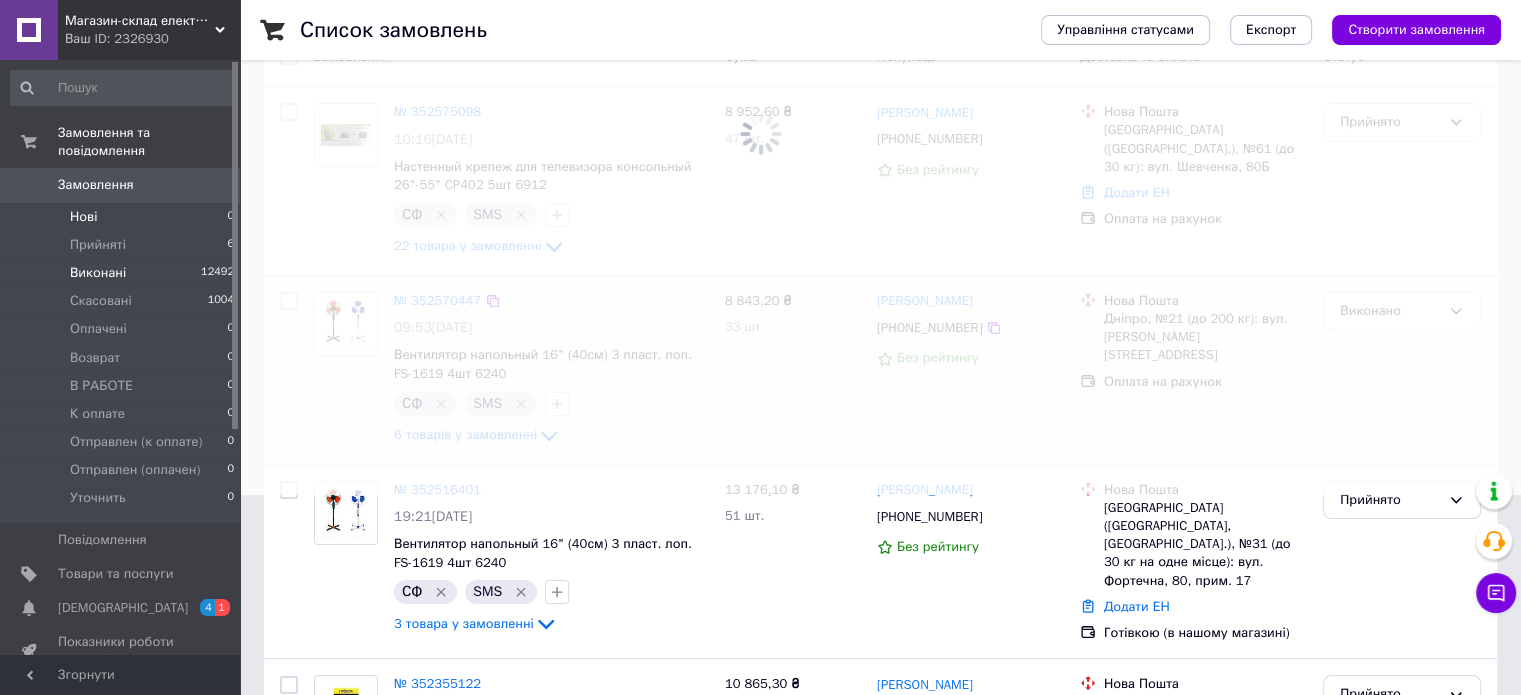 click on "Нові" at bounding box center (83, 217) 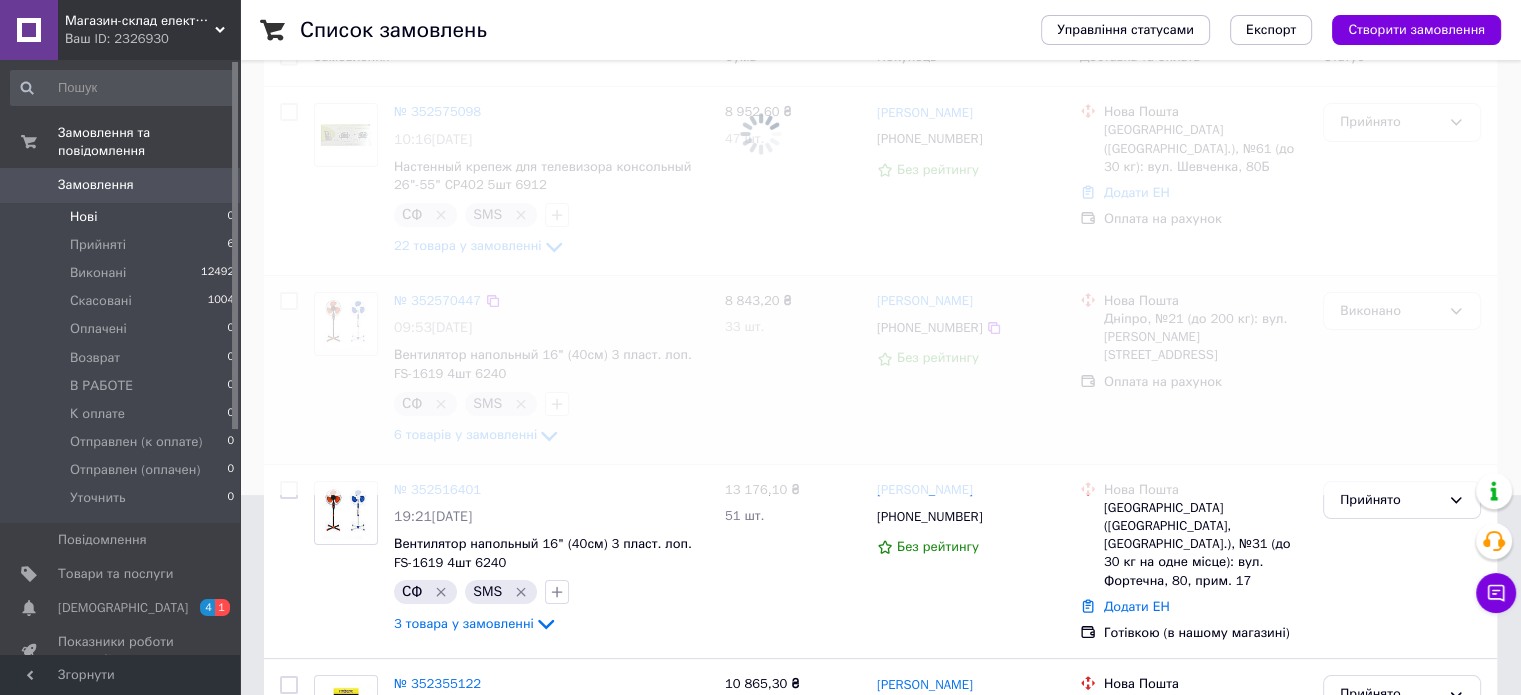 scroll, scrollTop: 0, scrollLeft: 0, axis: both 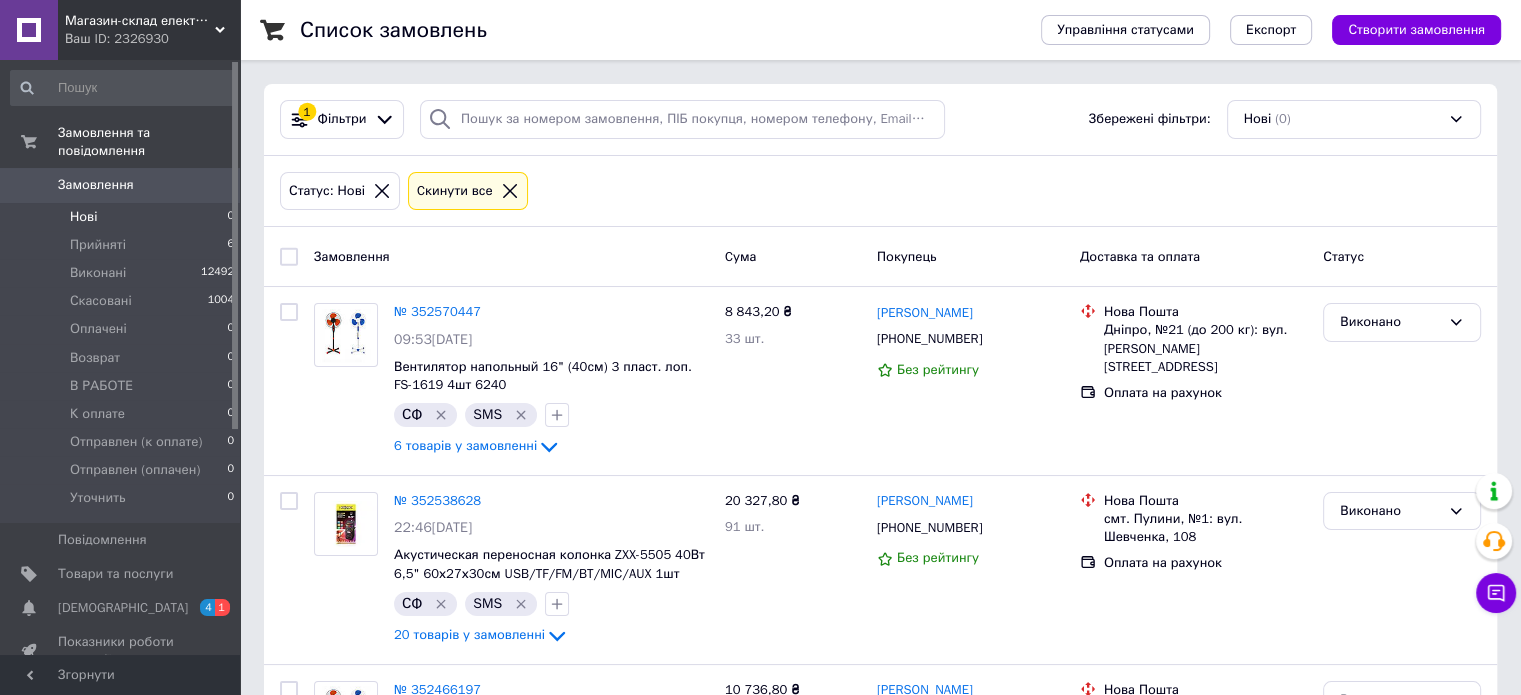 click on "Нові" at bounding box center [83, 217] 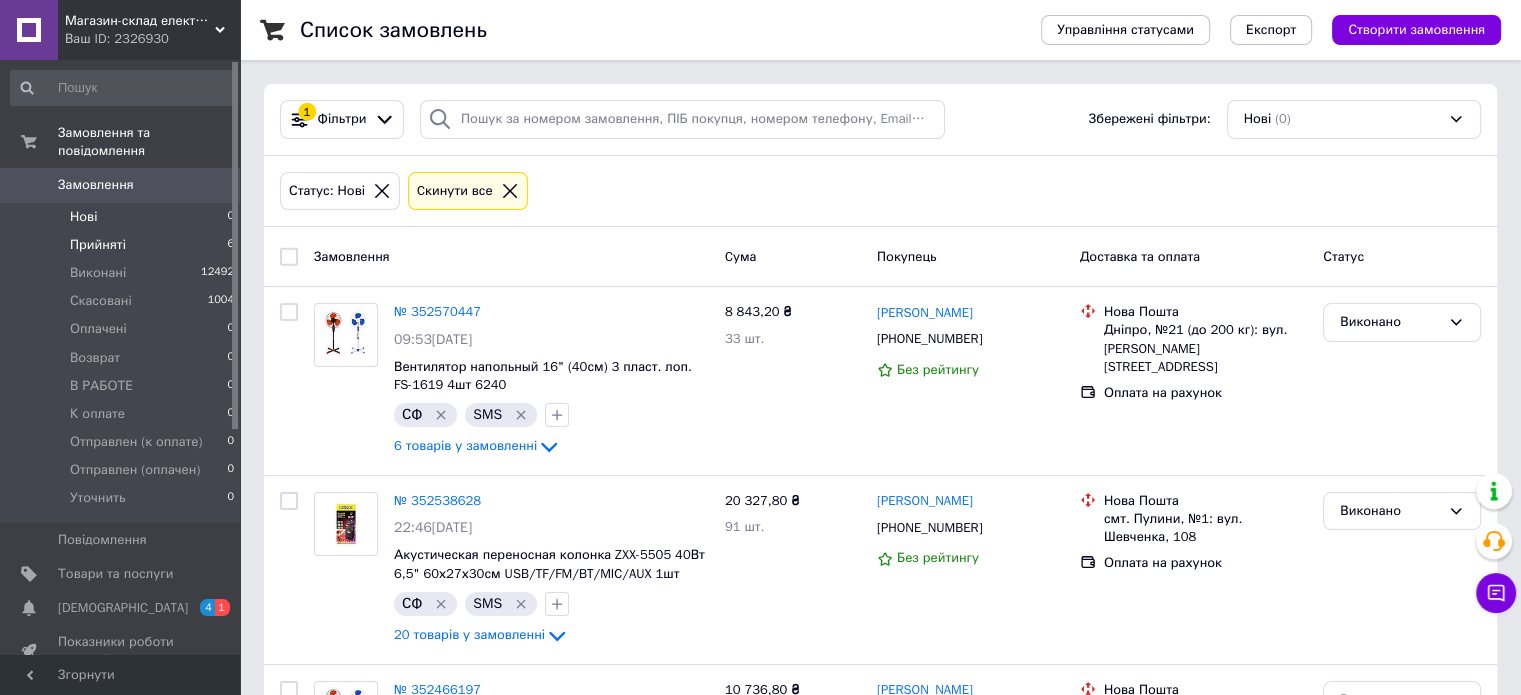 click on "Прийняті" at bounding box center [98, 245] 